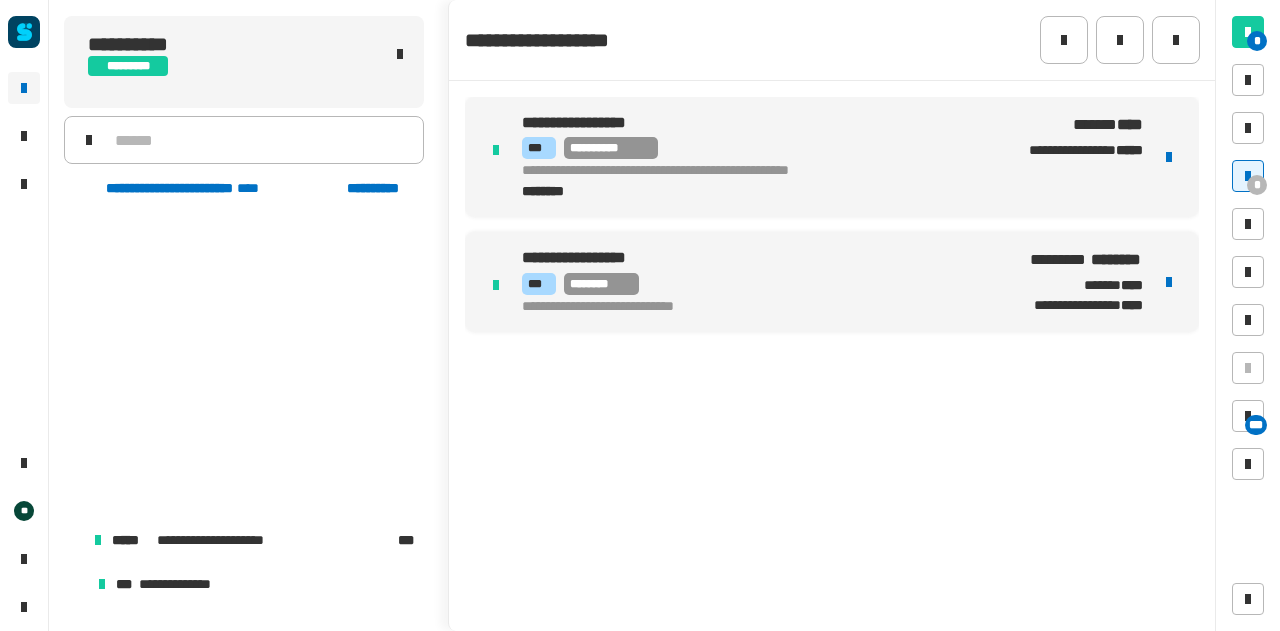 scroll, scrollTop: 0, scrollLeft: 0, axis: both 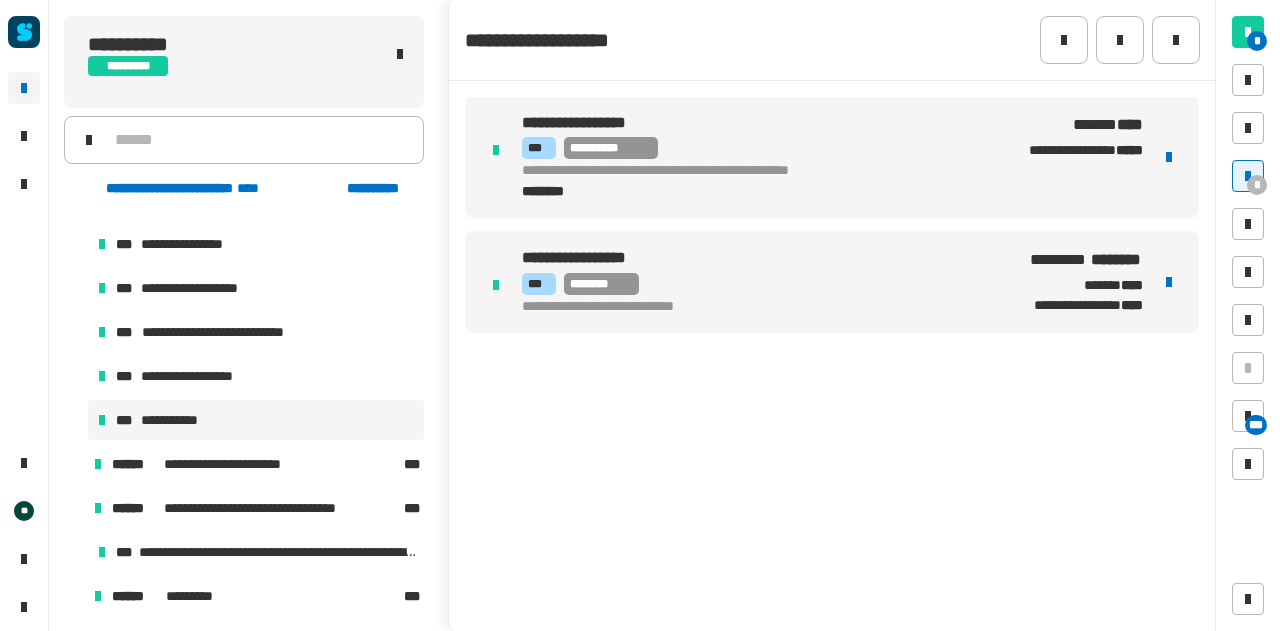 click on "* * ***" 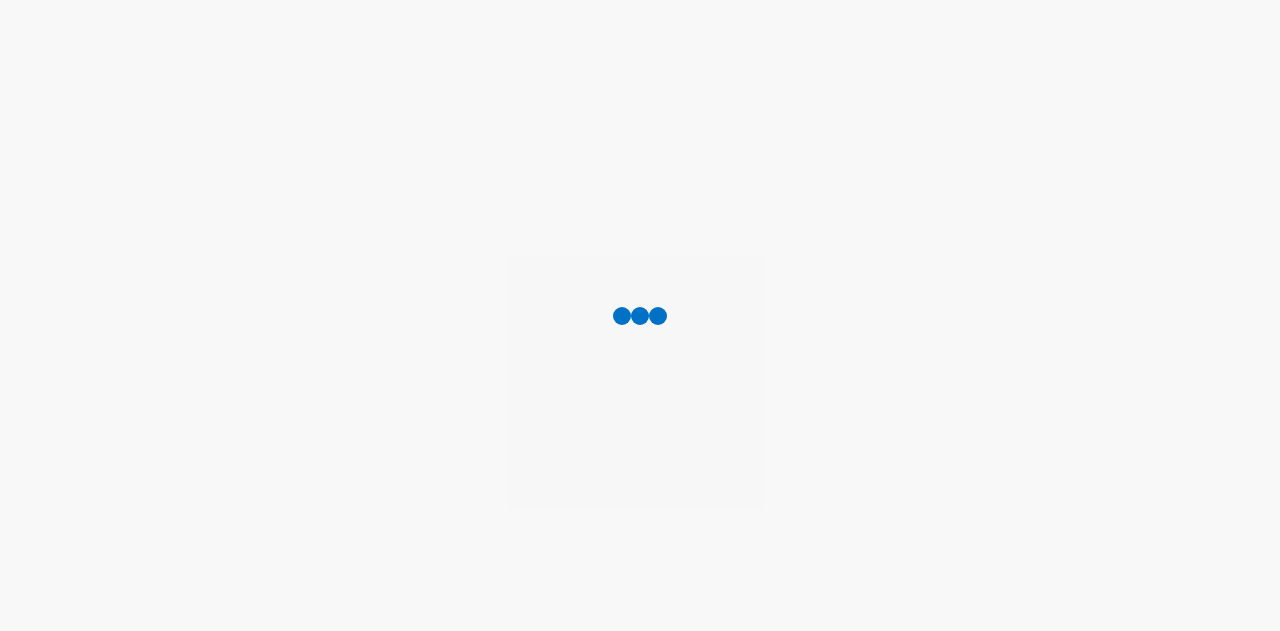 scroll, scrollTop: 0, scrollLeft: 0, axis: both 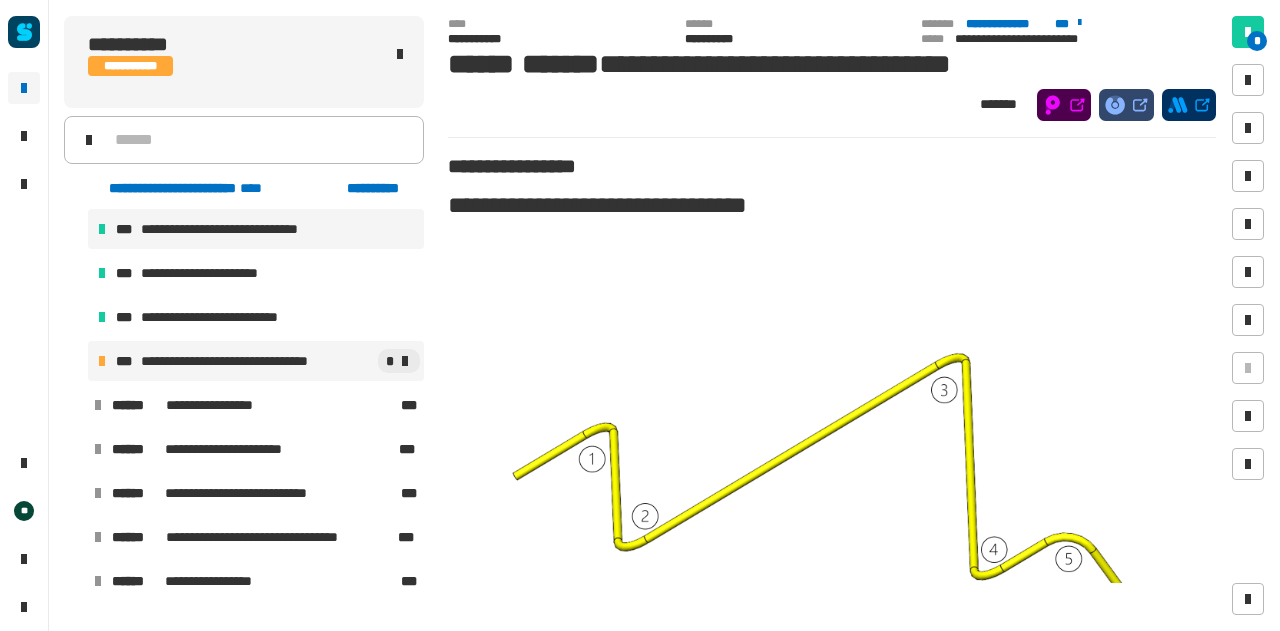 click on "**********" at bounding box center (246, 361) 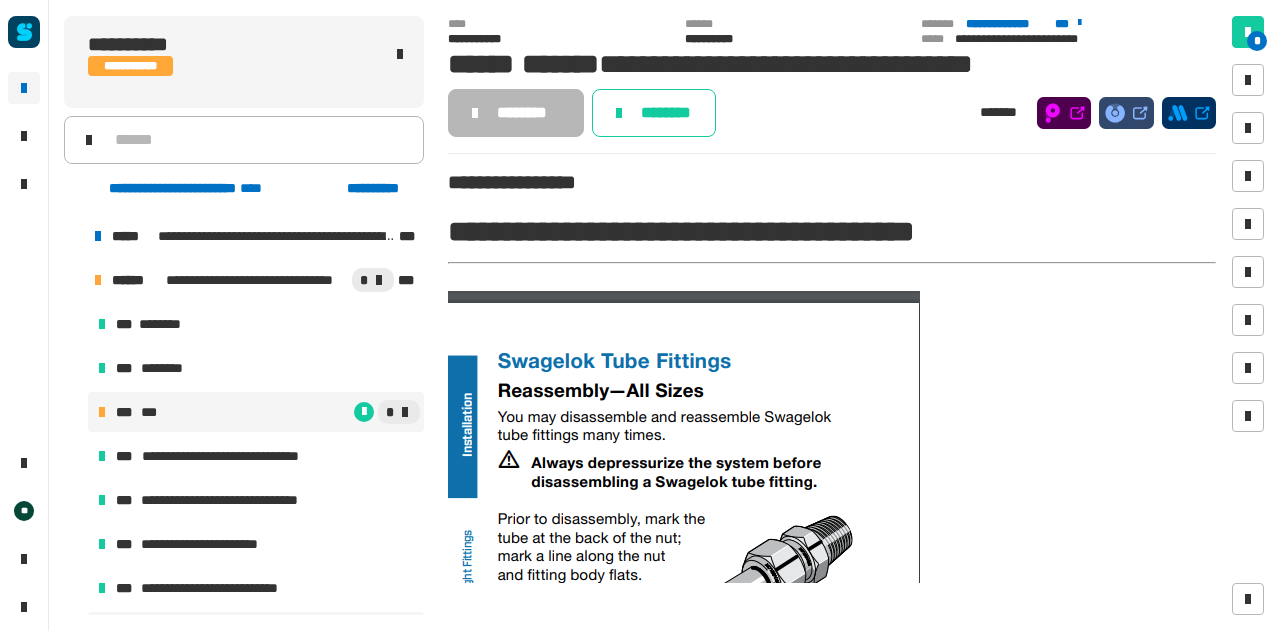 scroll, scrollTop: 83, scrollLeft: 0, axis: vertical 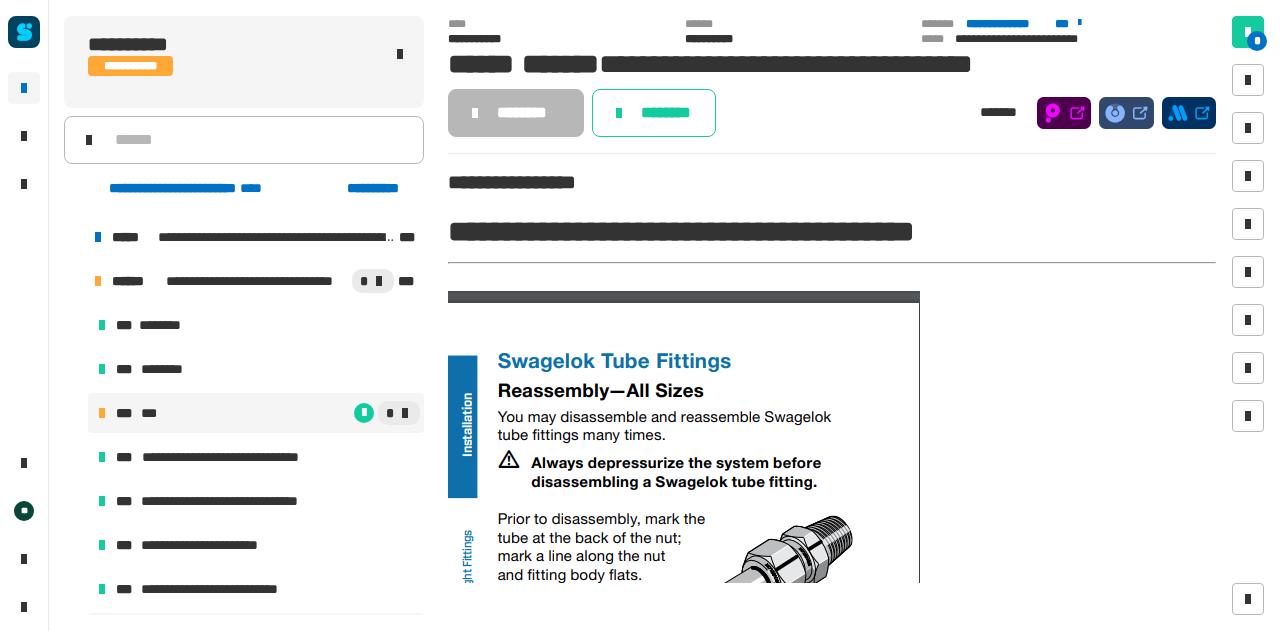 click on "*" at bounding box center [290, 413] 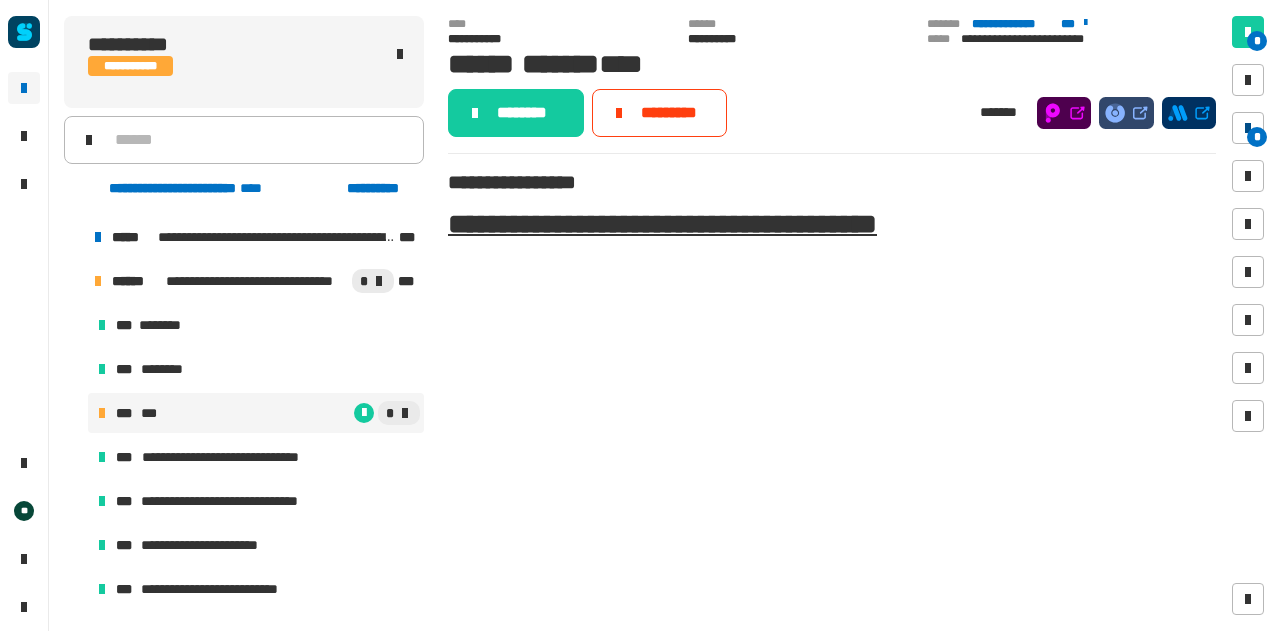 click on "*" at bounding box center (1257, 137) 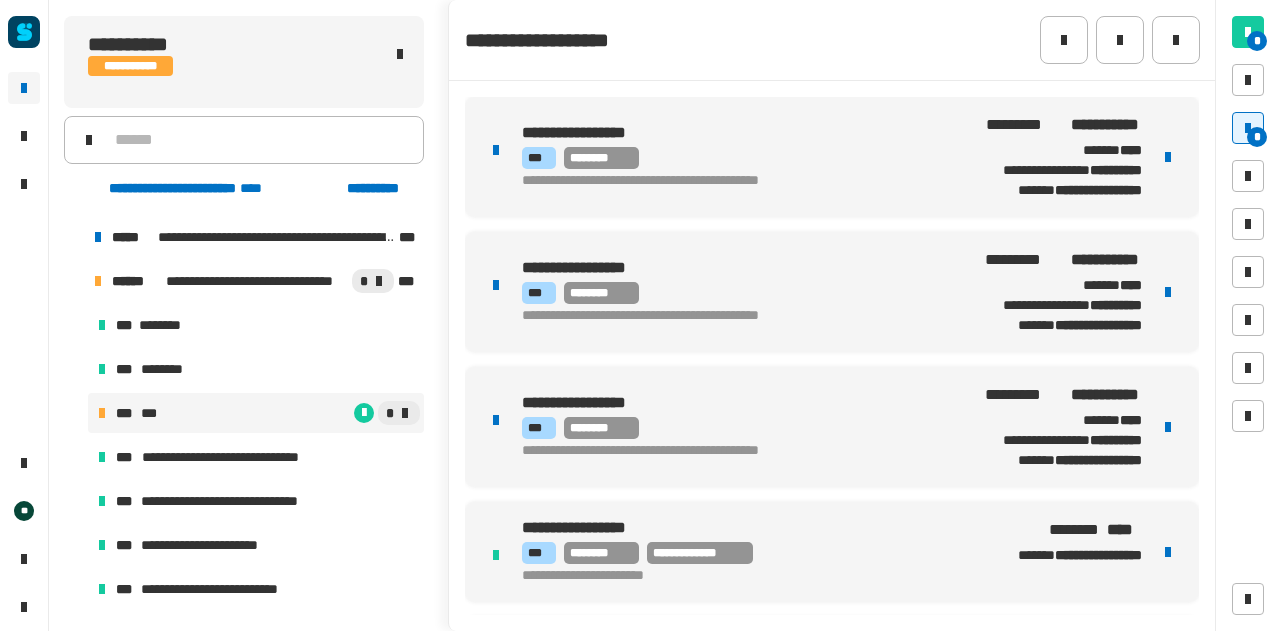 click on "**********" at bounding box center (832, 157) 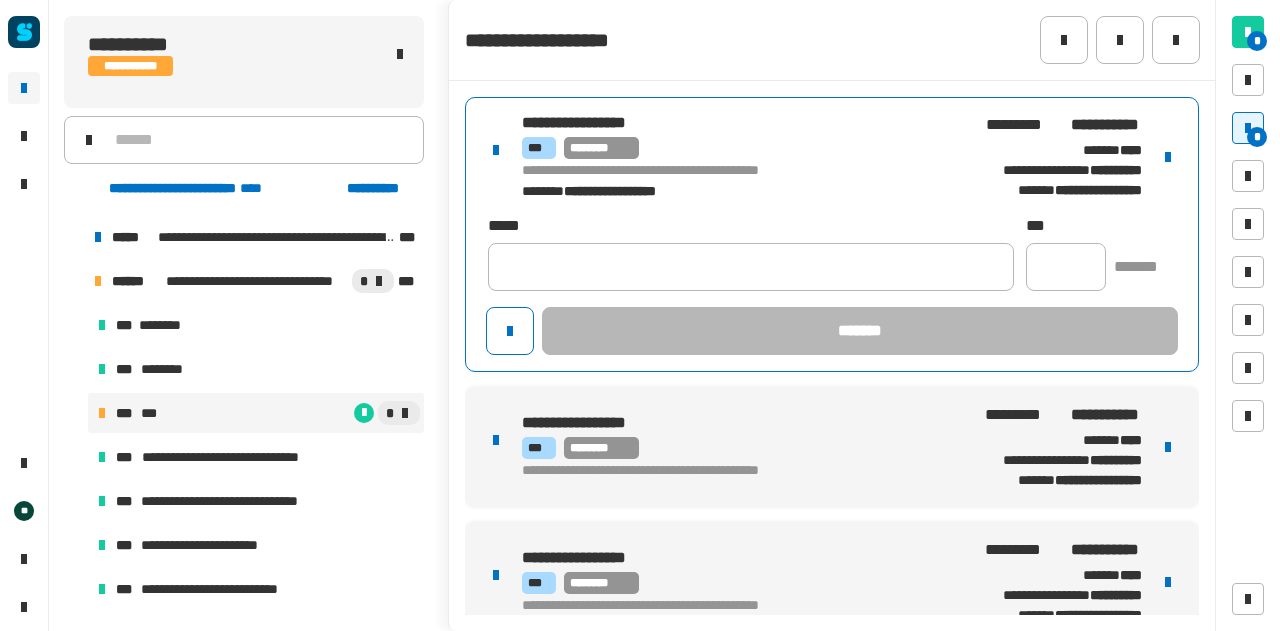 click at bounding box center [1168, 157] 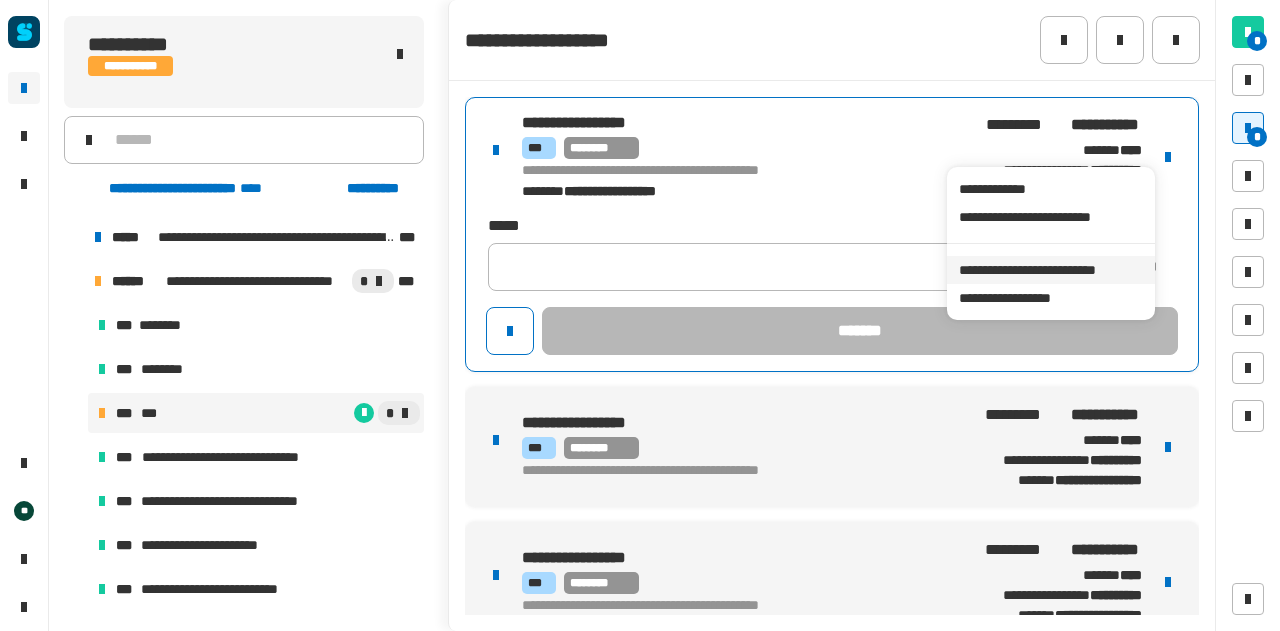 click on "**********" at bounding box center (1050, 270) 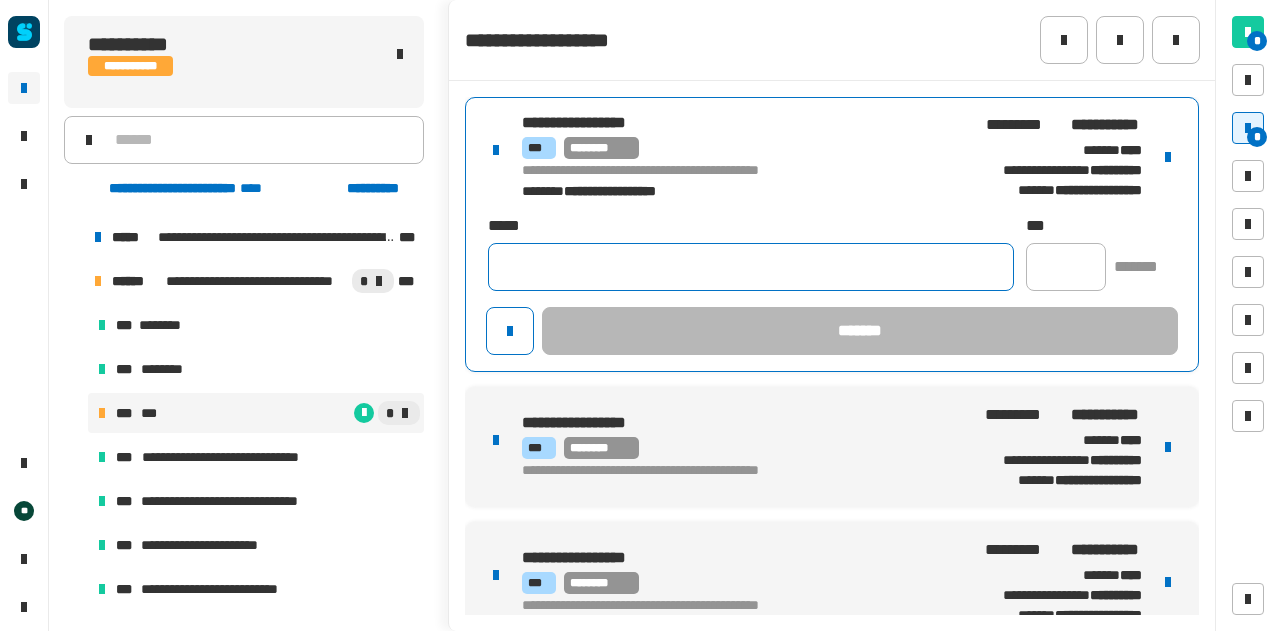 click 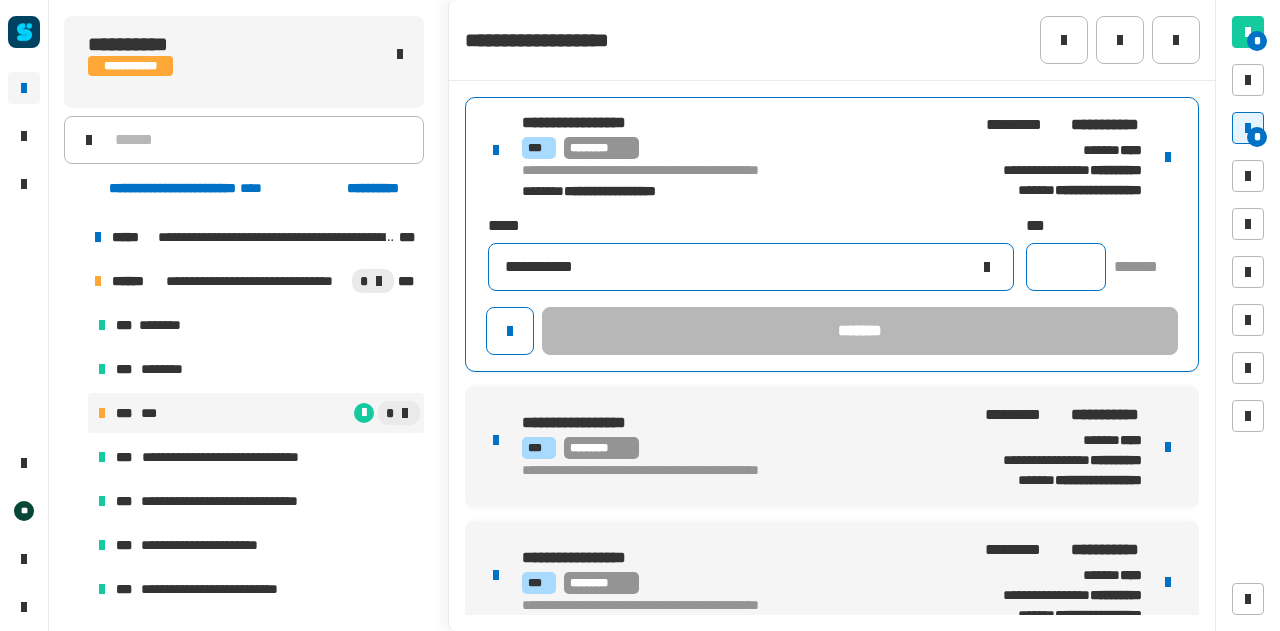 type on "**********" 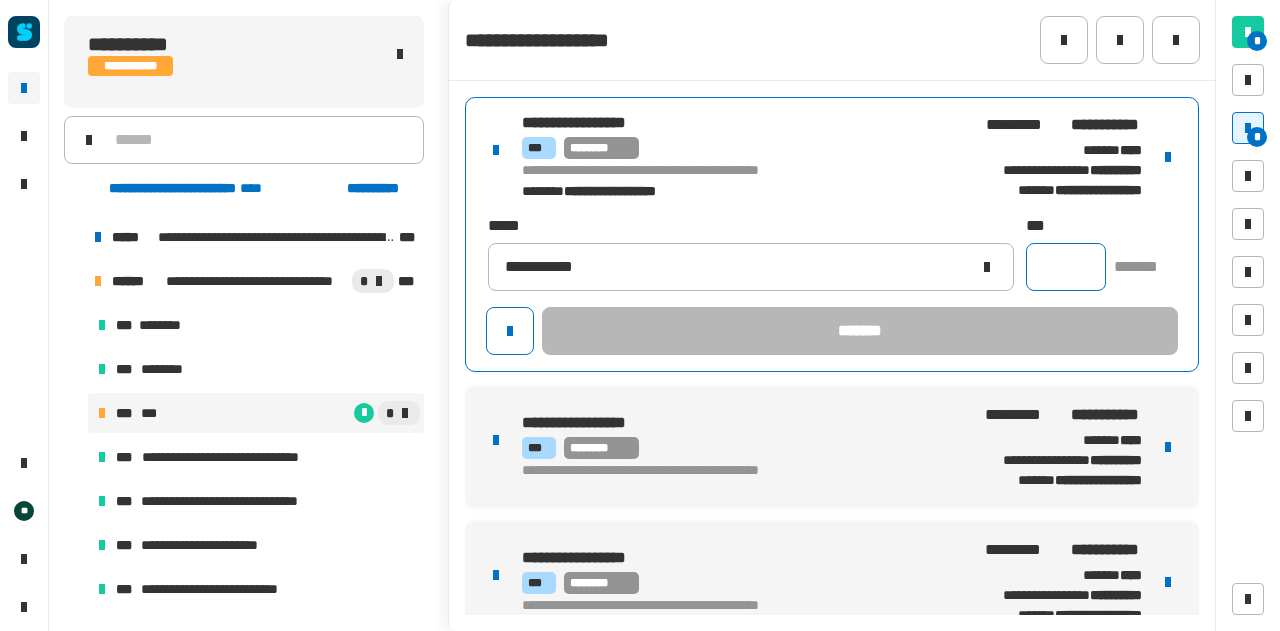 click 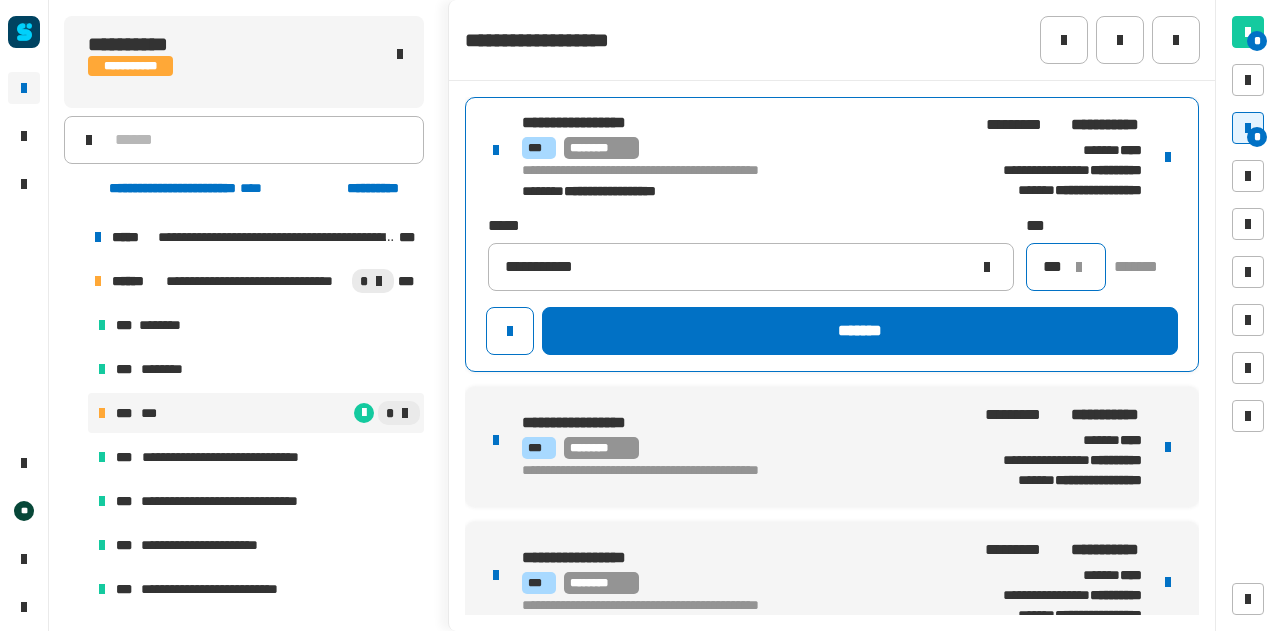 scroll, scrollTop: 0, scrollLeft: 14, axis: horizontal 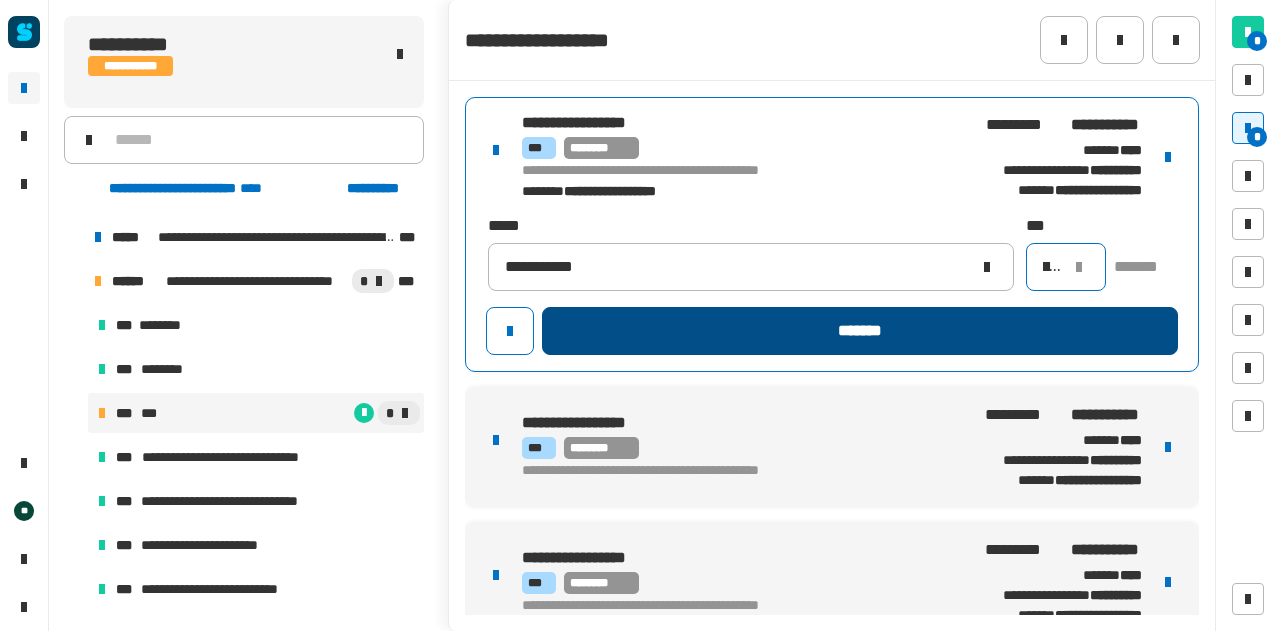 type on "****" 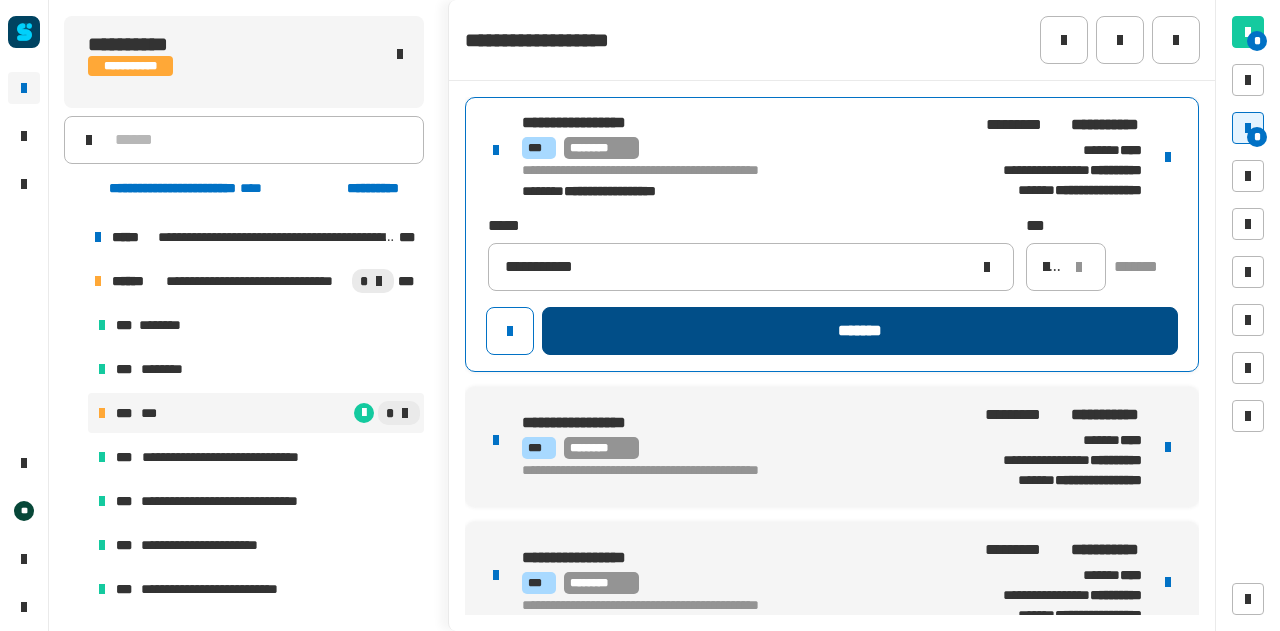 click on "*******" 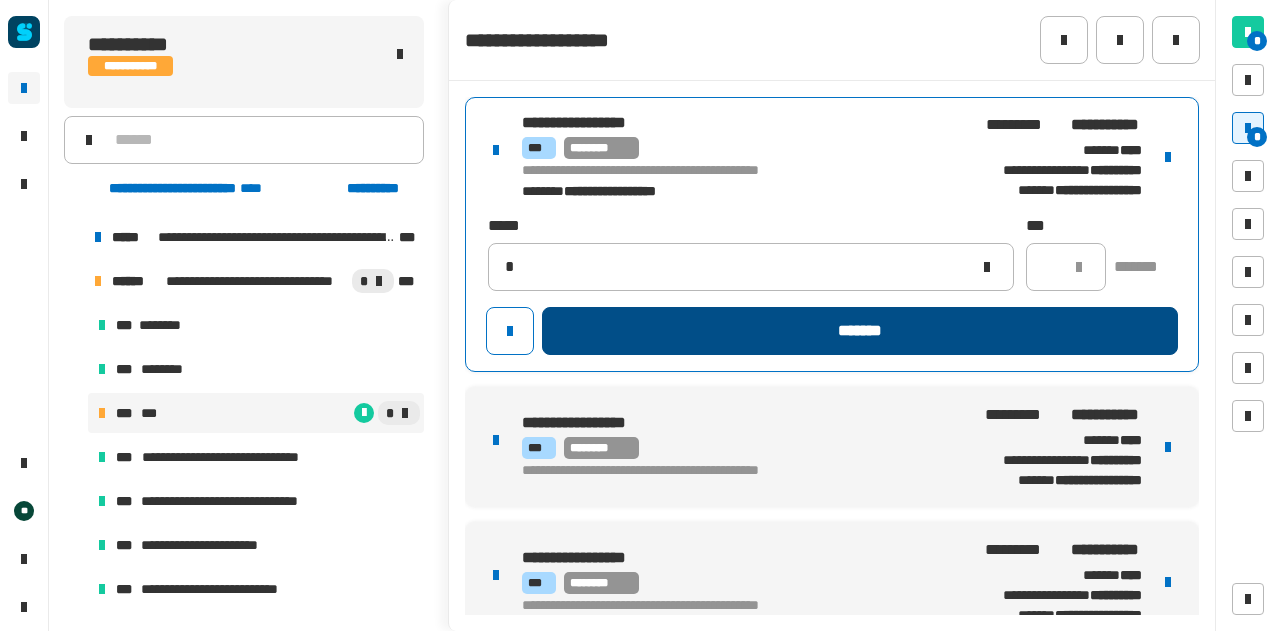 type 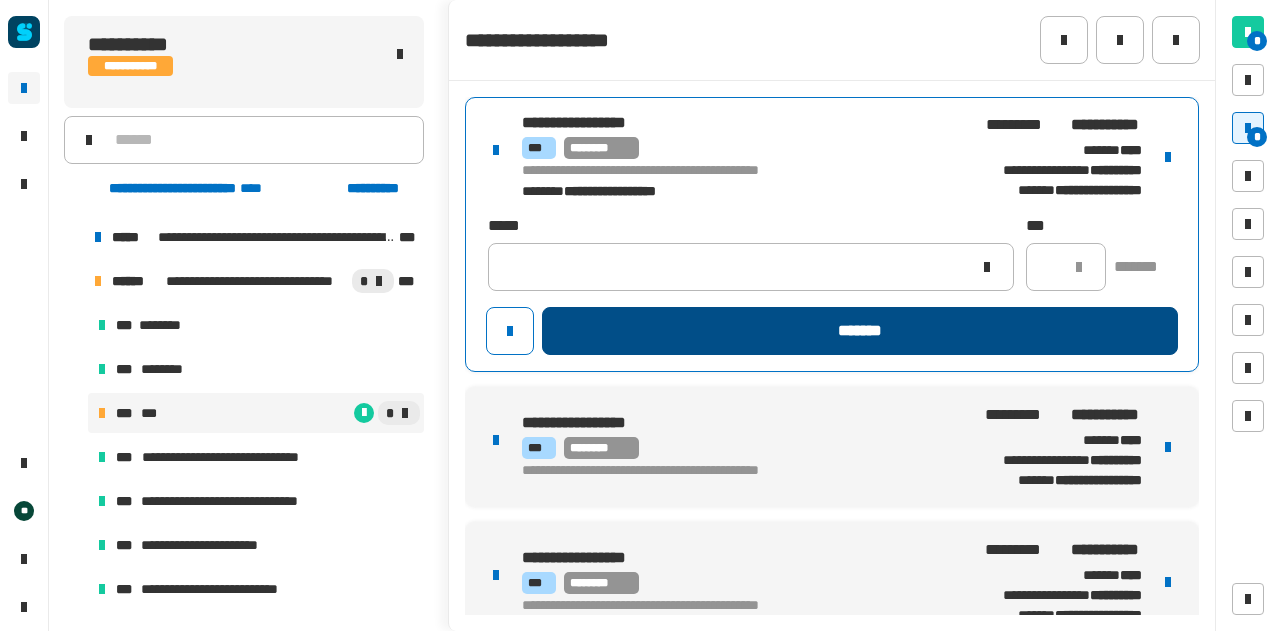 scroll, scrollTop: 0, scrollLeft: 0, axis: both 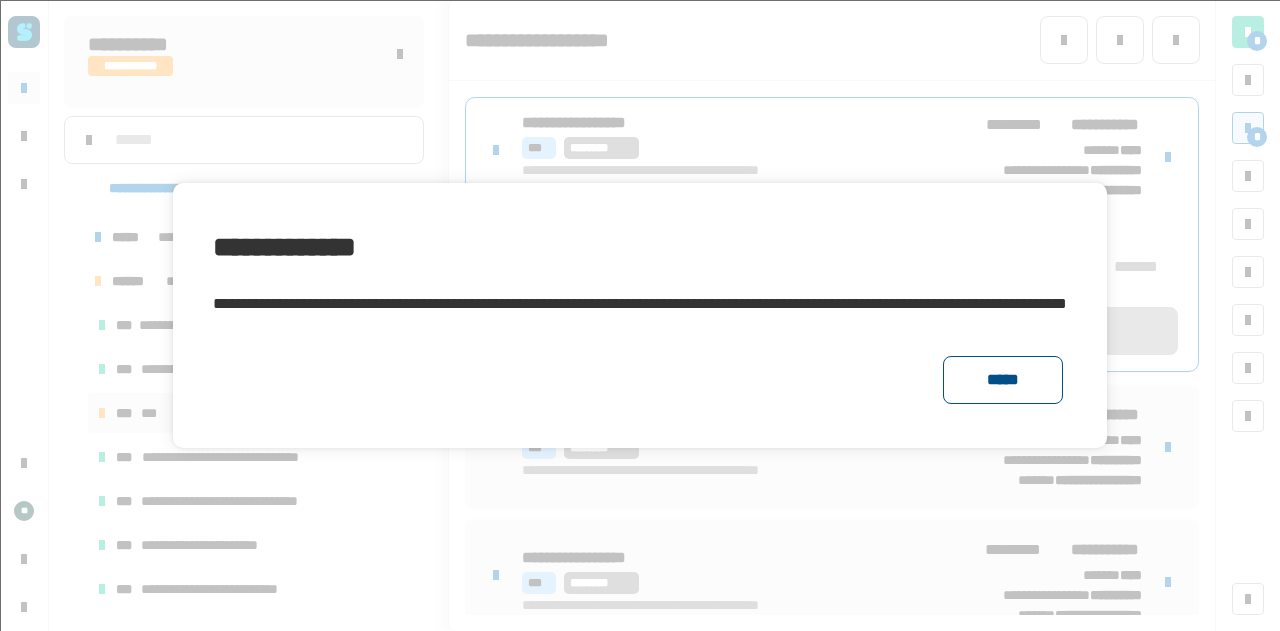 click on "*****" 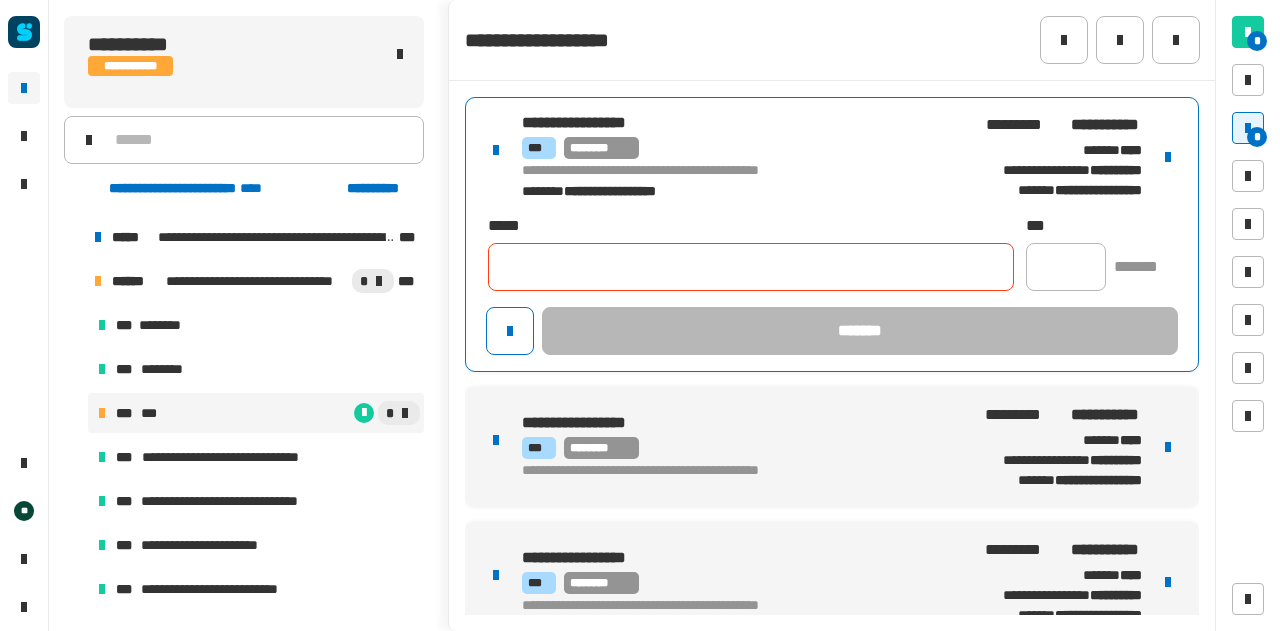 click on "**********" at bounding box center [1049, 157] 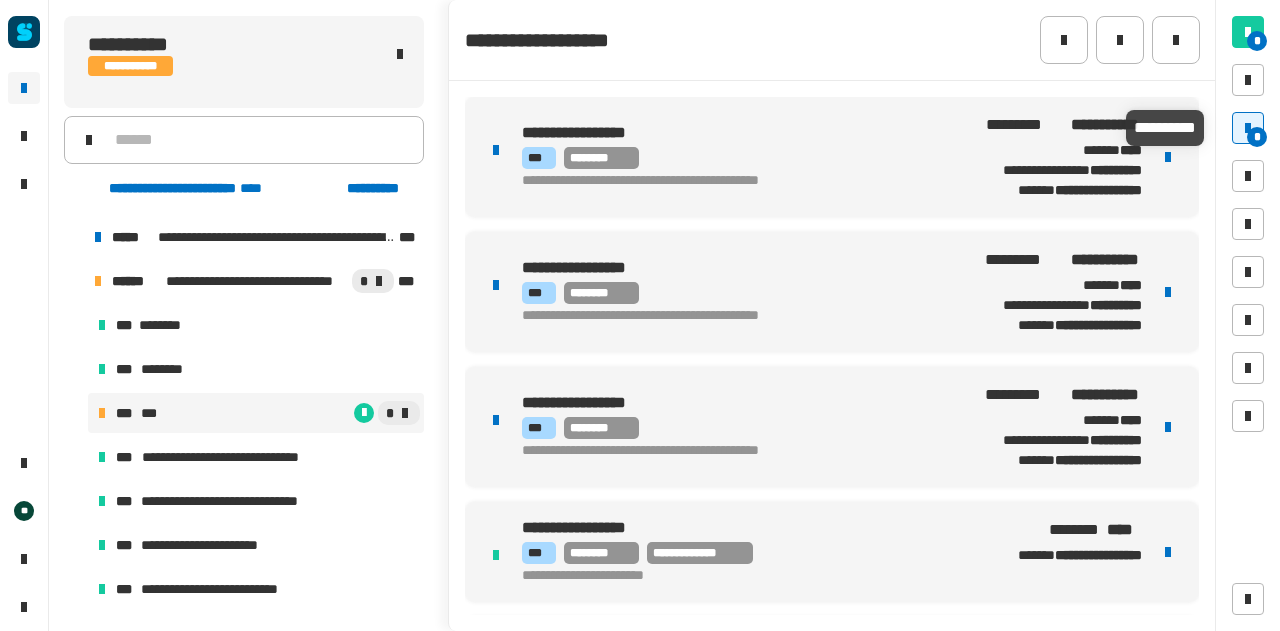 click at bounding box center (1248, 128) 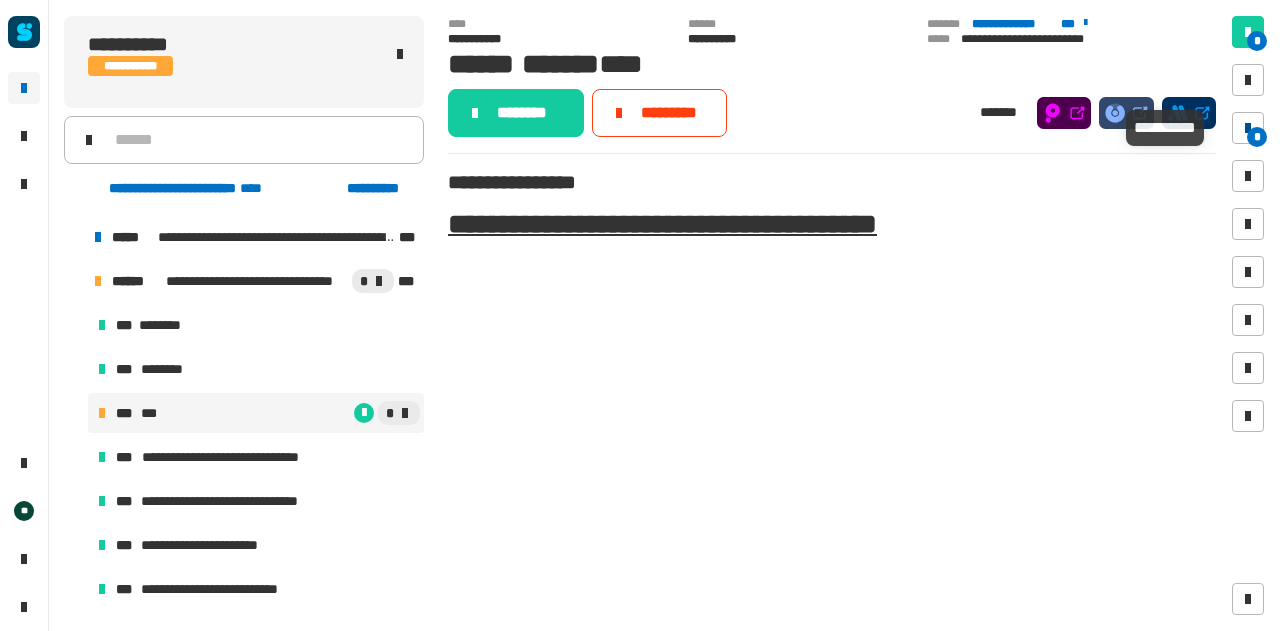 click at bounding box center (1248, 128) 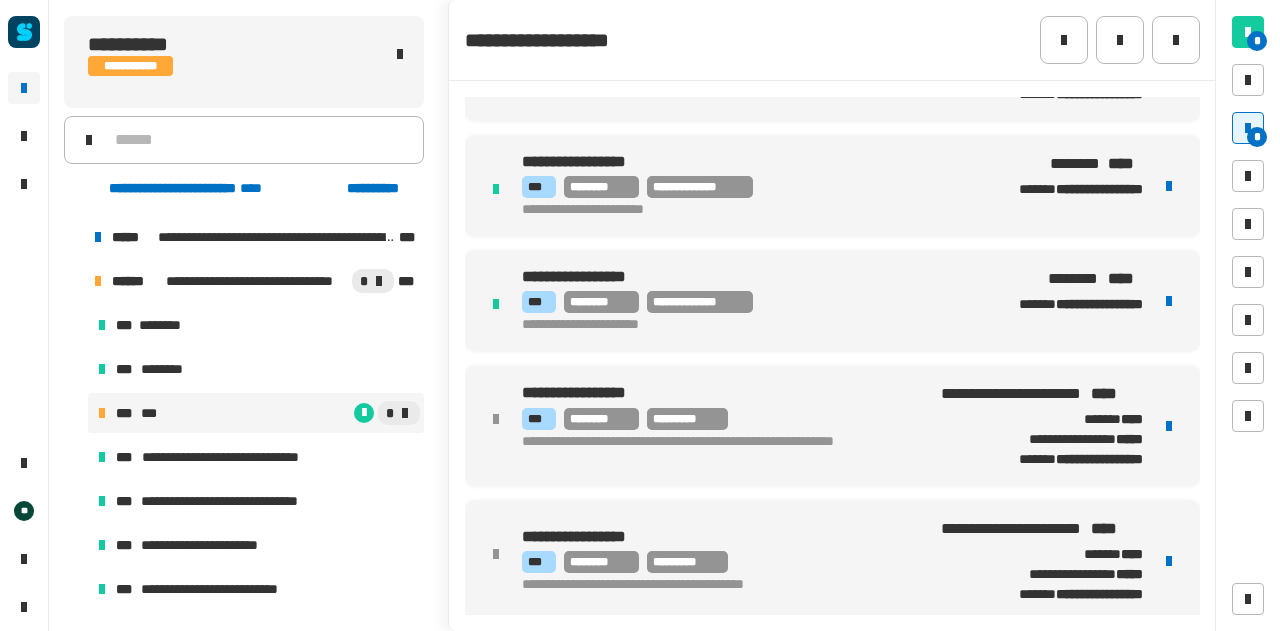 scroll, scrollTop: 0, scrollLeft: 0, axis: both 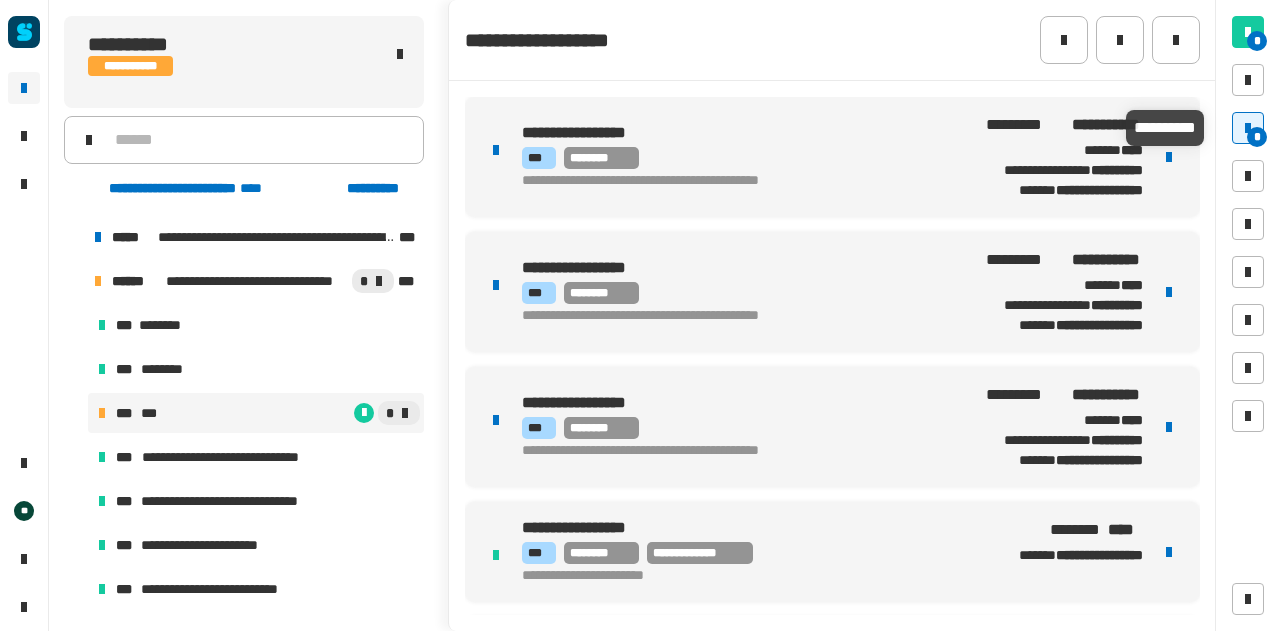 click on "*" at bounding box center (1248, 128) 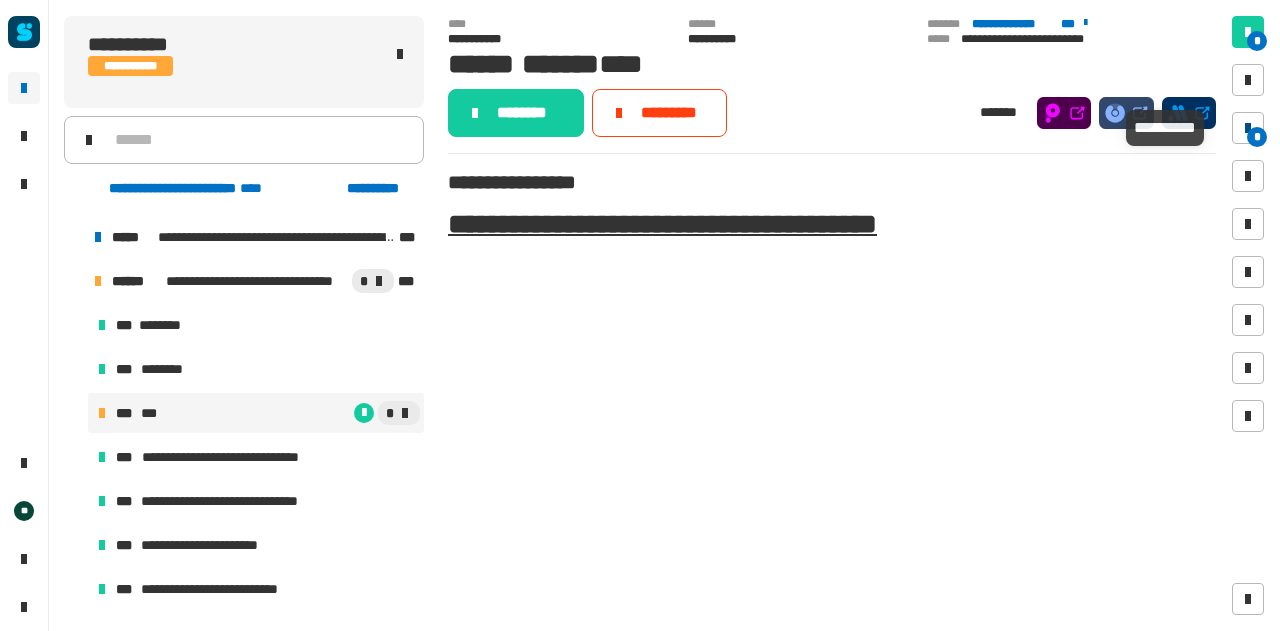 click at bounding box center (1248, 128) 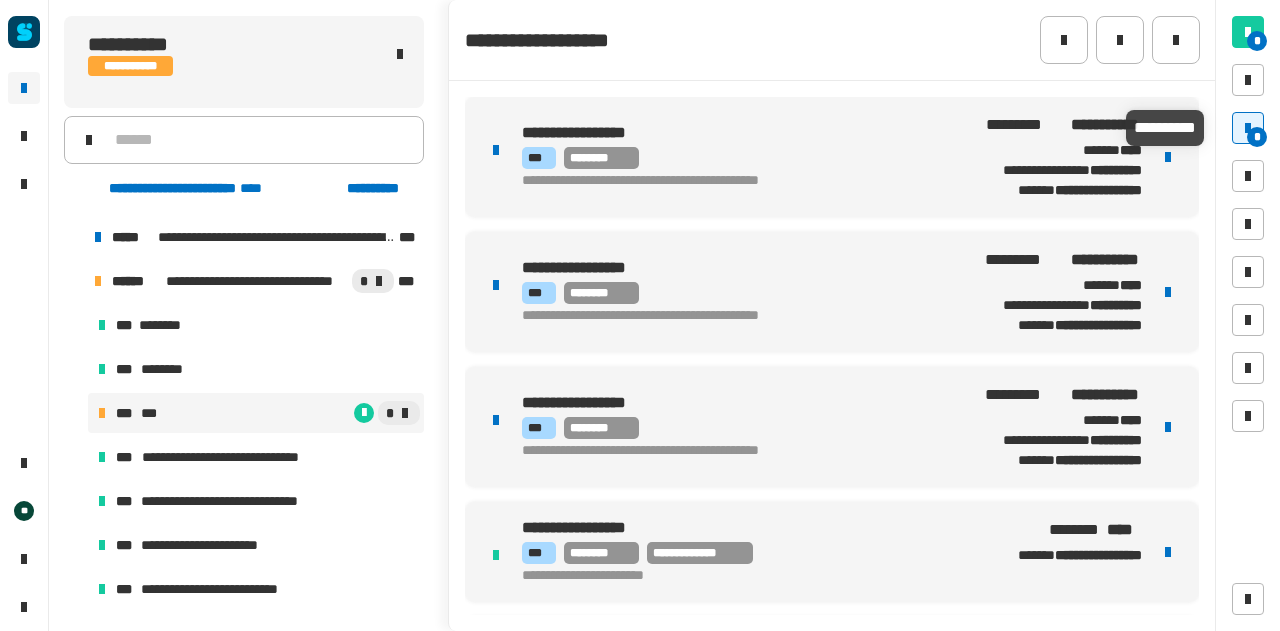 click at bounding box center [1248, 128] 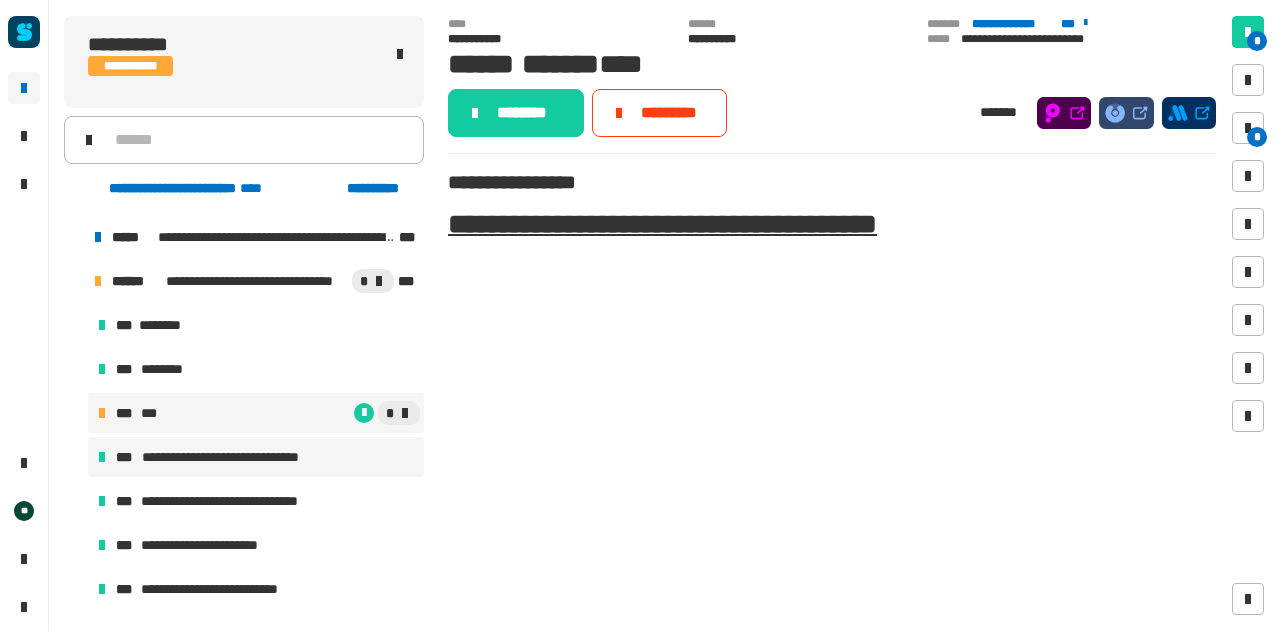 click on "**********" at bounding box center [256, 457] 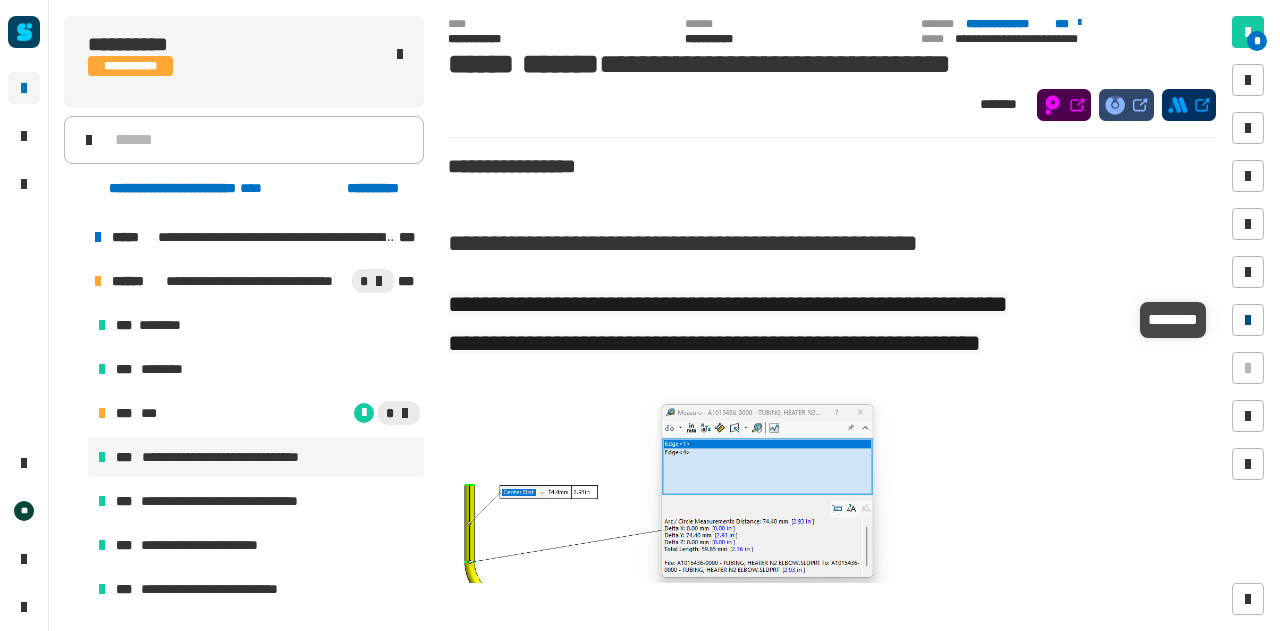 click at bounding box center [1248, 320] 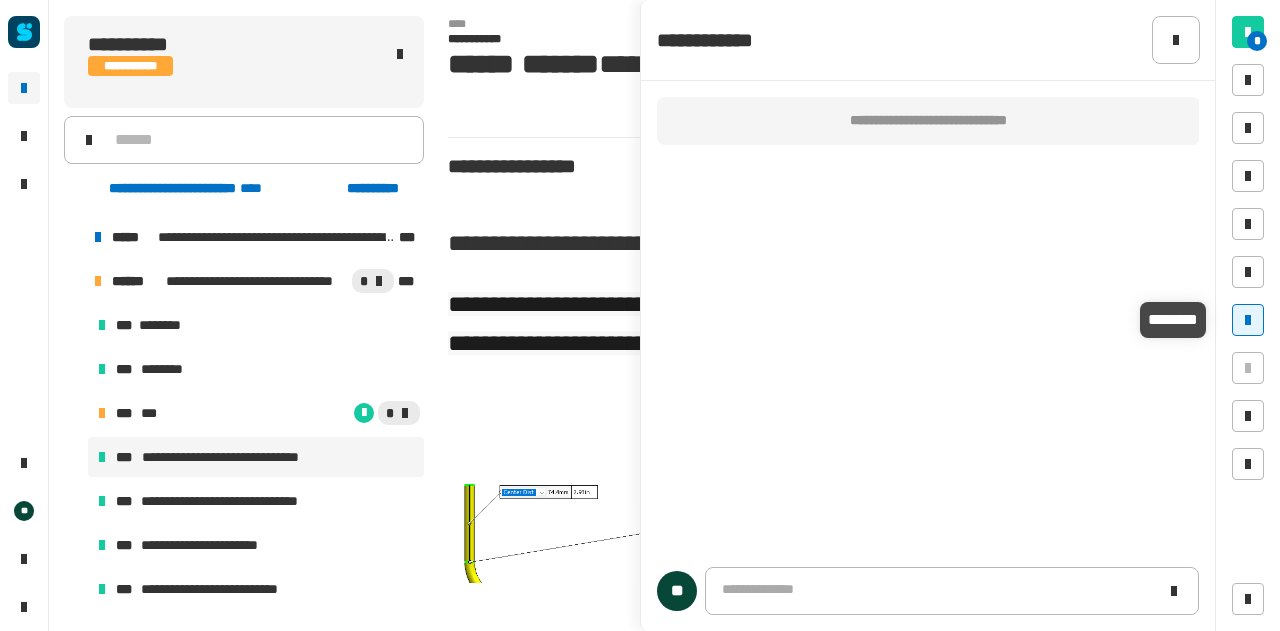 type 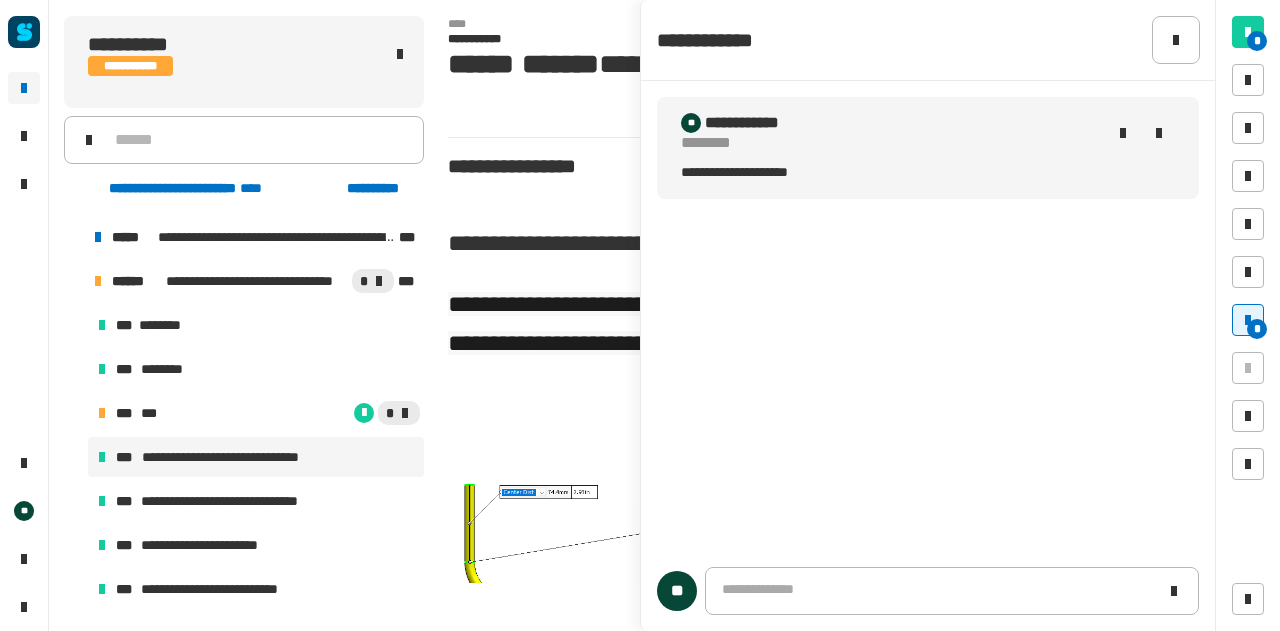 click on "*" at bounding box center [1248, 320] 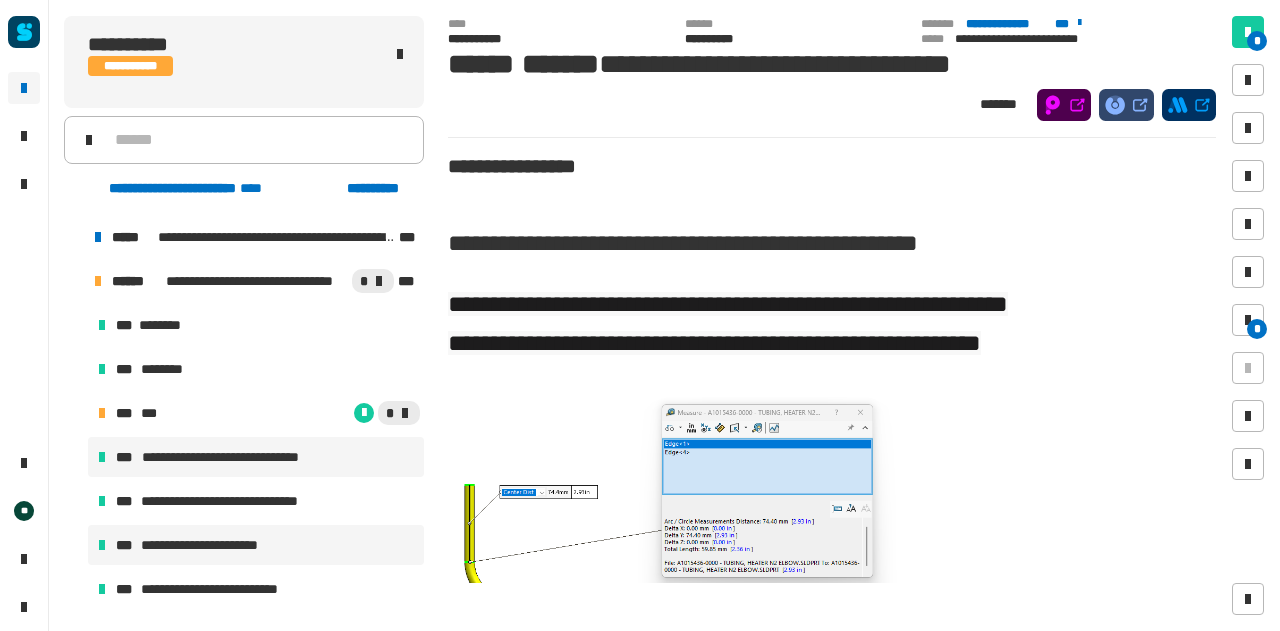 click on "**********" at bounding box center (210, 545) 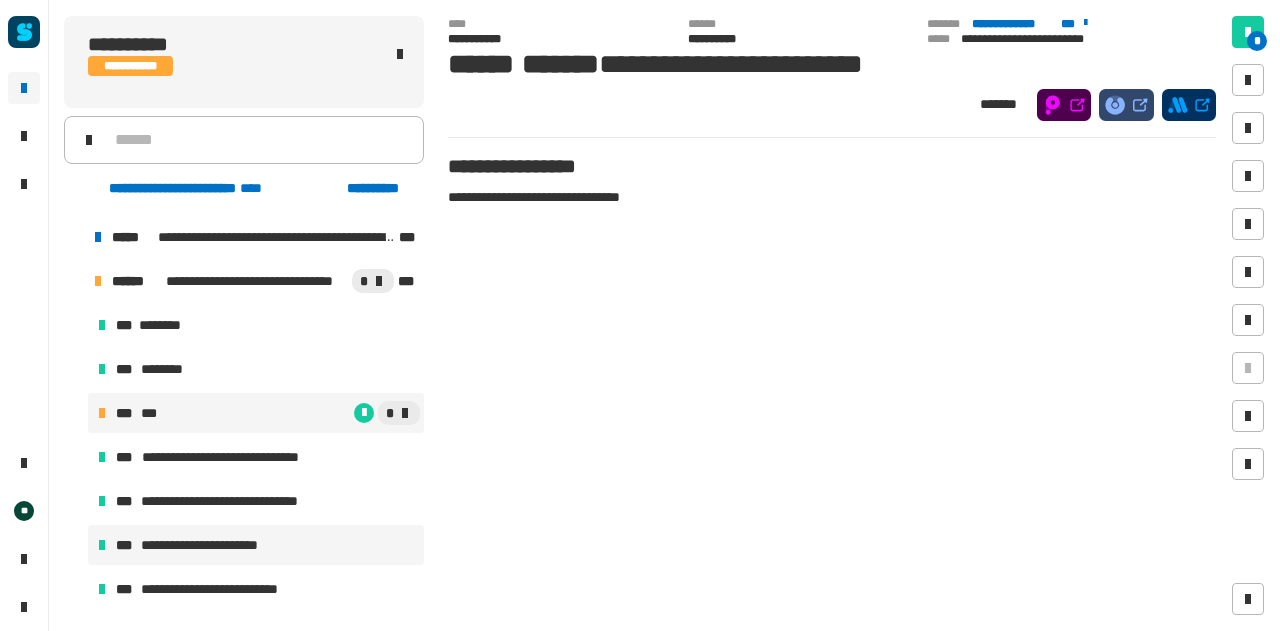 click on "*" at bounding box center [290, 413] 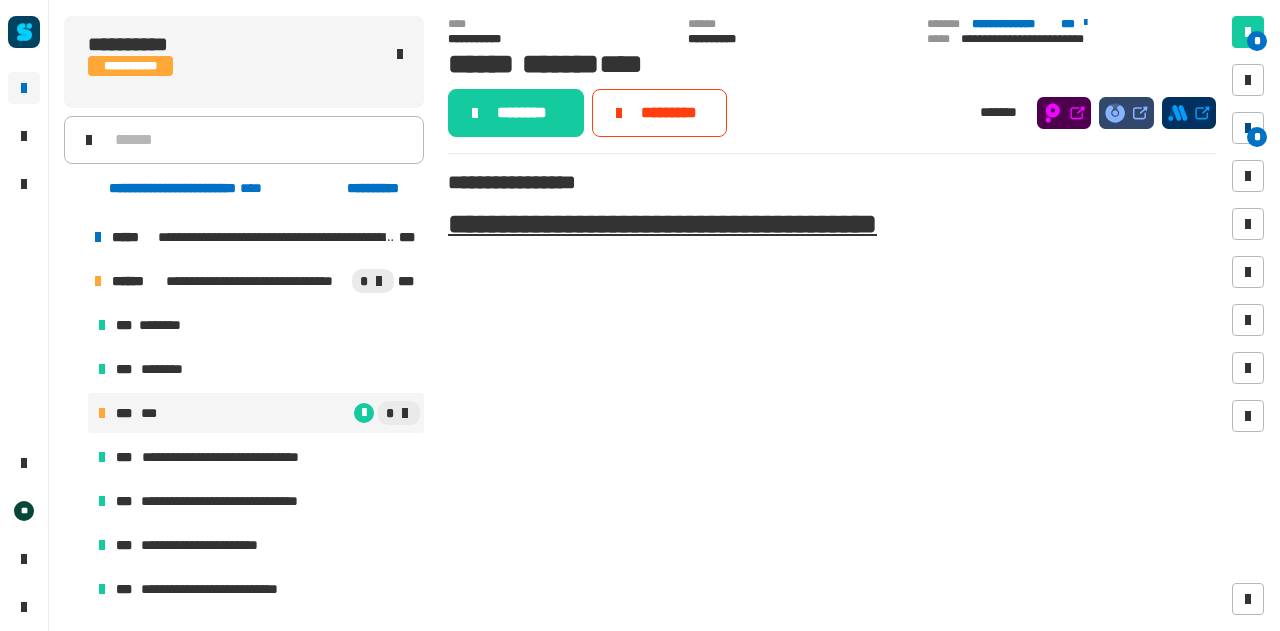 click at bounding box center (1248, 128) 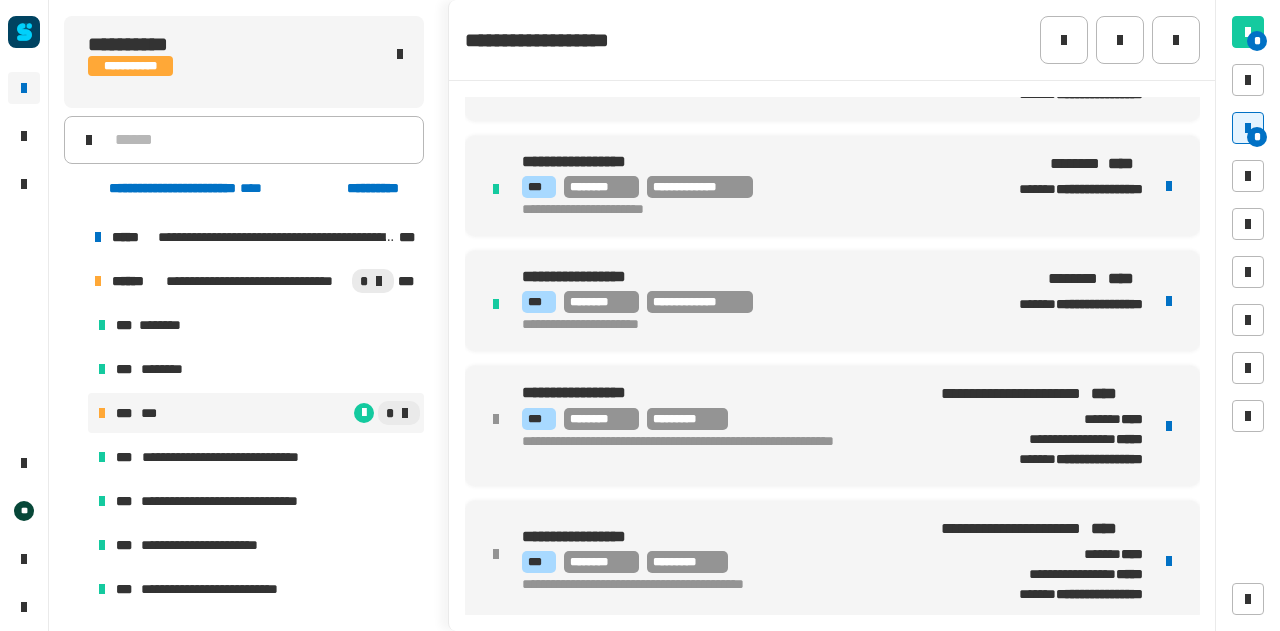 scroll, scrollTop: 0, scrollLeft: 0, axis: both 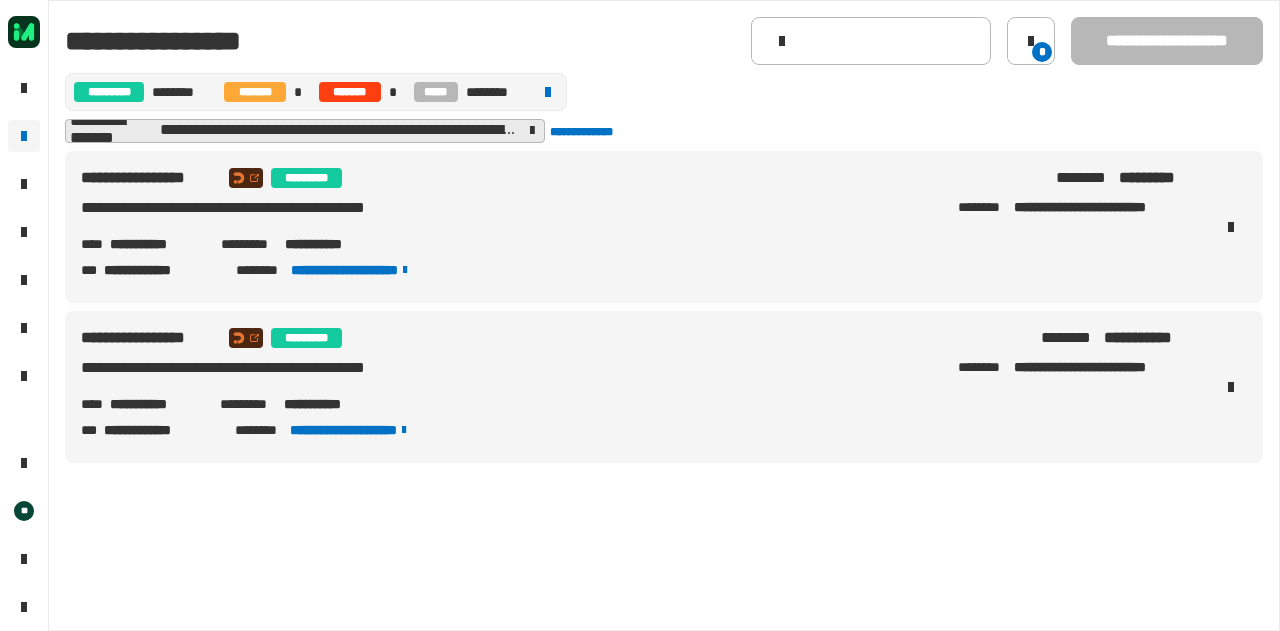 click on "**********" at bounding box center [157, 244] 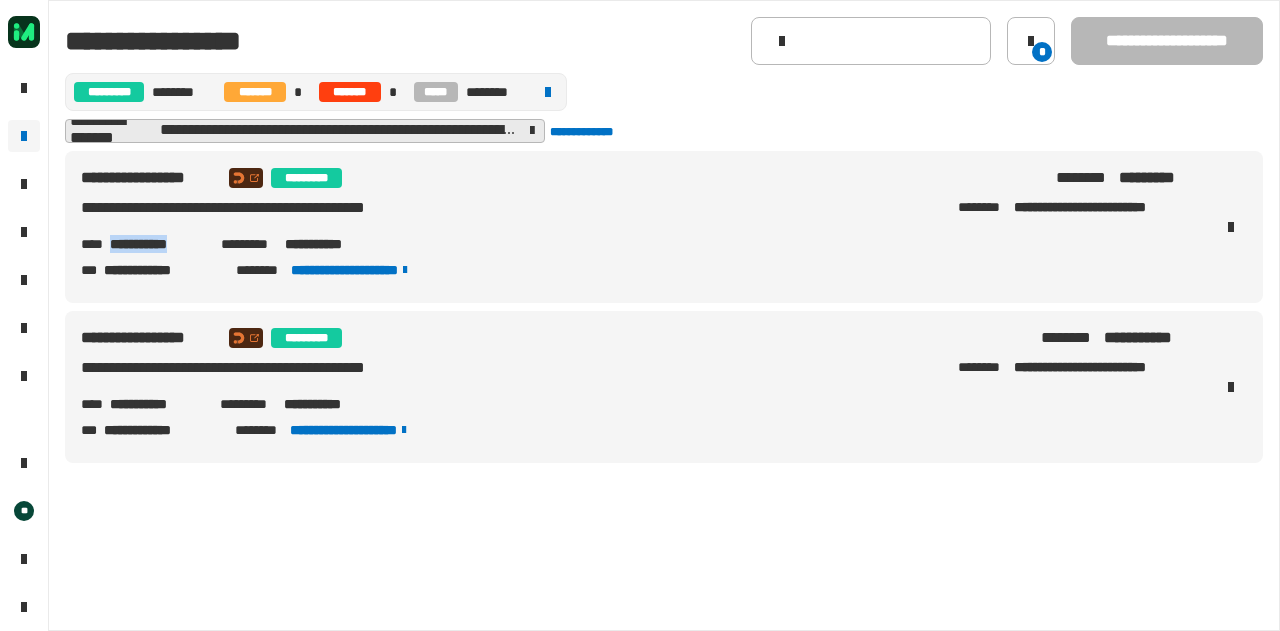 click on "**********" at bounding box center (157, 244) 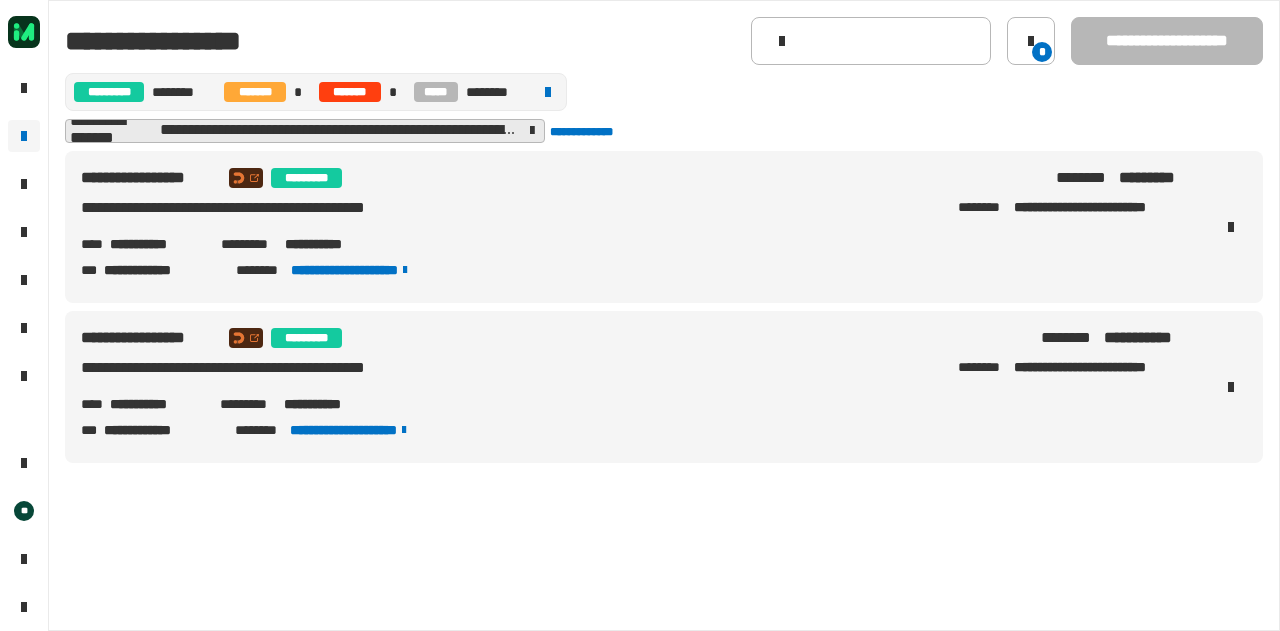 click on "**********" at bounding box center (157, 244) 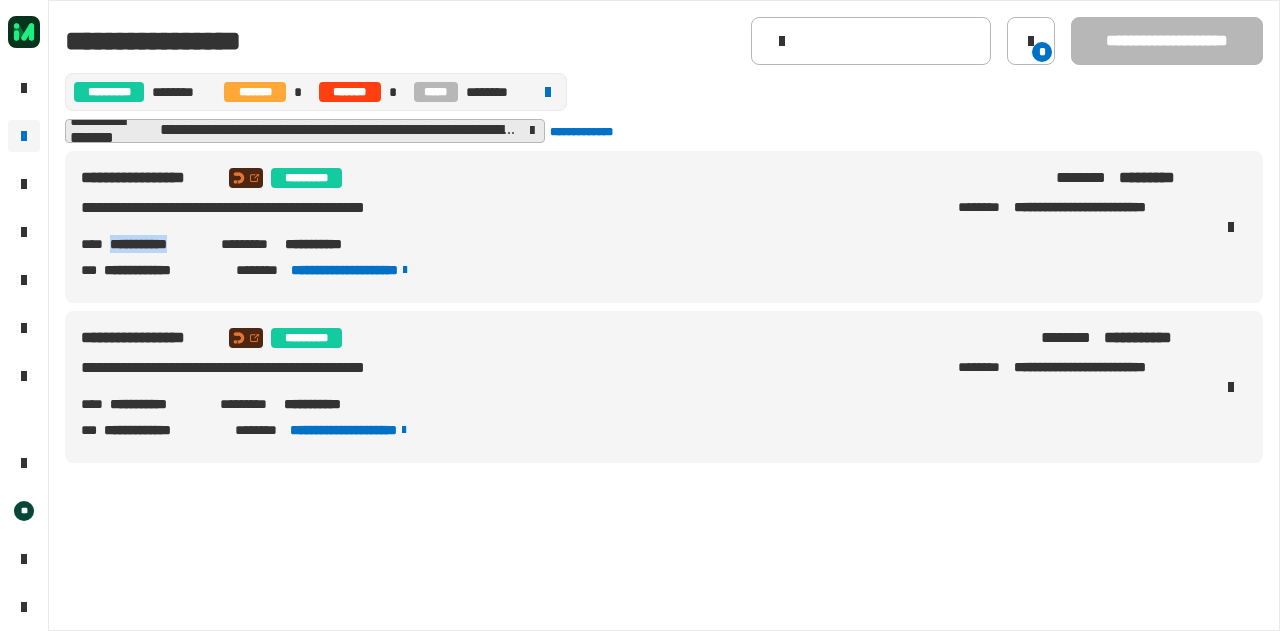 click on "**********" at bounding box center (157, 244) 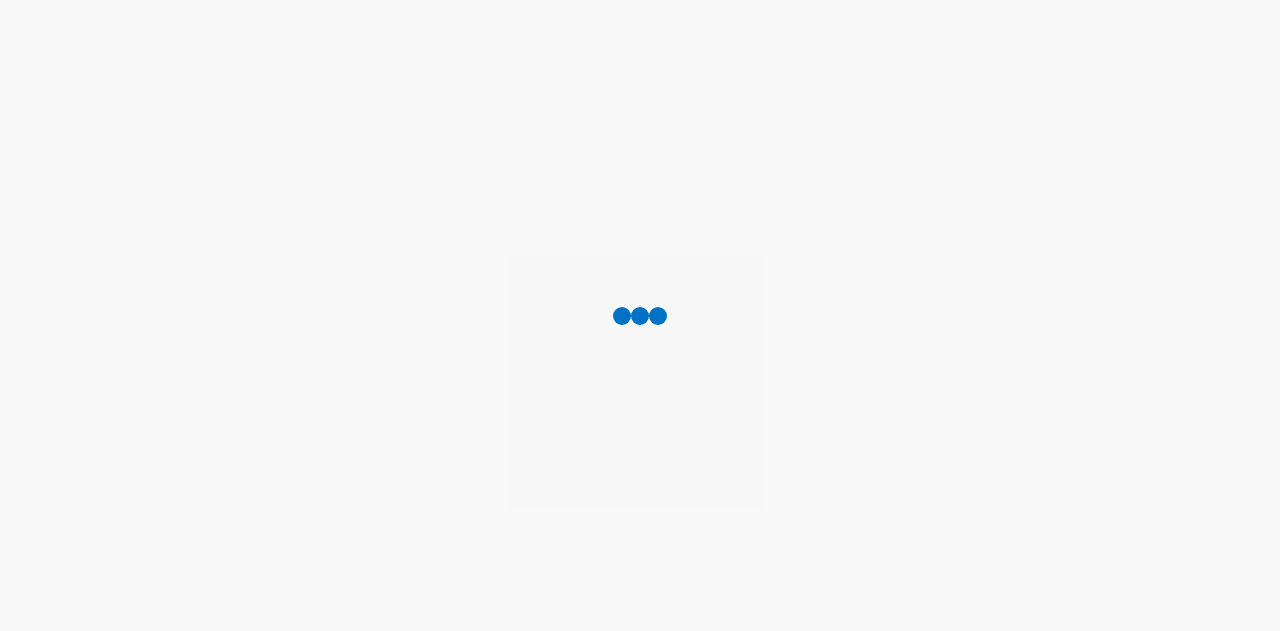 scroll, scrollTop: 0, scrollLeft: 0, axis: both 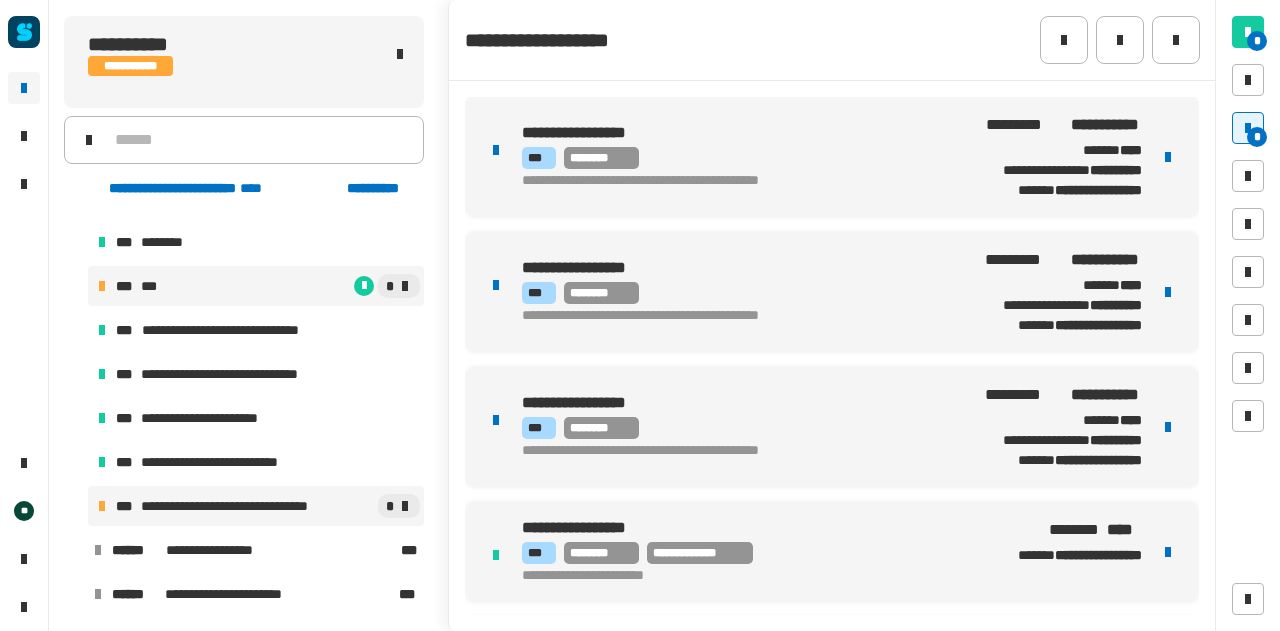 click on "**********" at bounding box center [246, 506] 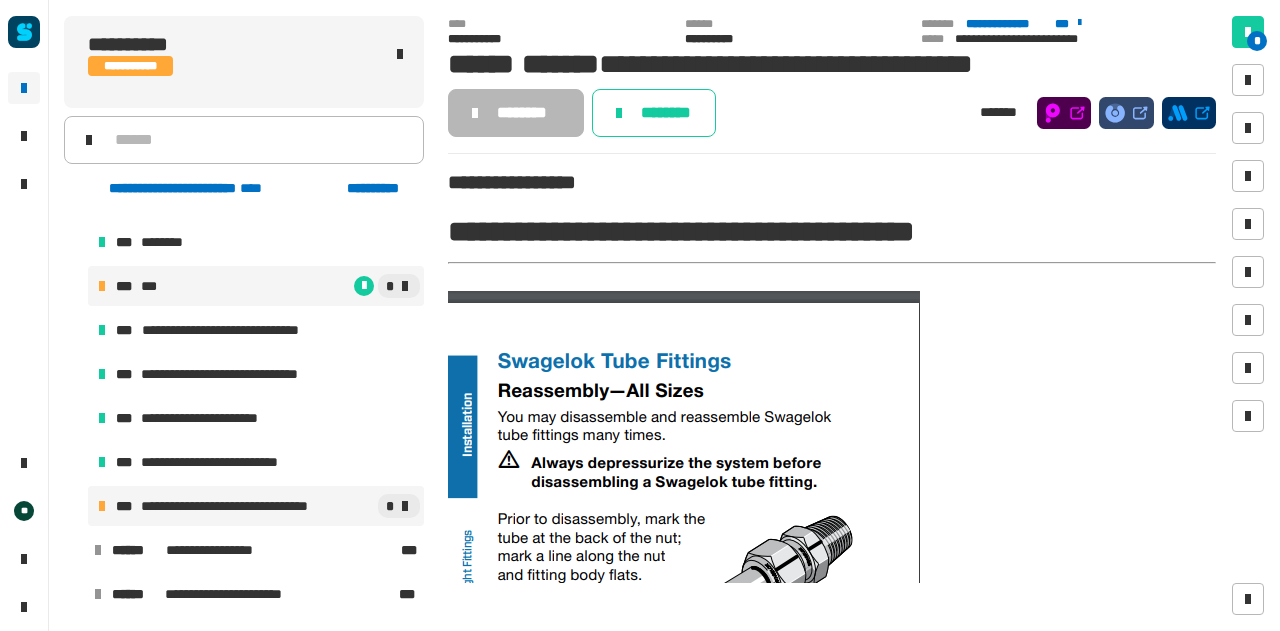 click on "*" at bounding box center [290, 286] 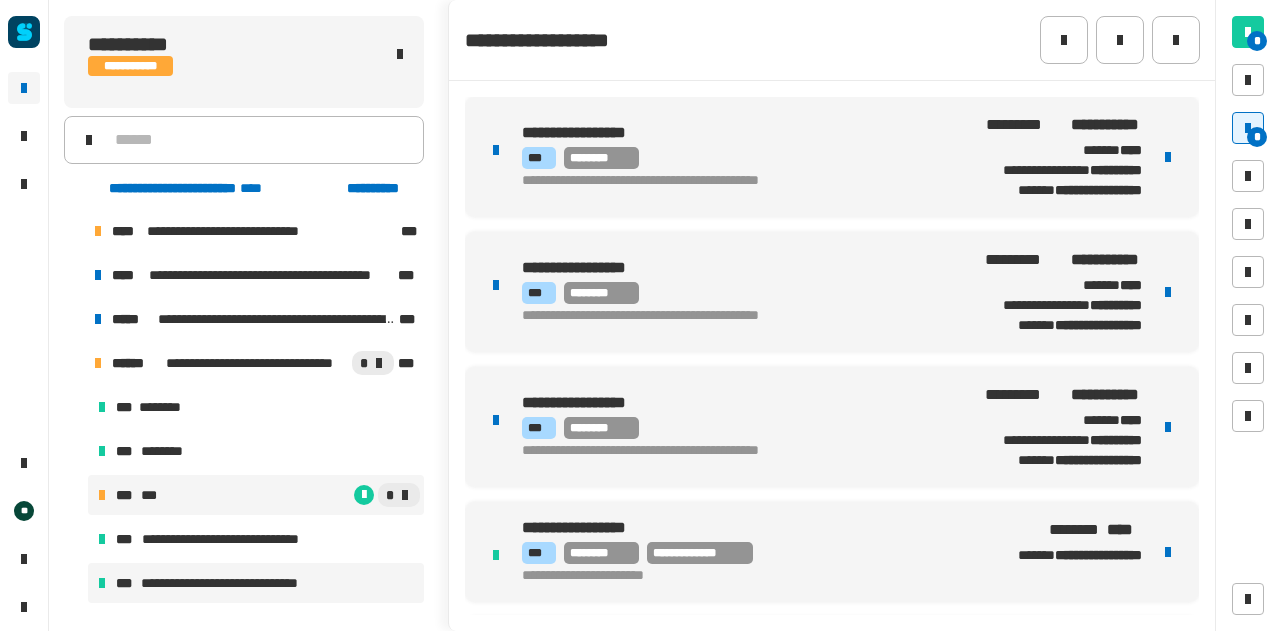 scroll, scrollTop: 0, scrollLeft: 0, axis: both 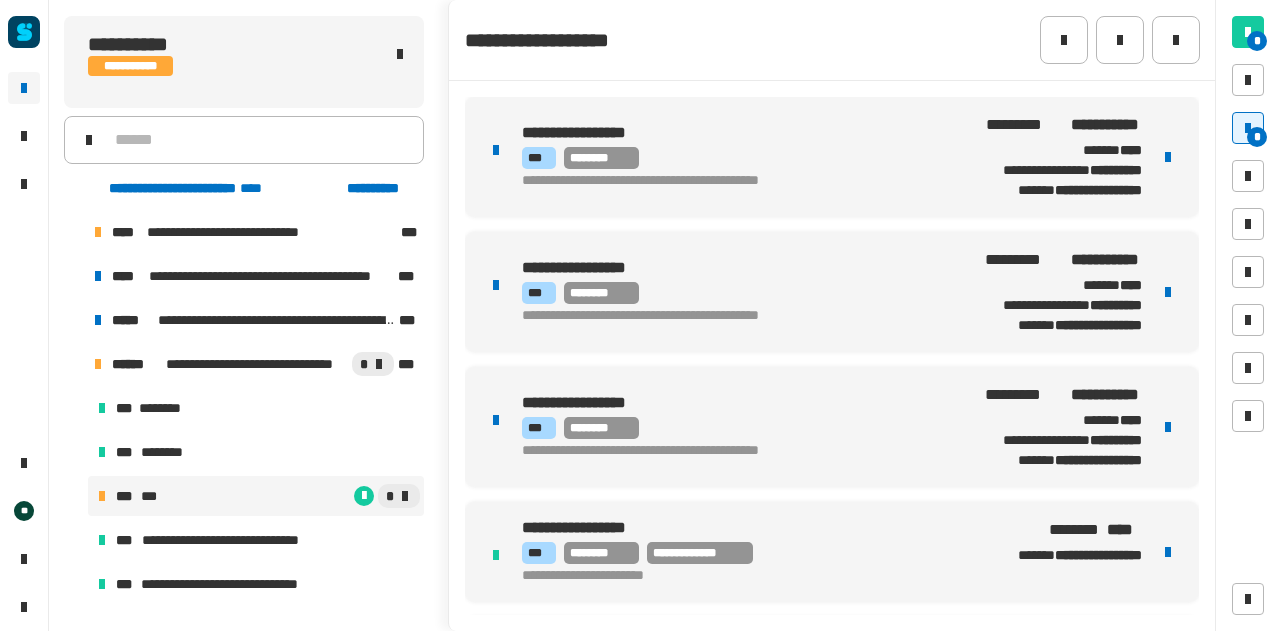 click at bounding box center (74, 364) 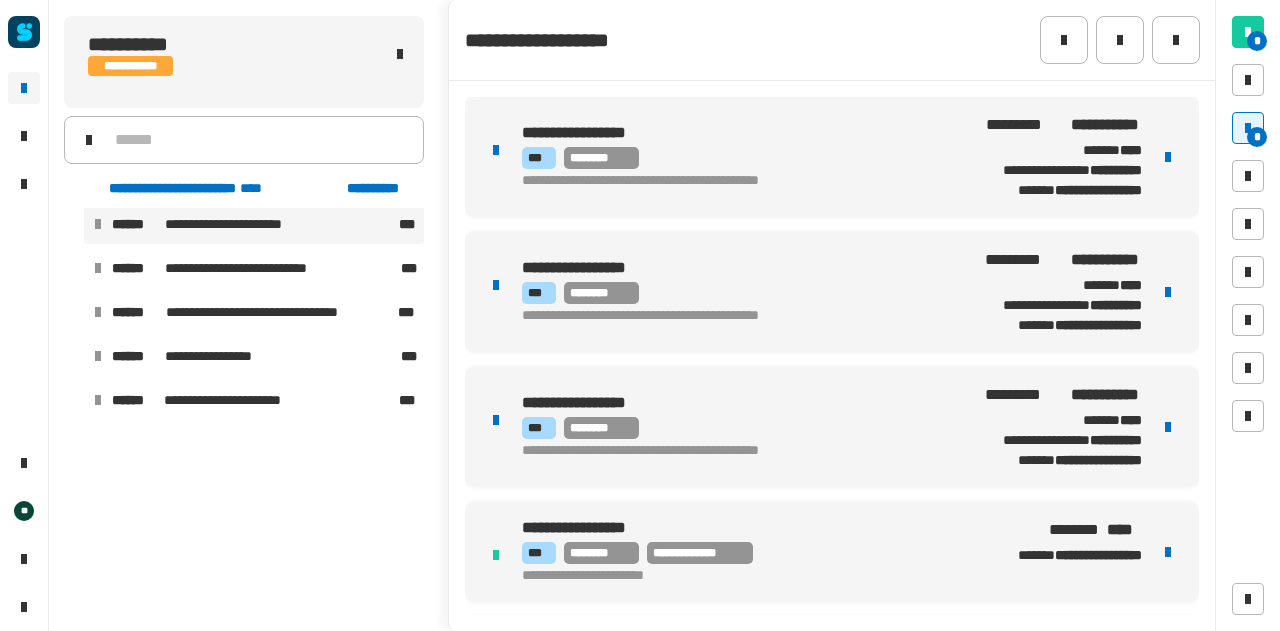 scroll, scrollTop: 0, scrollLeft: 0, axis: both 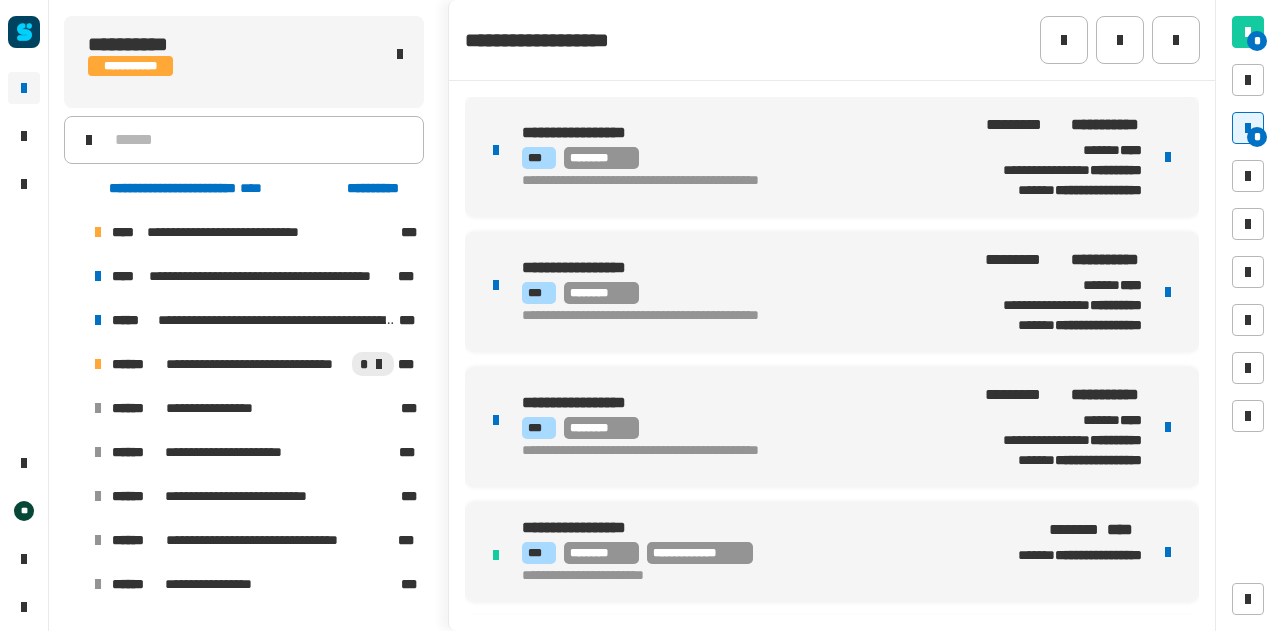 click at bounding box center [74, 364] 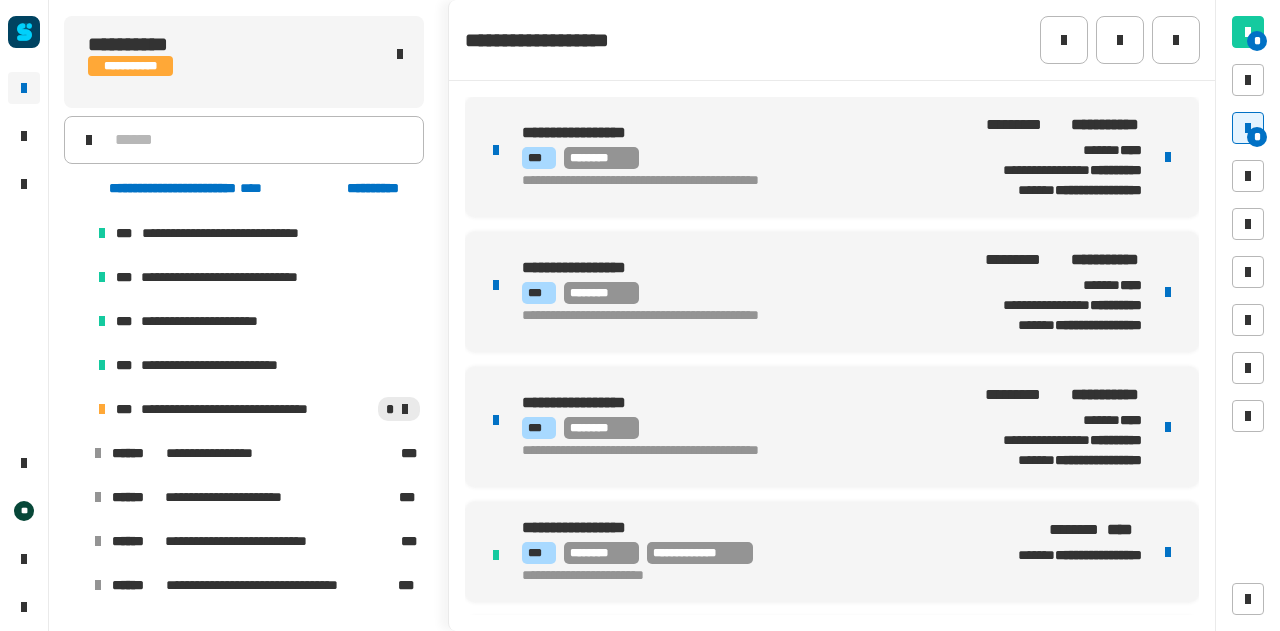 scroll, scrollTop: 323, scrollLeft: 0, axis: vertical 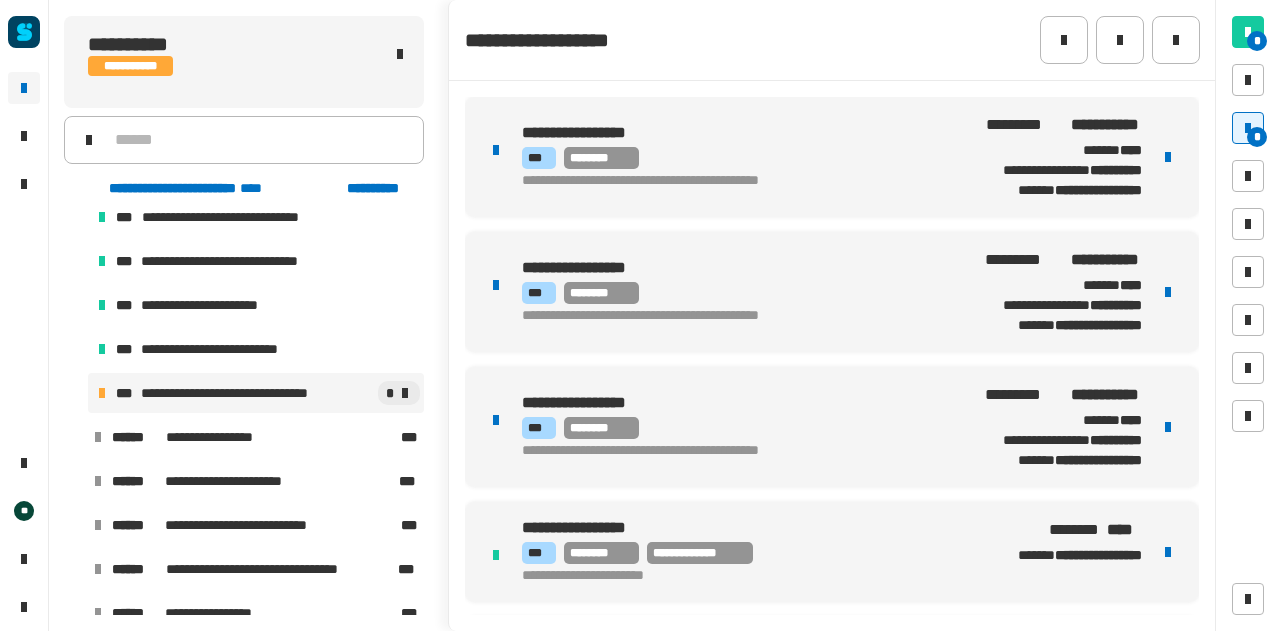 click on "**********" at bounding box center [256, 393] 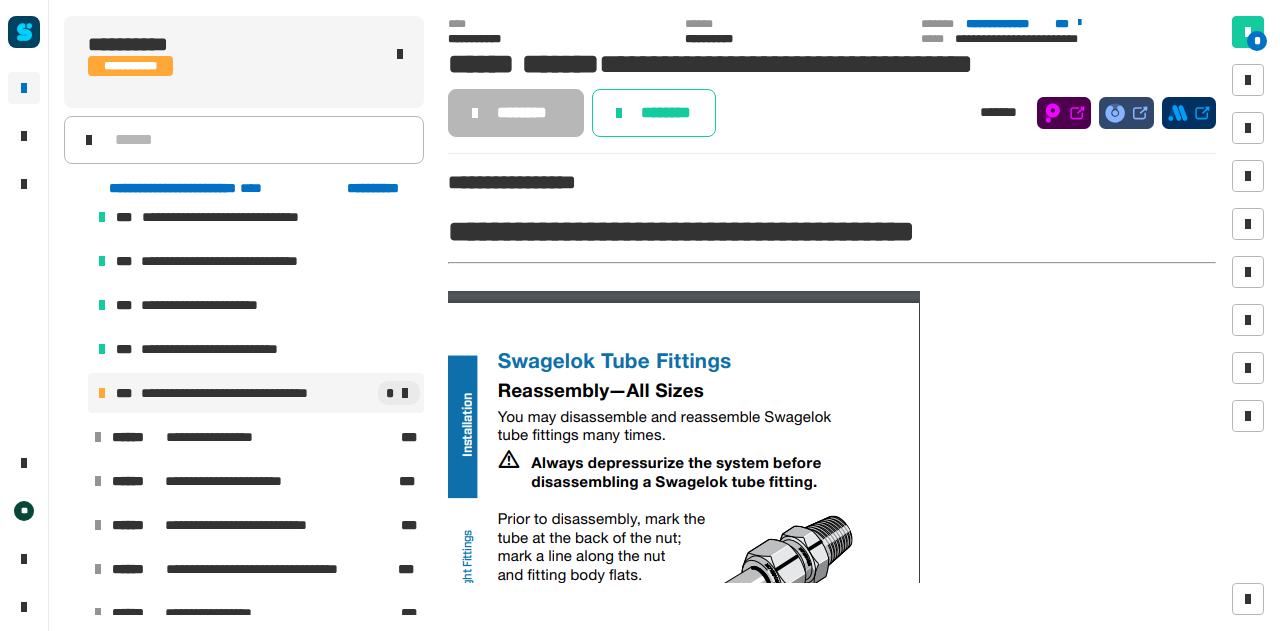 click at bounding box center (684, 768) 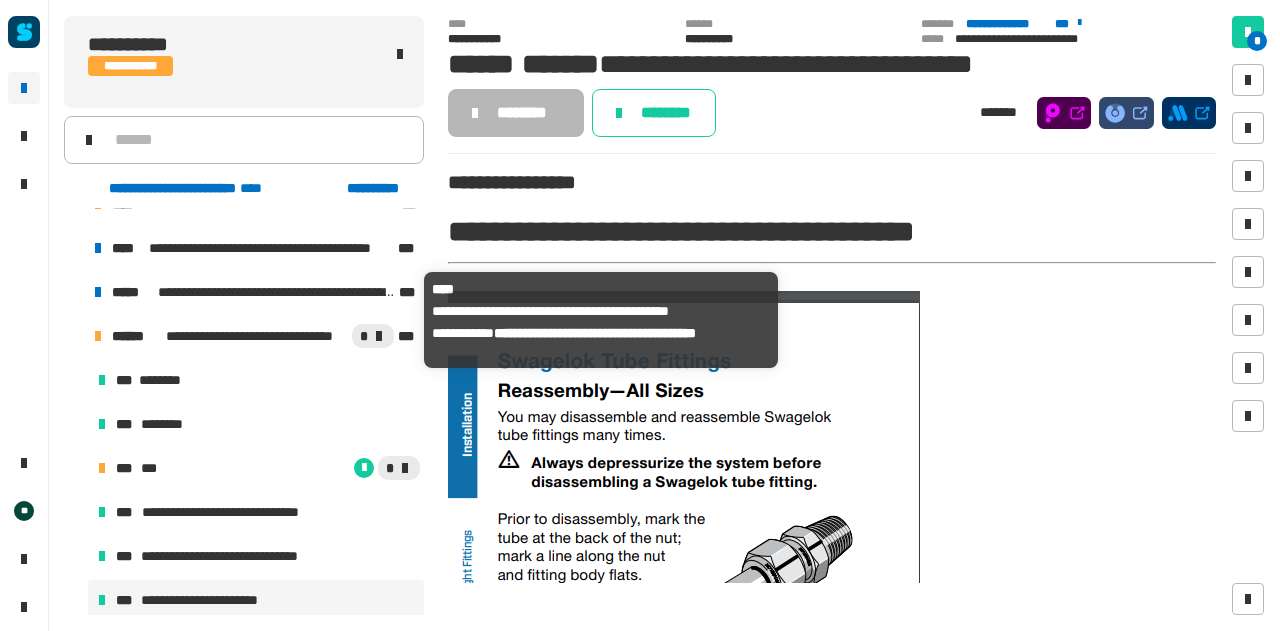 scroll, scrollTop: 29, scrollLeft: 0, axis: vertical 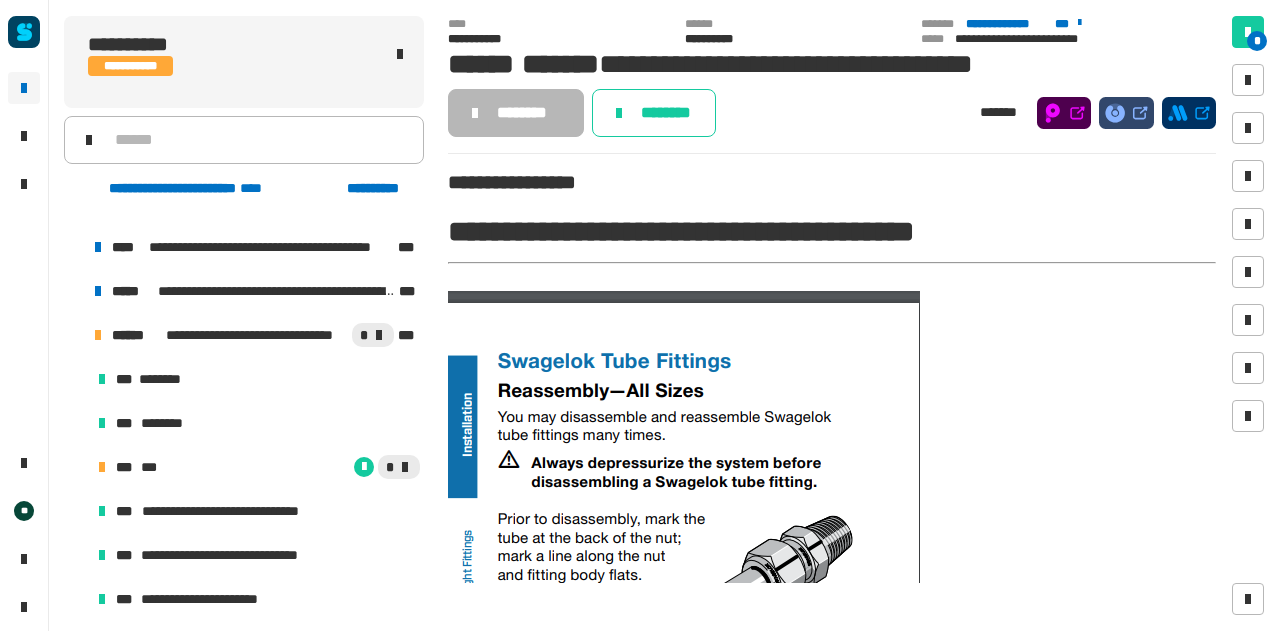 click on "**********" 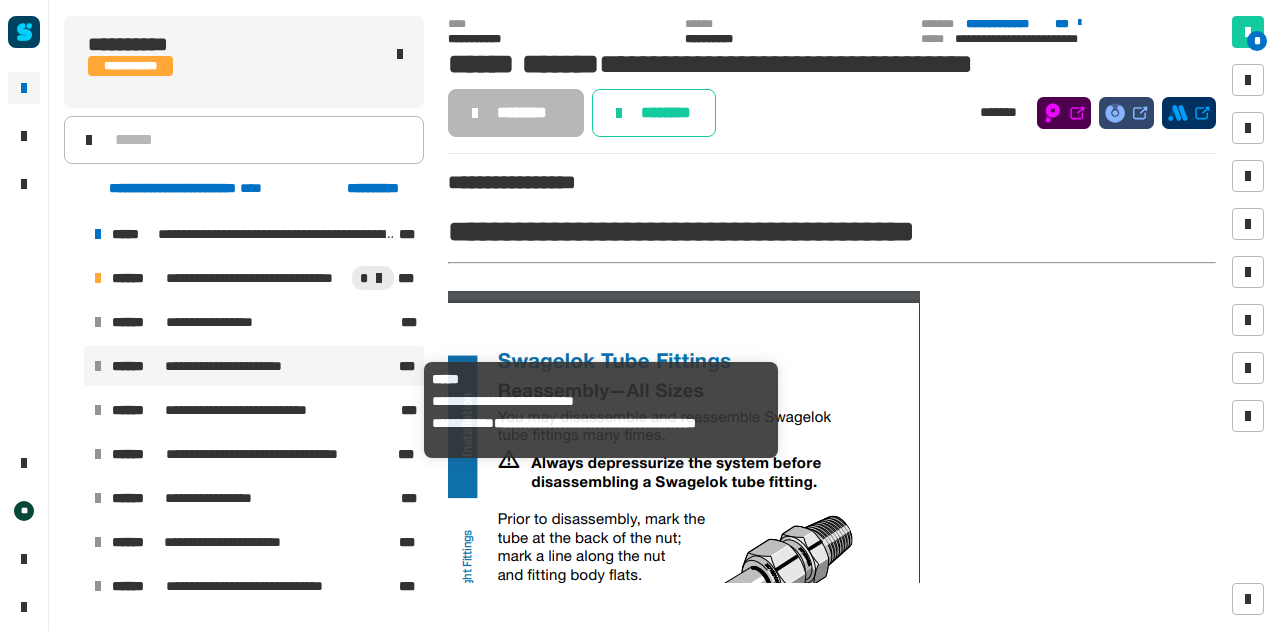 scroll, scrollTop: 0, scrollLeft: 0, axis: both 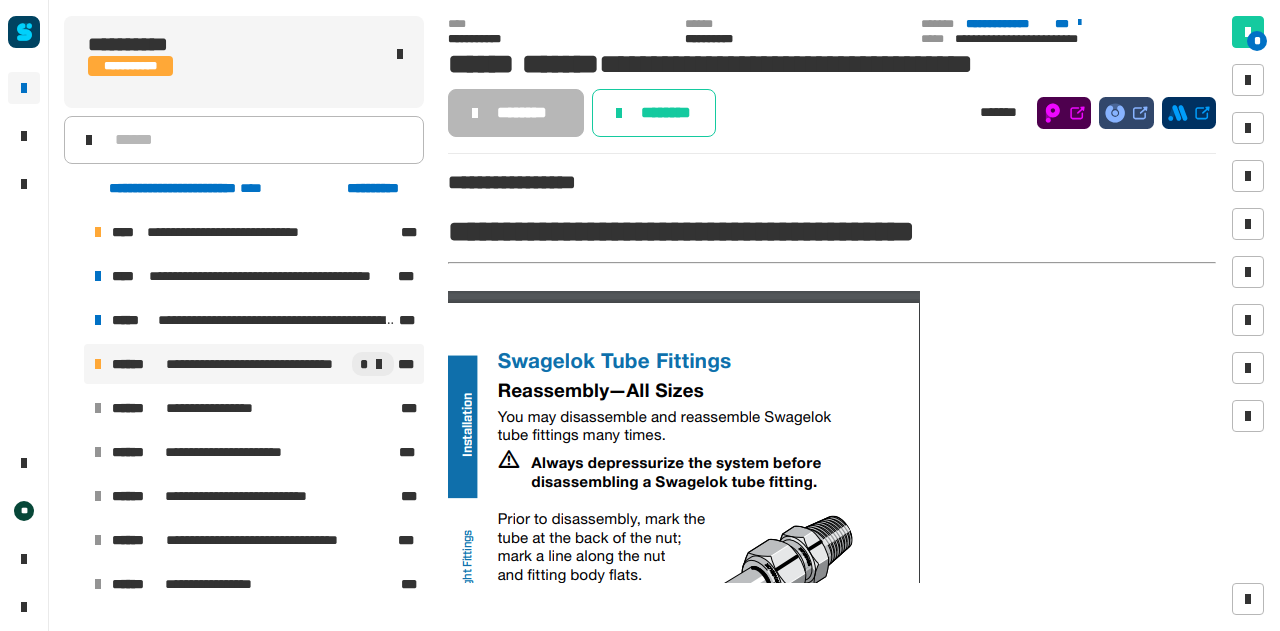 click on "**********" at bounding box center (230, 364) 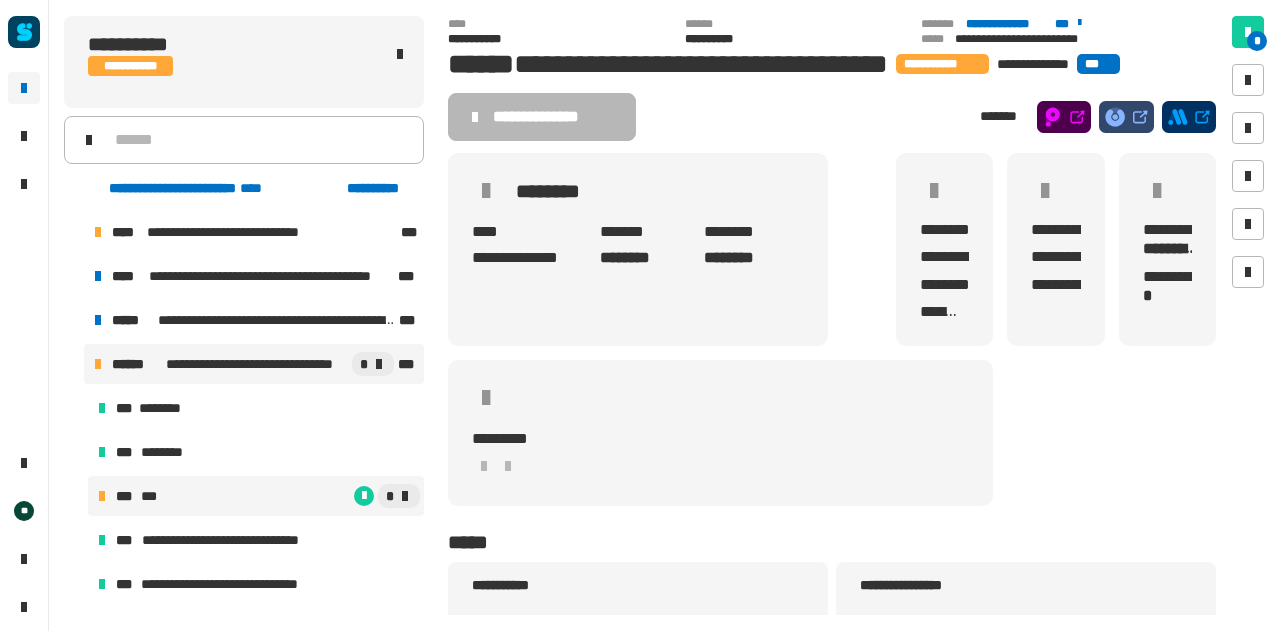 click on "*** *** *" at bounding box center [256, 496] 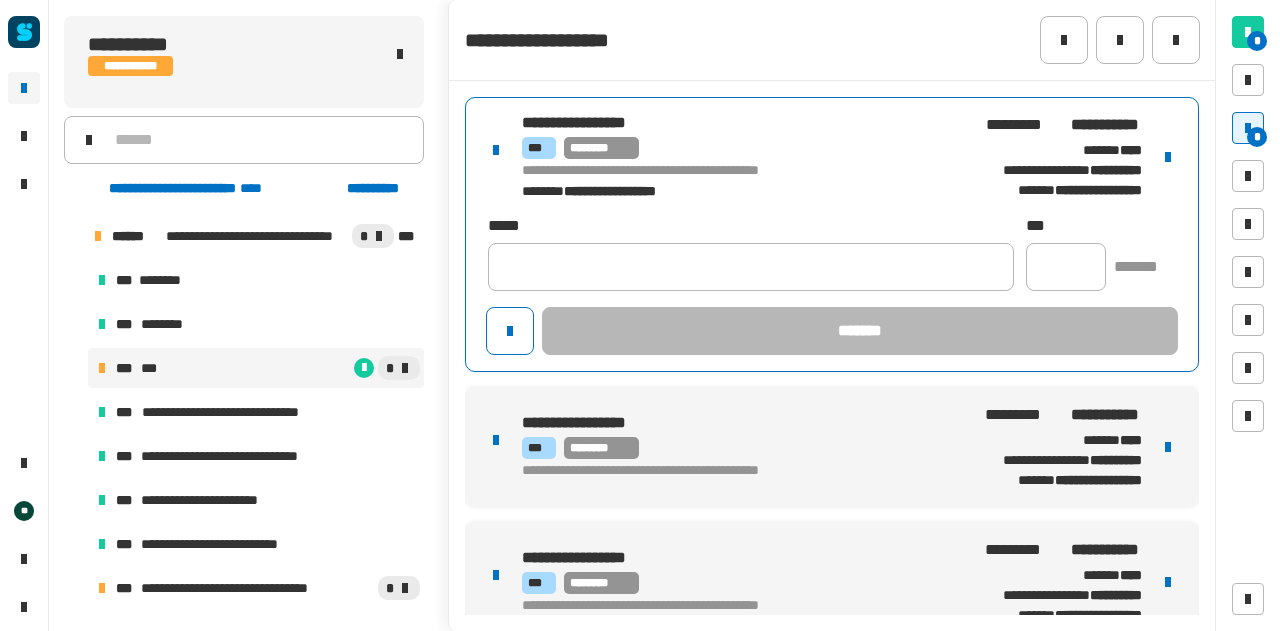 click on "********" at bounding box center (601, 148) 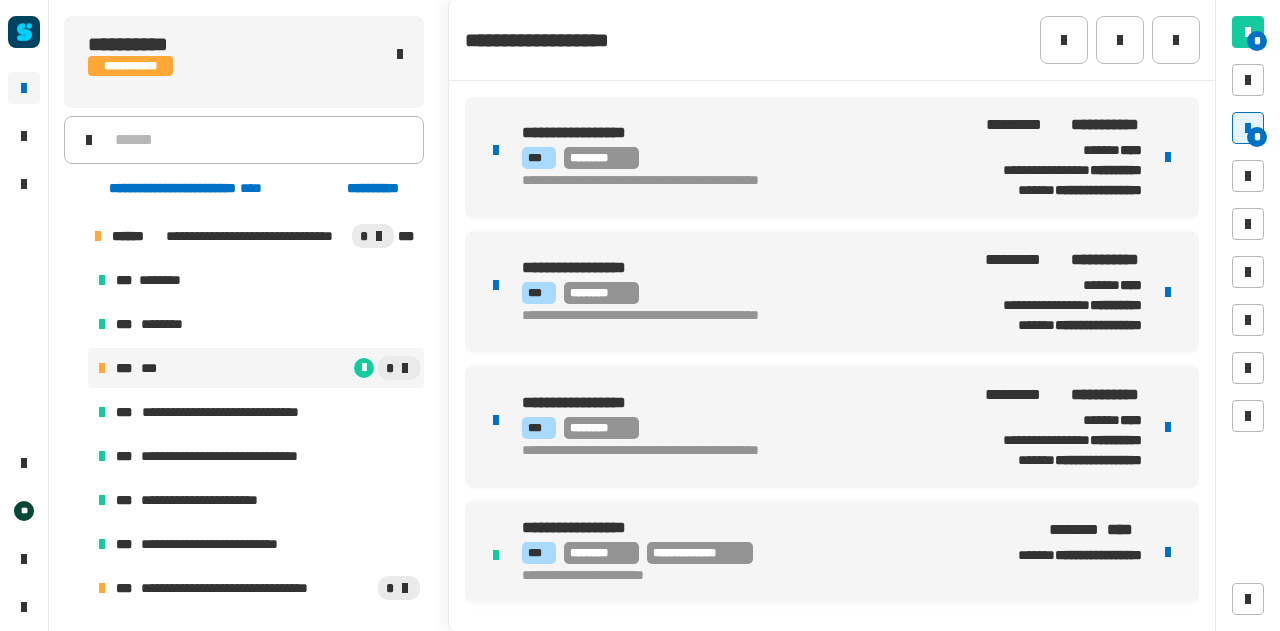 drag, startPoint x: 572, startPoint y: 149, endPoint x: 637, endPoint y: 153, distance: 65.12296 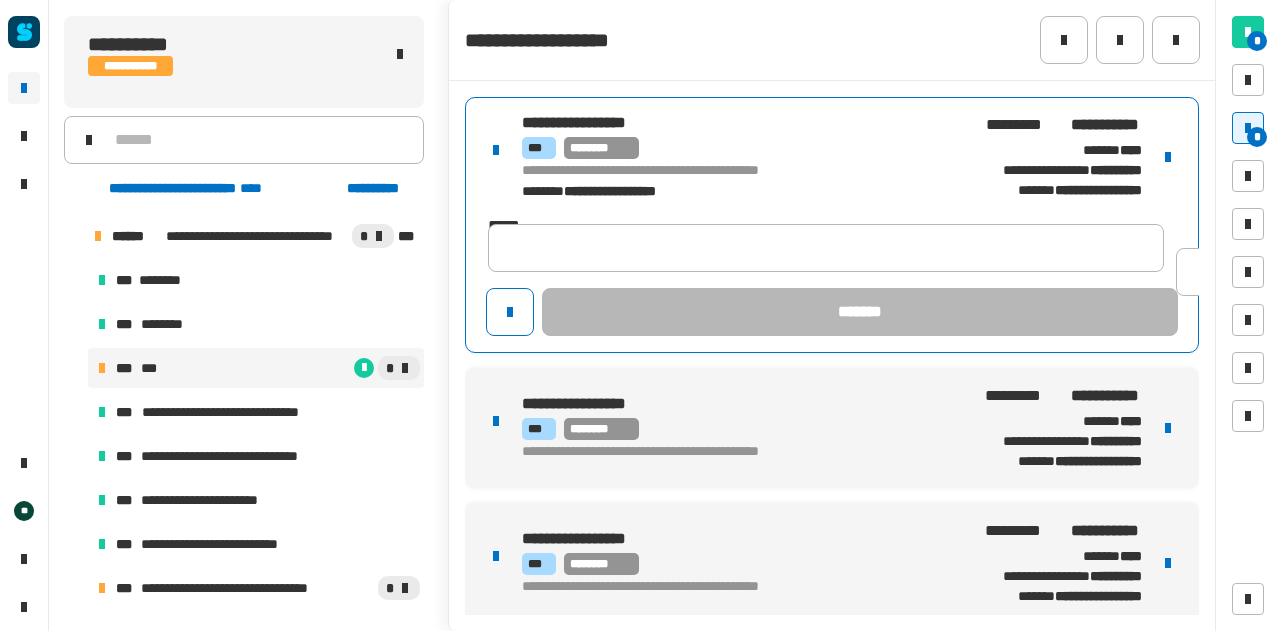 click on "********" at bounding box center [601, 148] 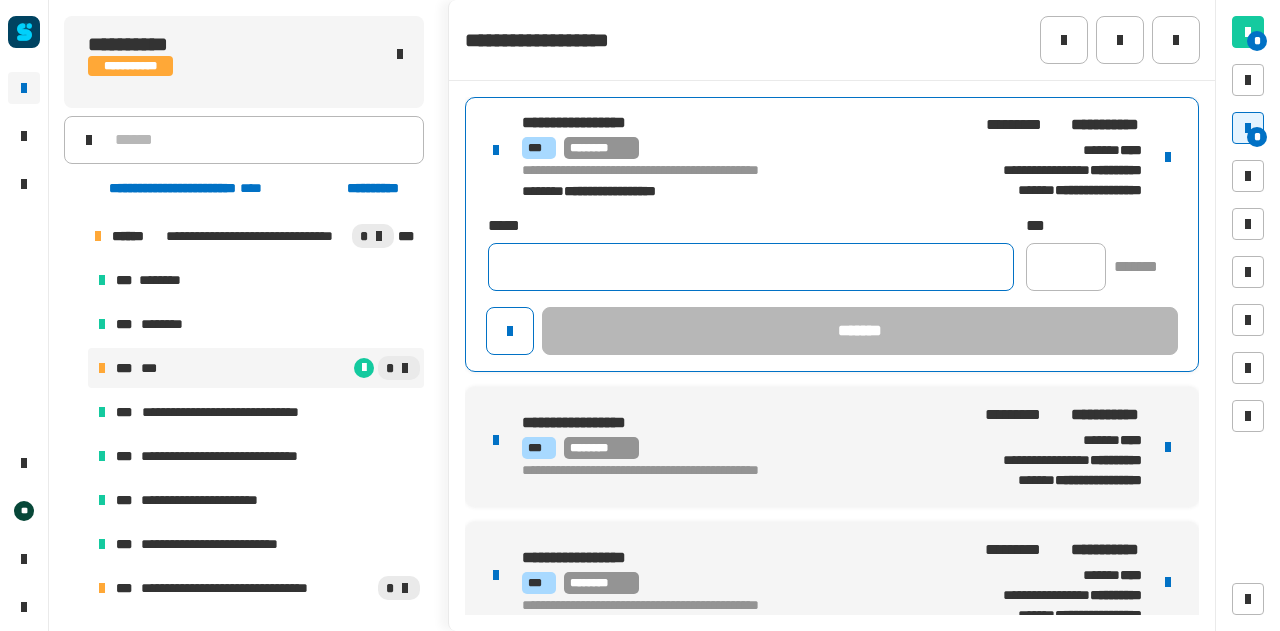 click 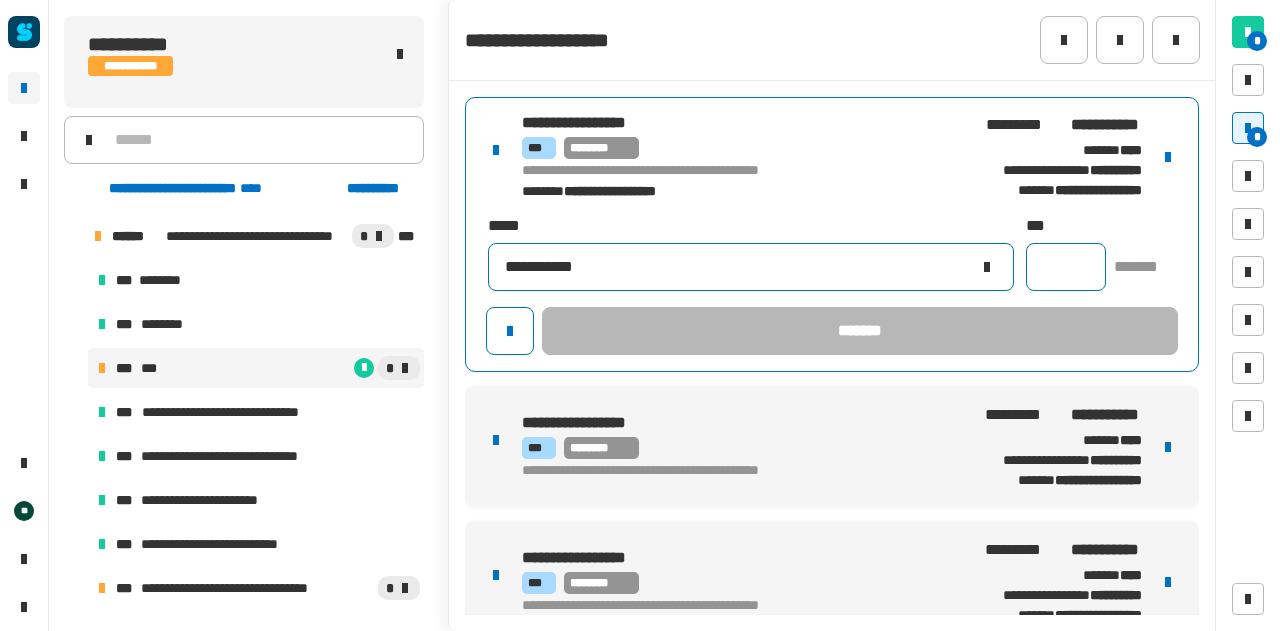 type on "**********" 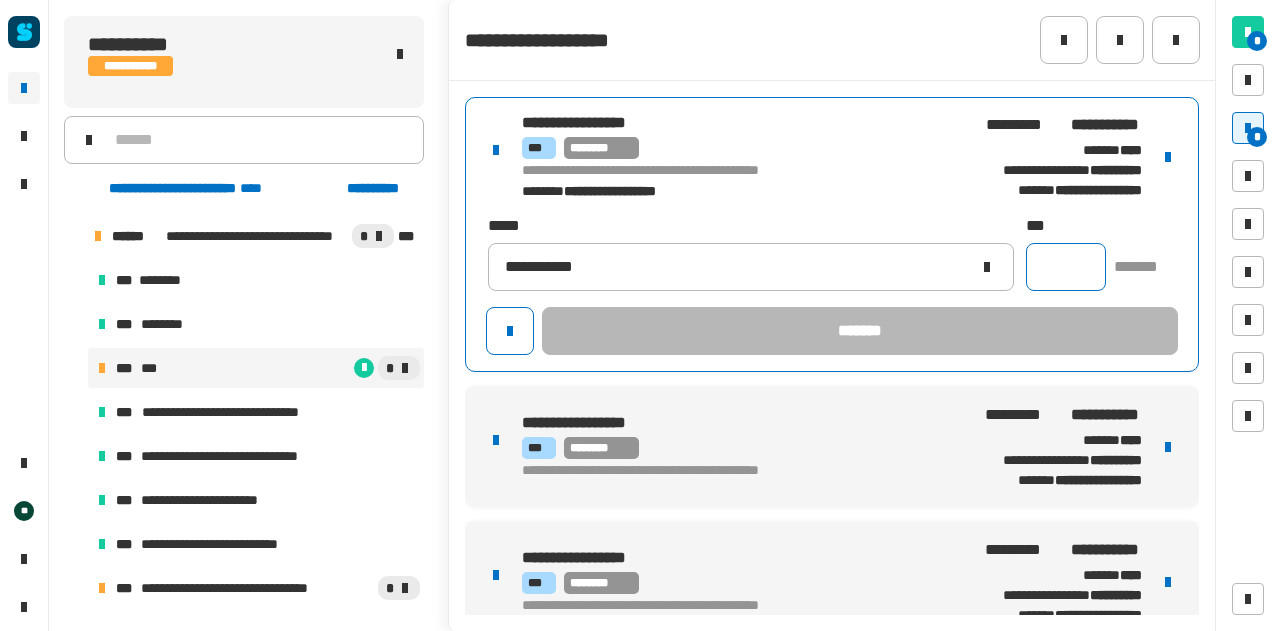 click 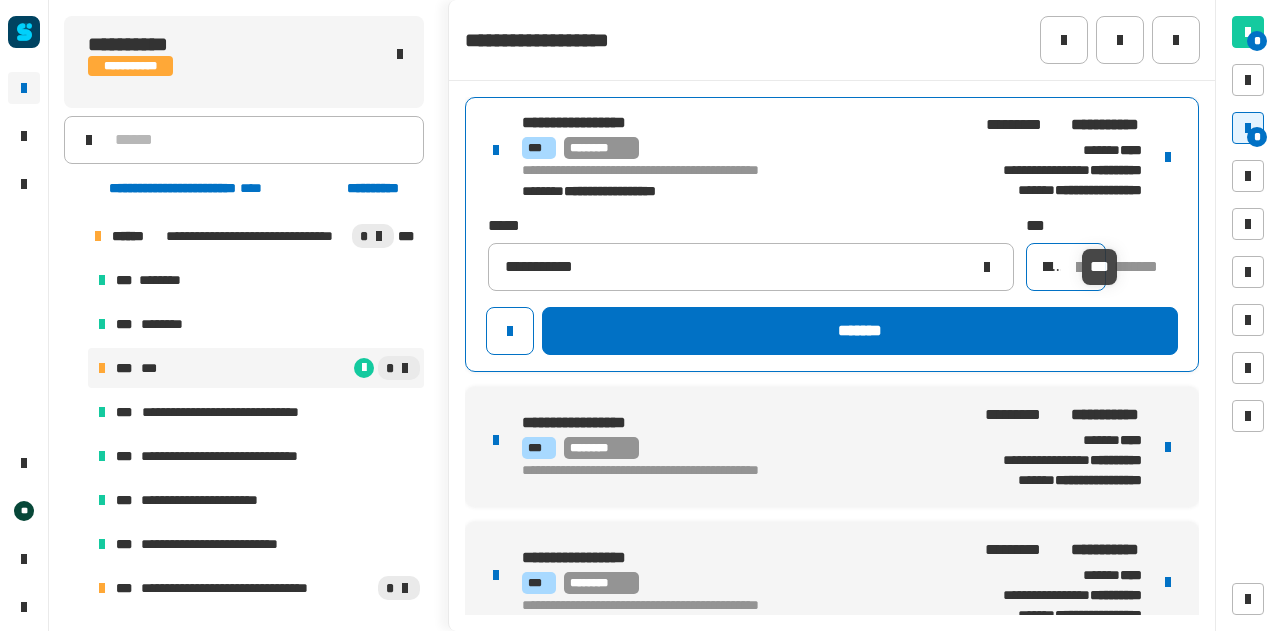 scroll, scrollTop: 0, scrollLeft: 14, axis: horizontal 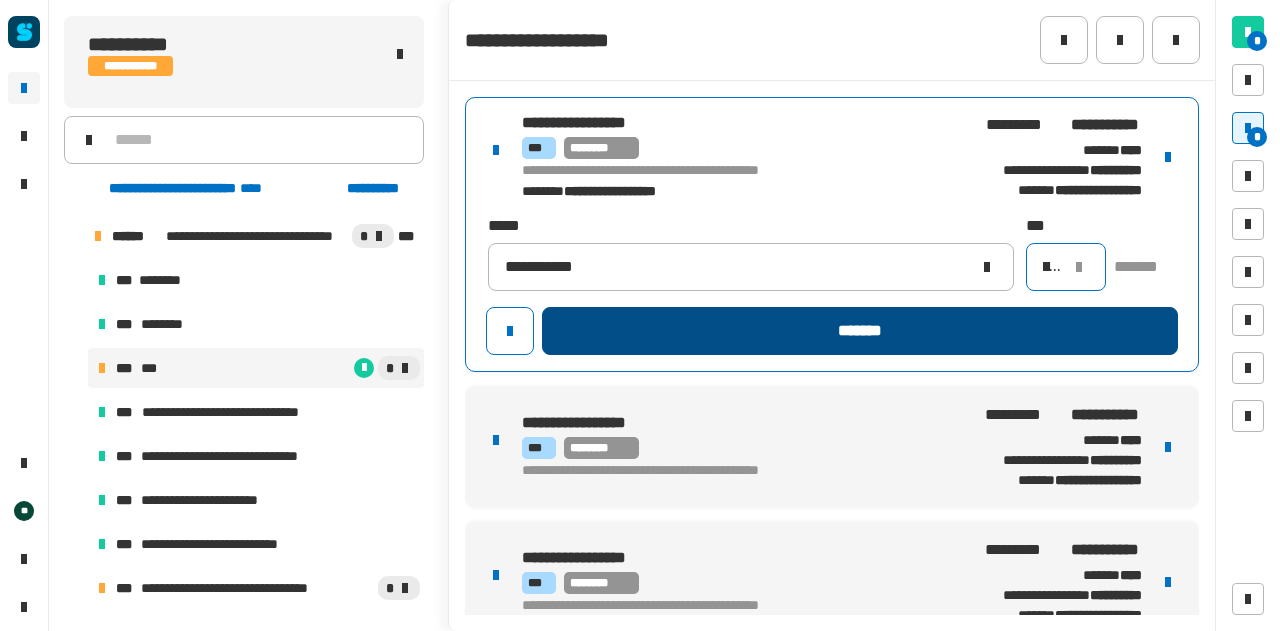 type on "****" 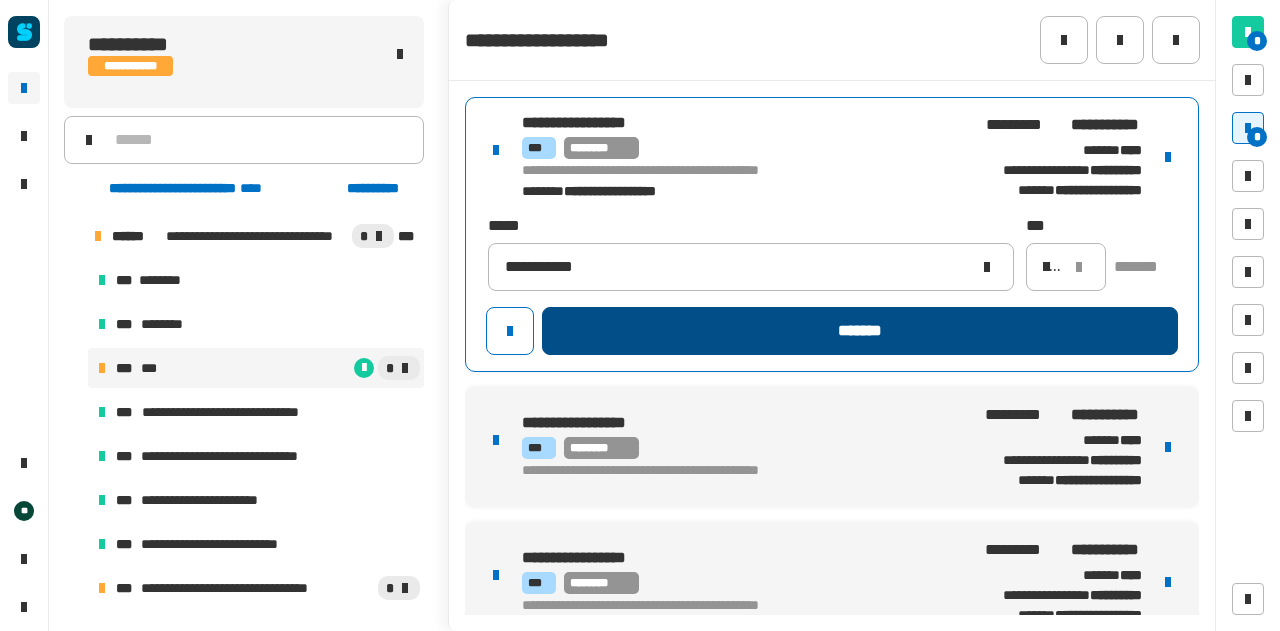 scroll, scrollTop: 0, scrollLeft: 0, axis: both 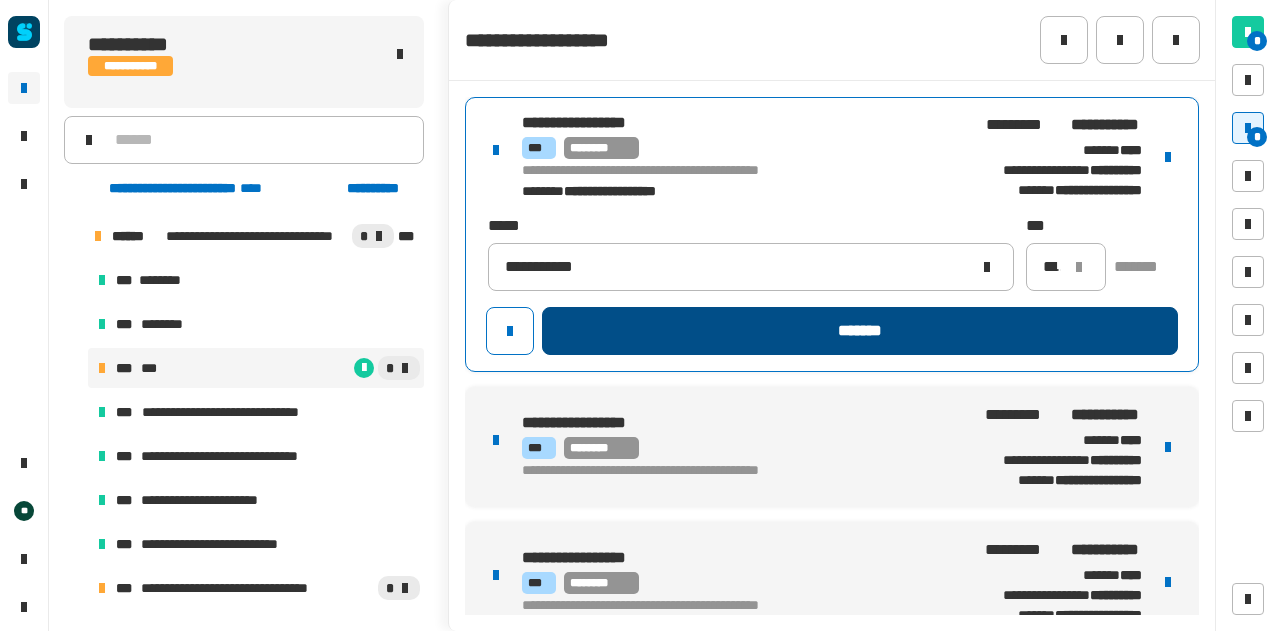 click on "*******" 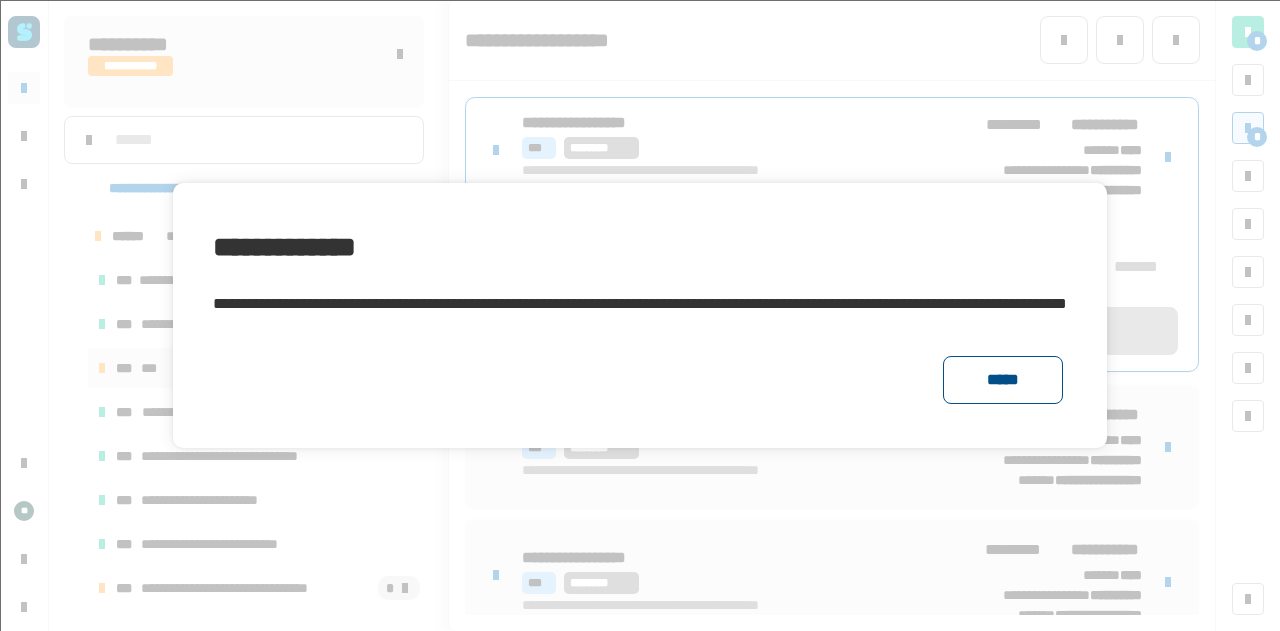 click on "*****" 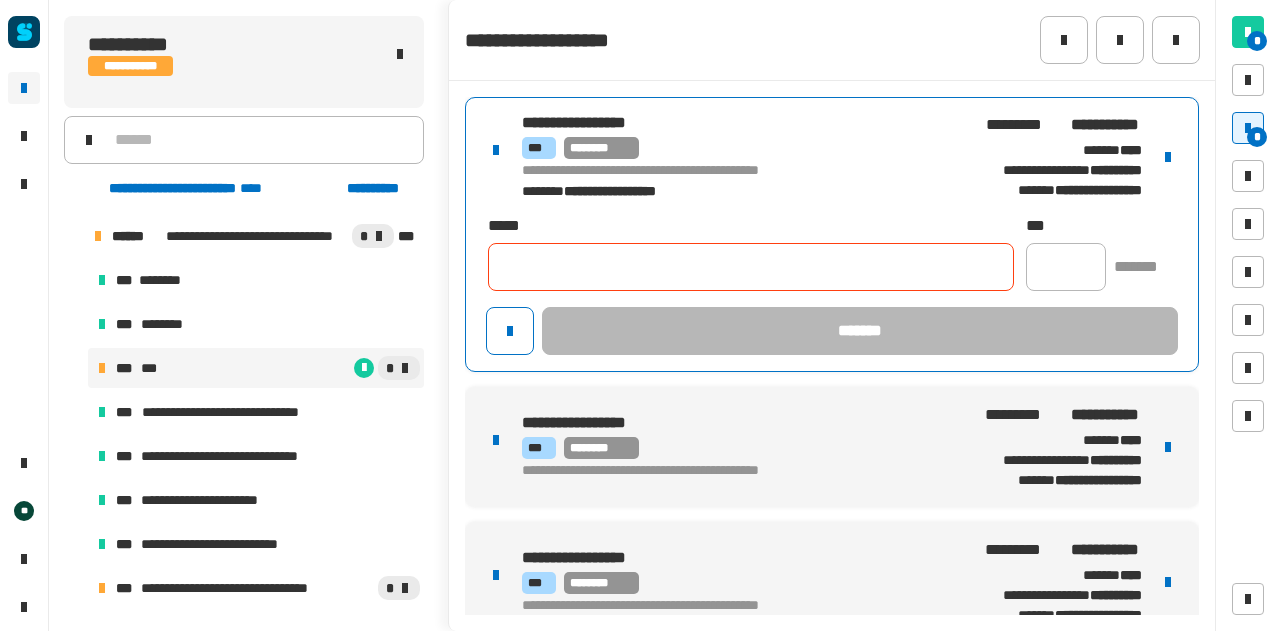 click 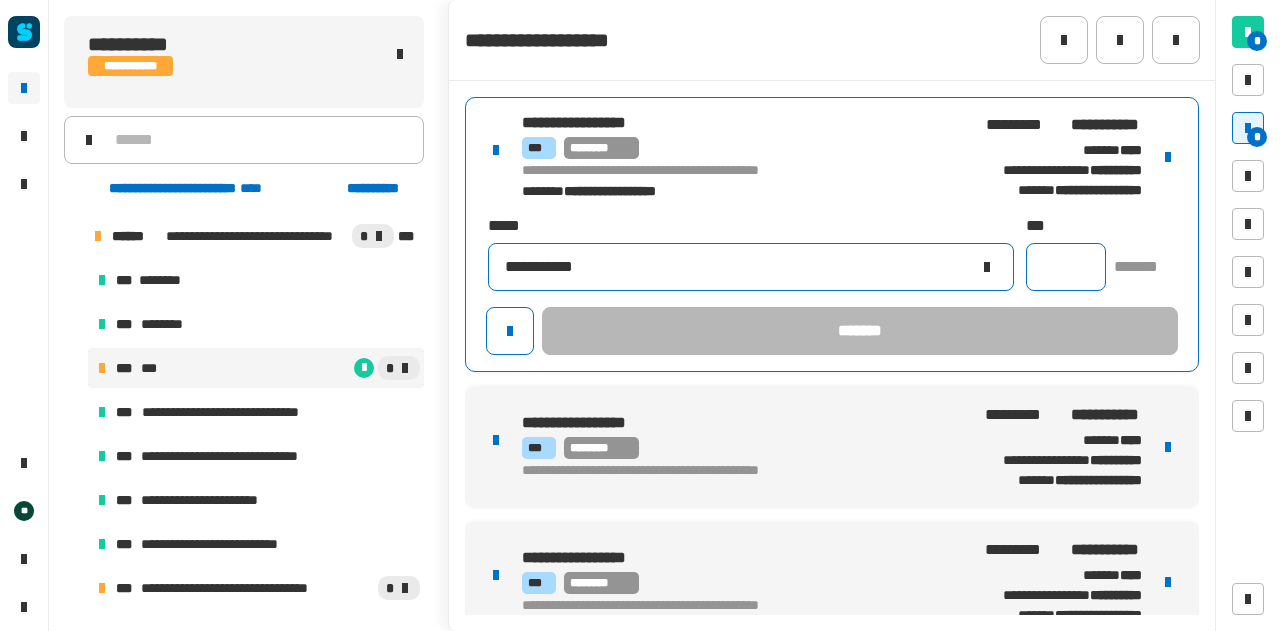 type on "**********" 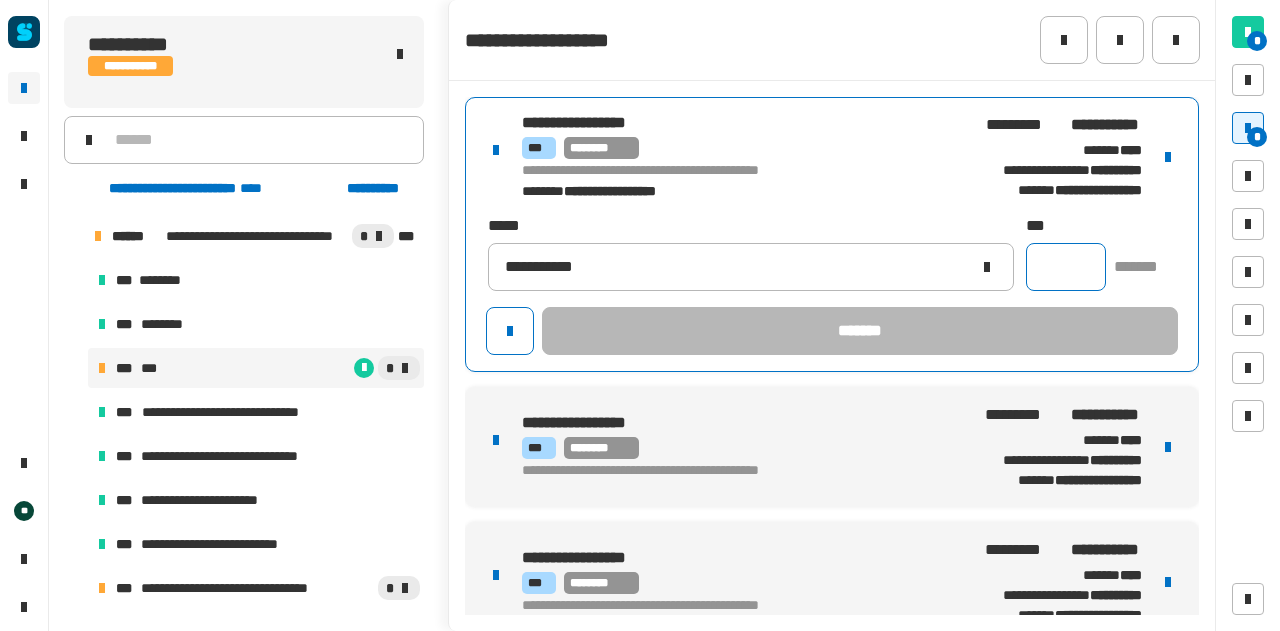 click 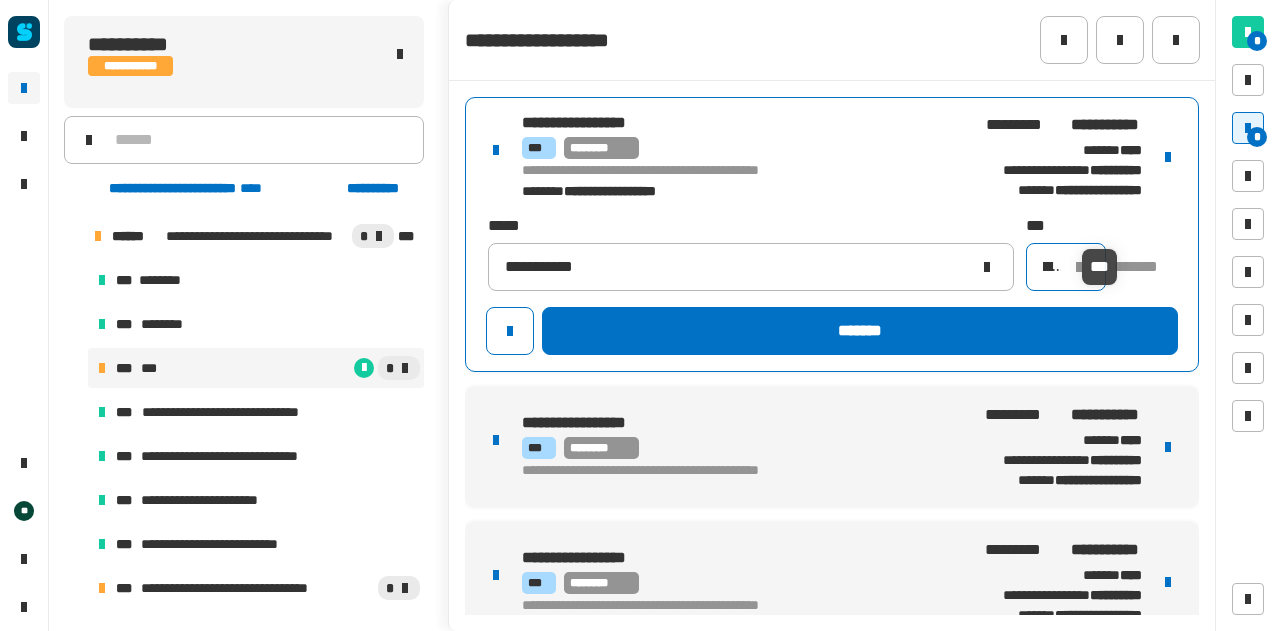 scroll, scrollTop: 0, scrollLeft: 14, axis: horizontal 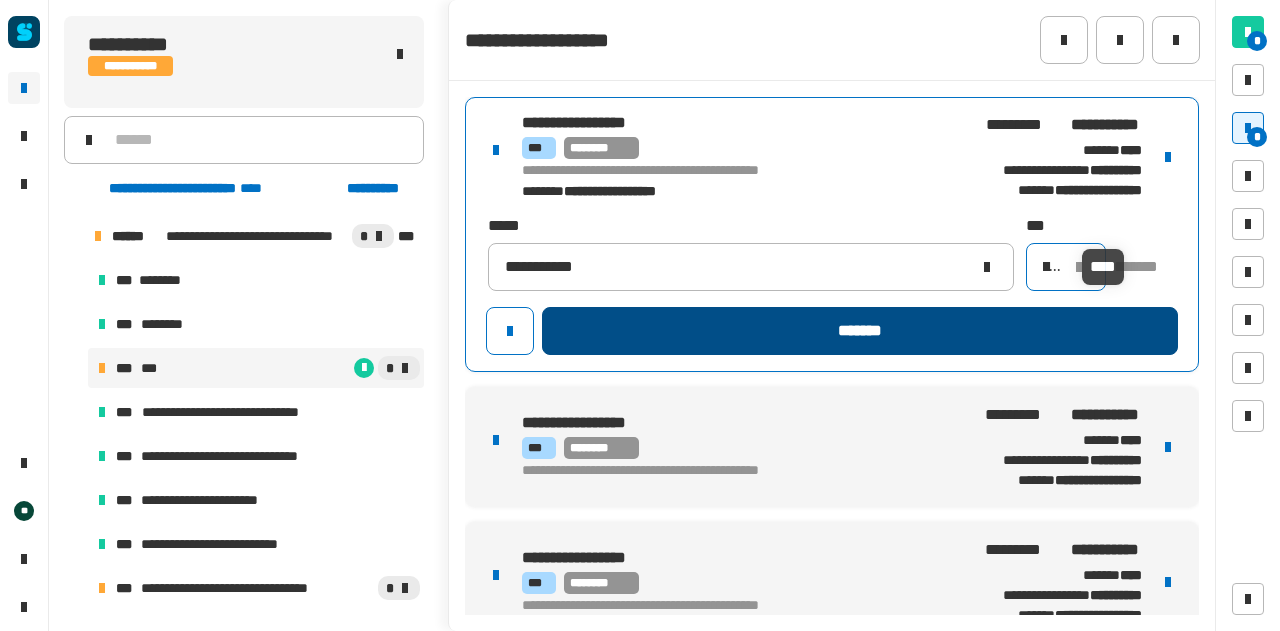 type on "****" 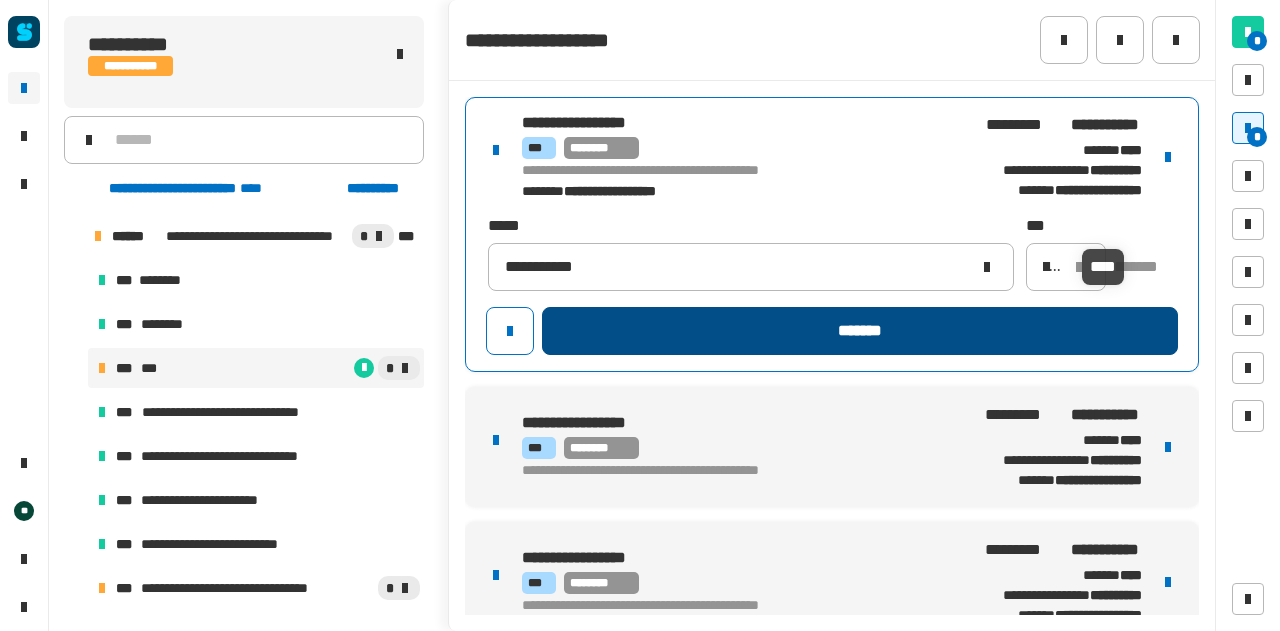 click on "*******" 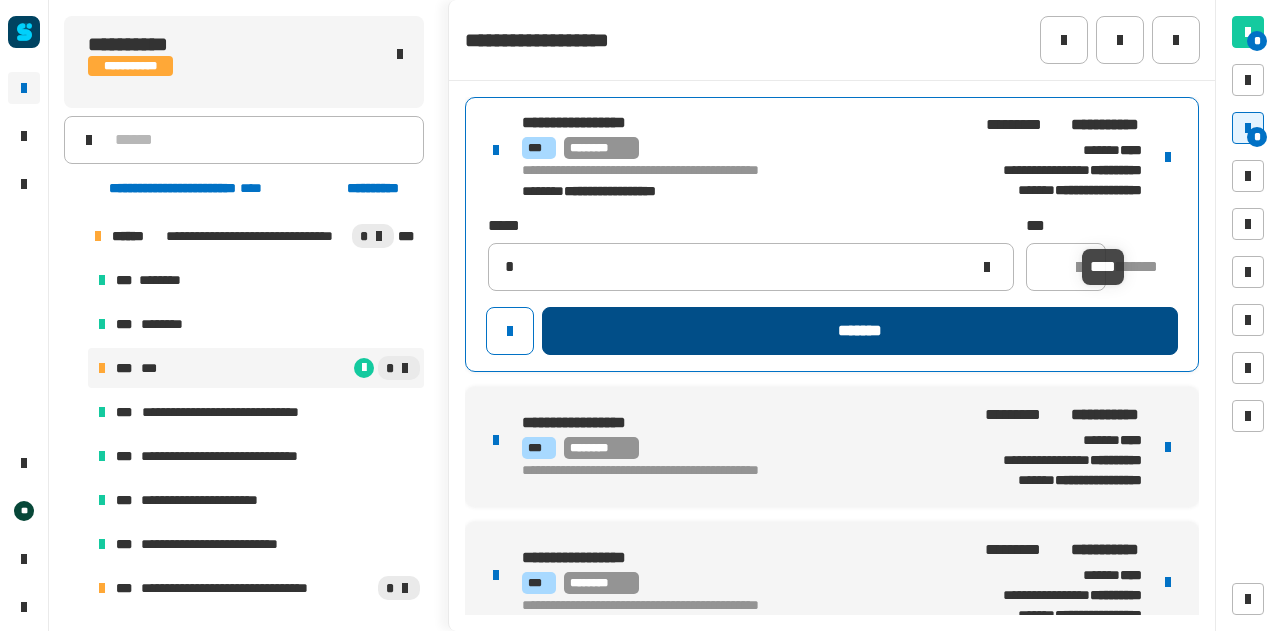 type 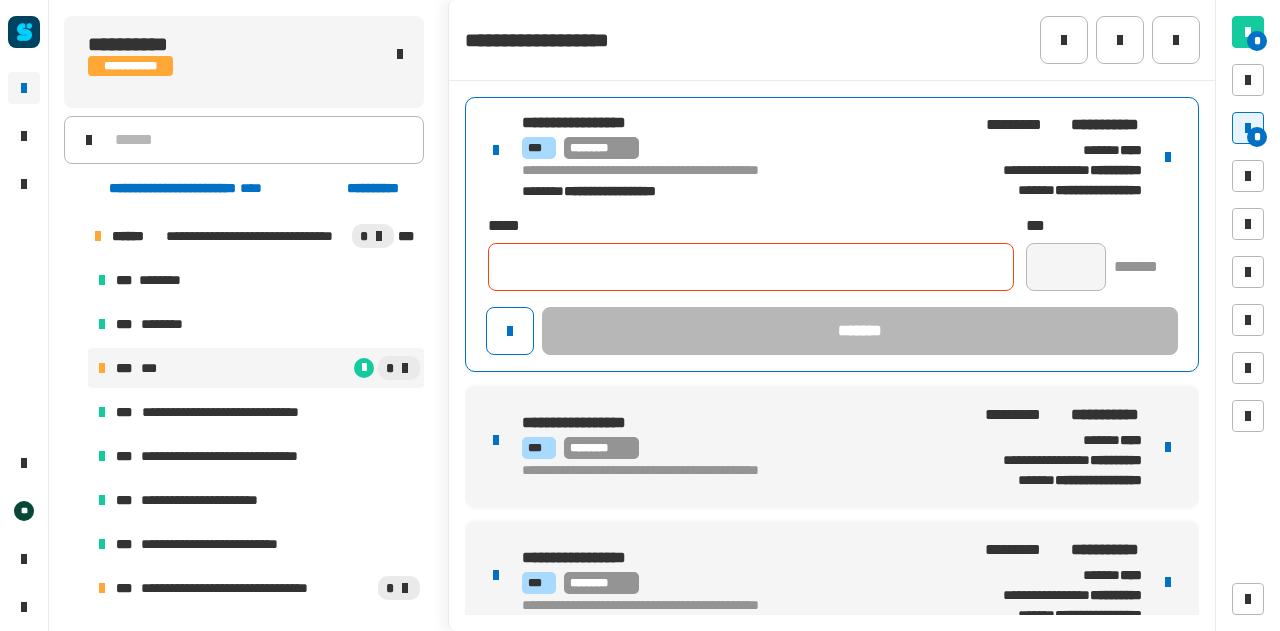 scroll, scrollTop: 0, scrollLeft: 0, axis: both 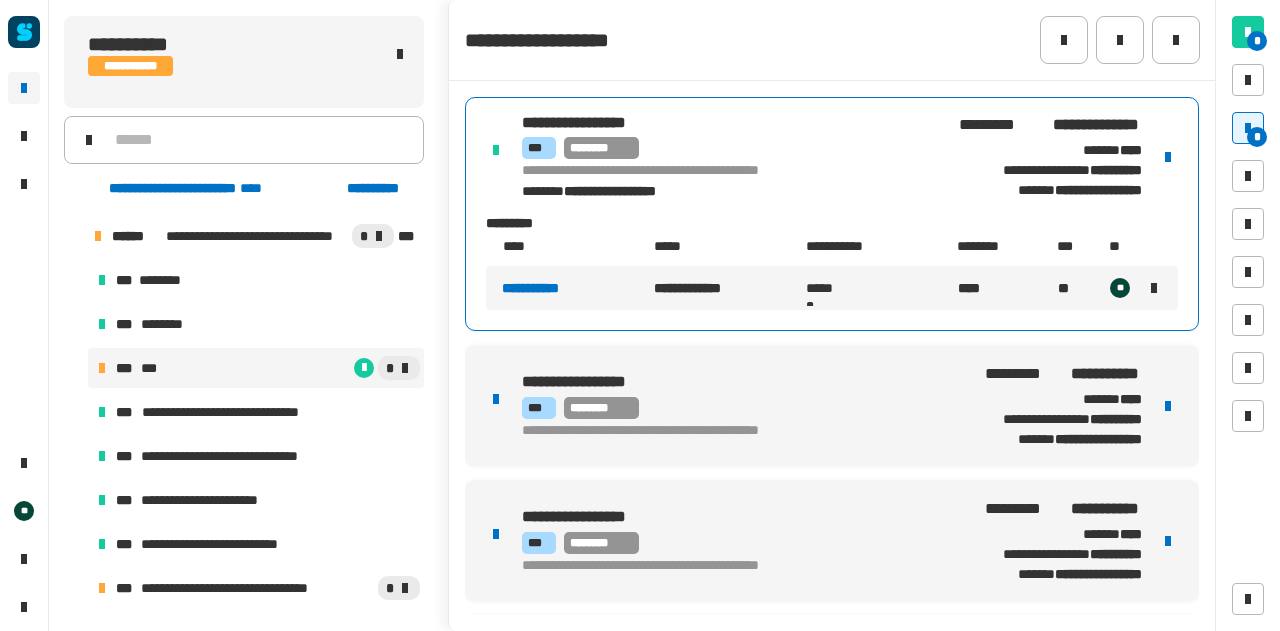 click on "*** ********" at bounding box center (731, 148) 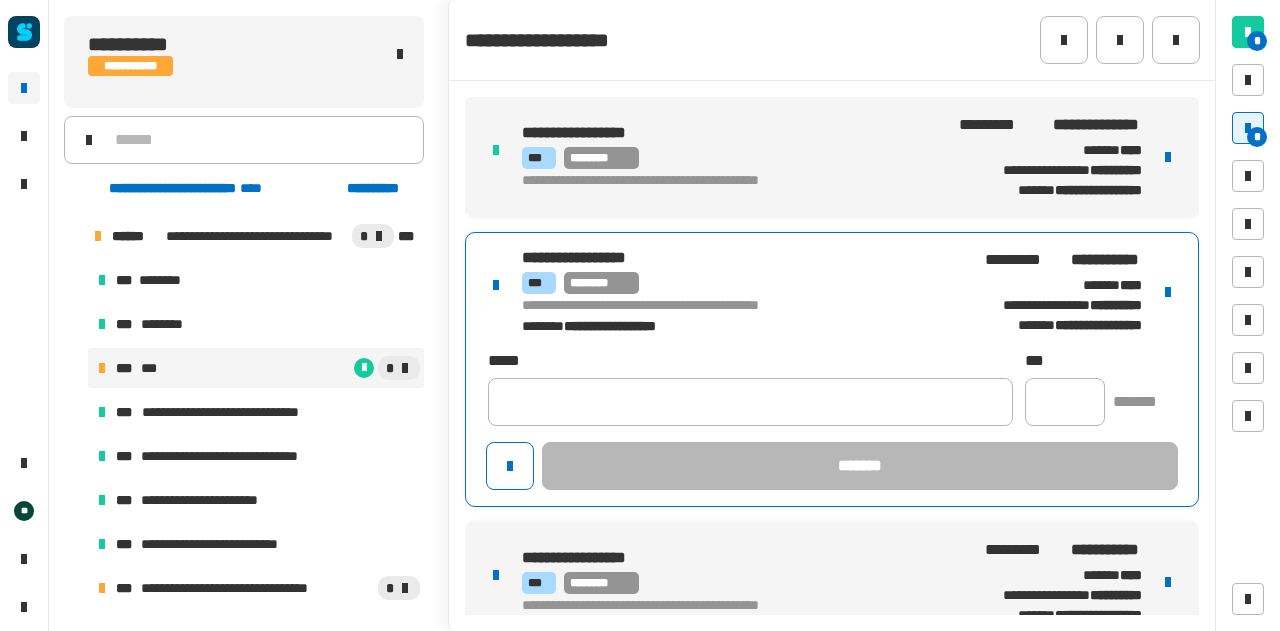 click on "*** ********" at bounding box center [731, 283] 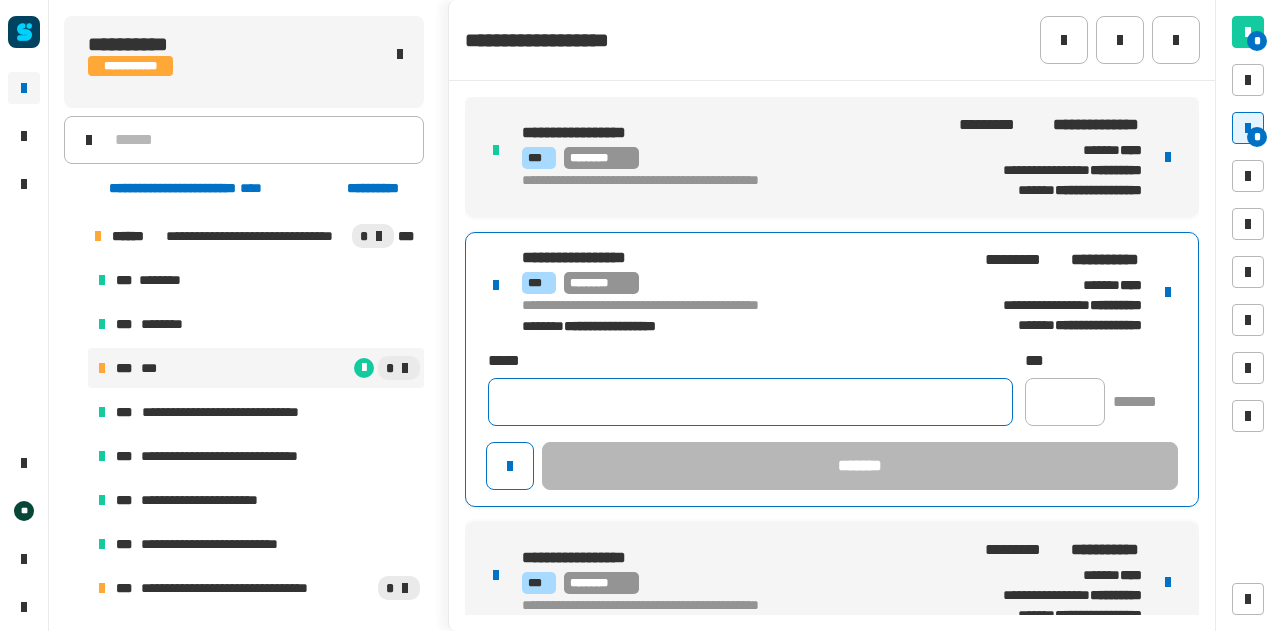 click 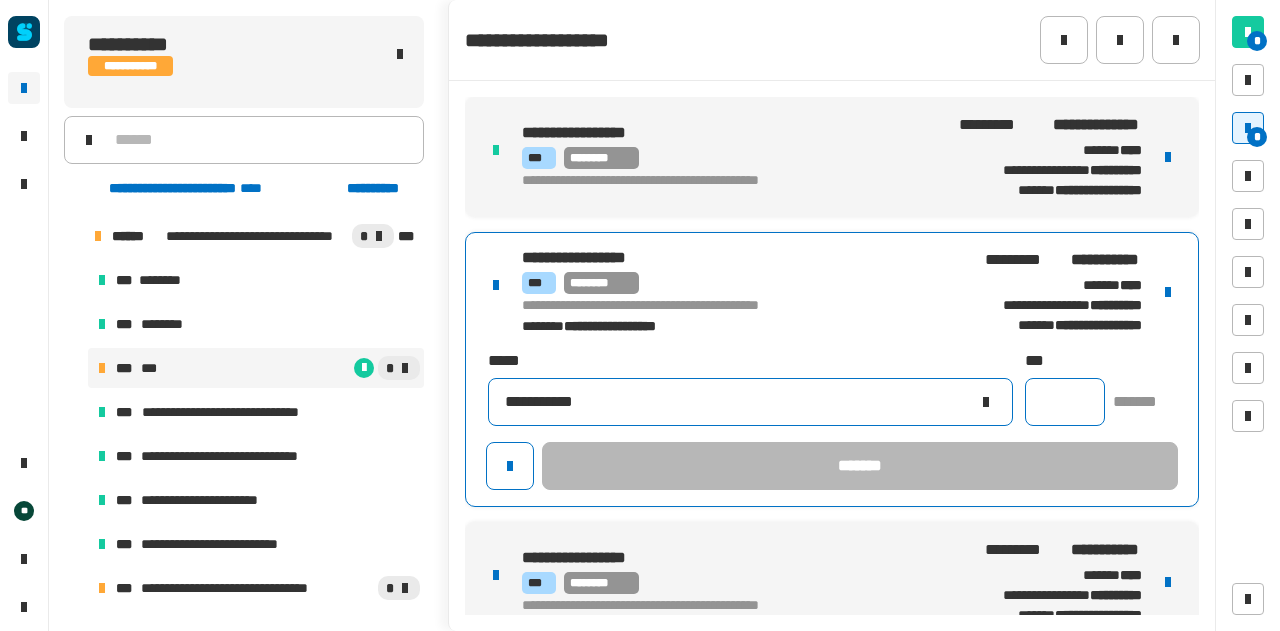 type on "**********" 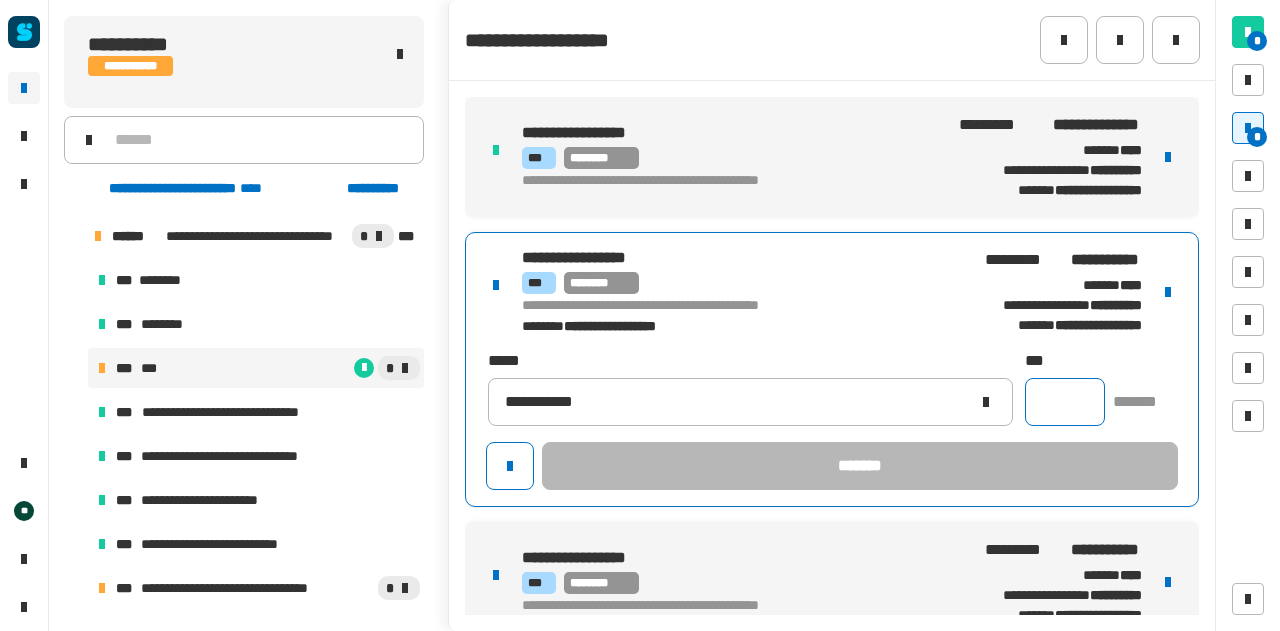 click 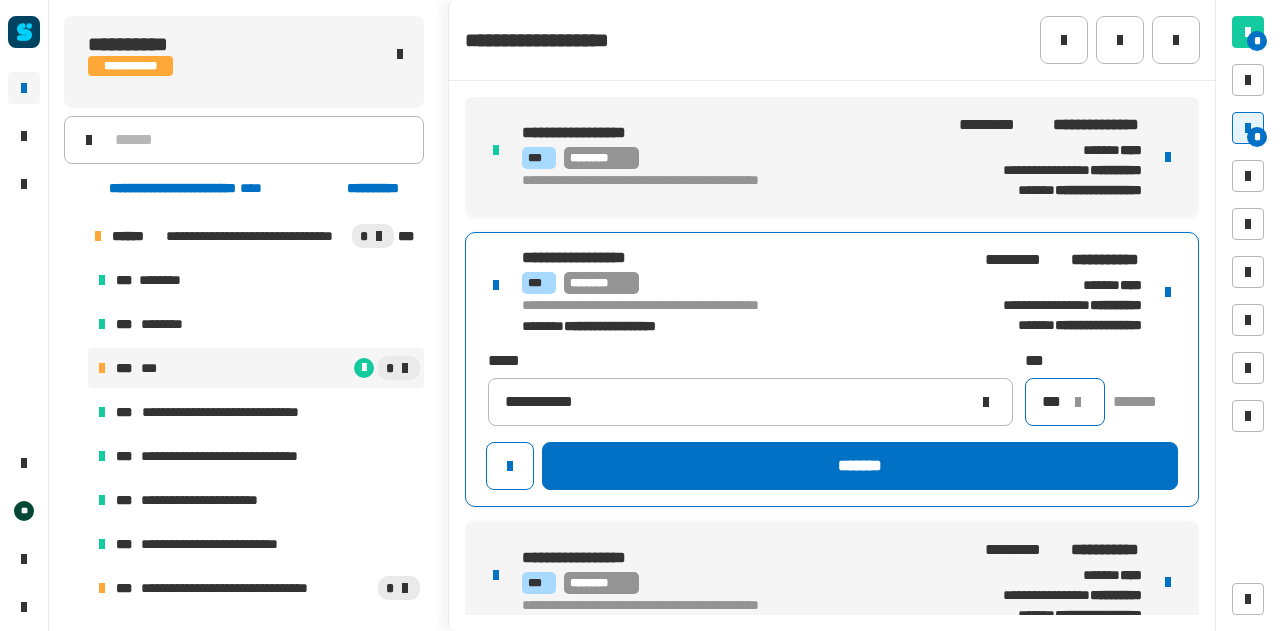 scroll, scrollTop: 0, scrollLeft: 14, axis: horizontal 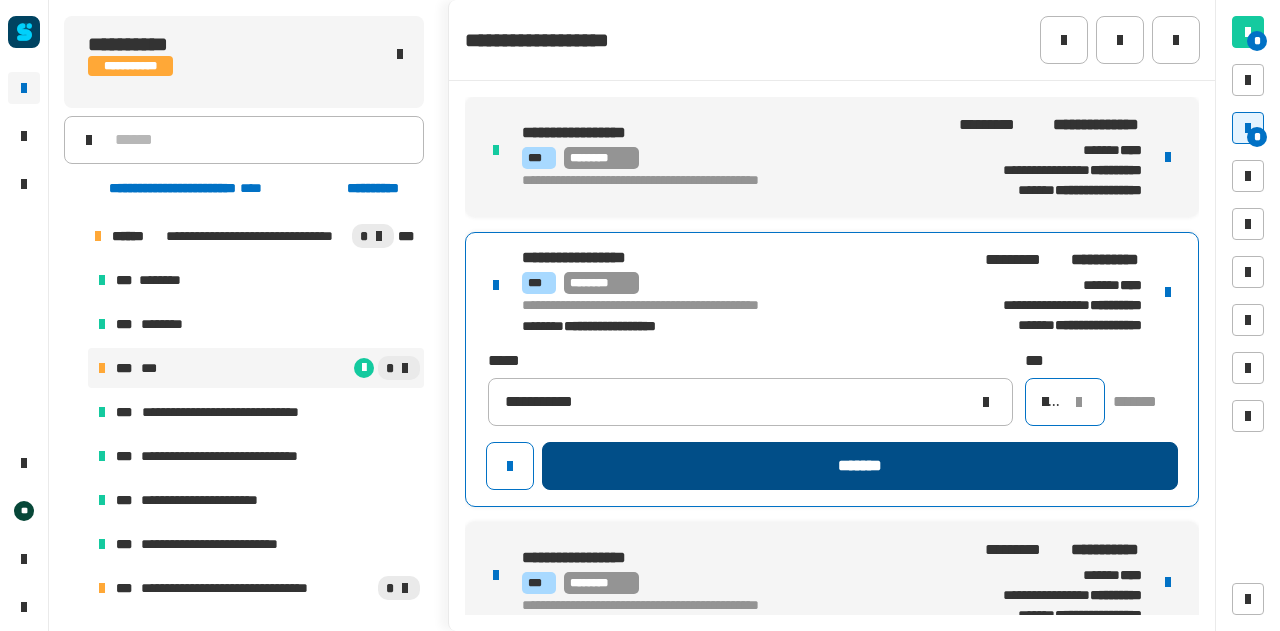 type on "****" 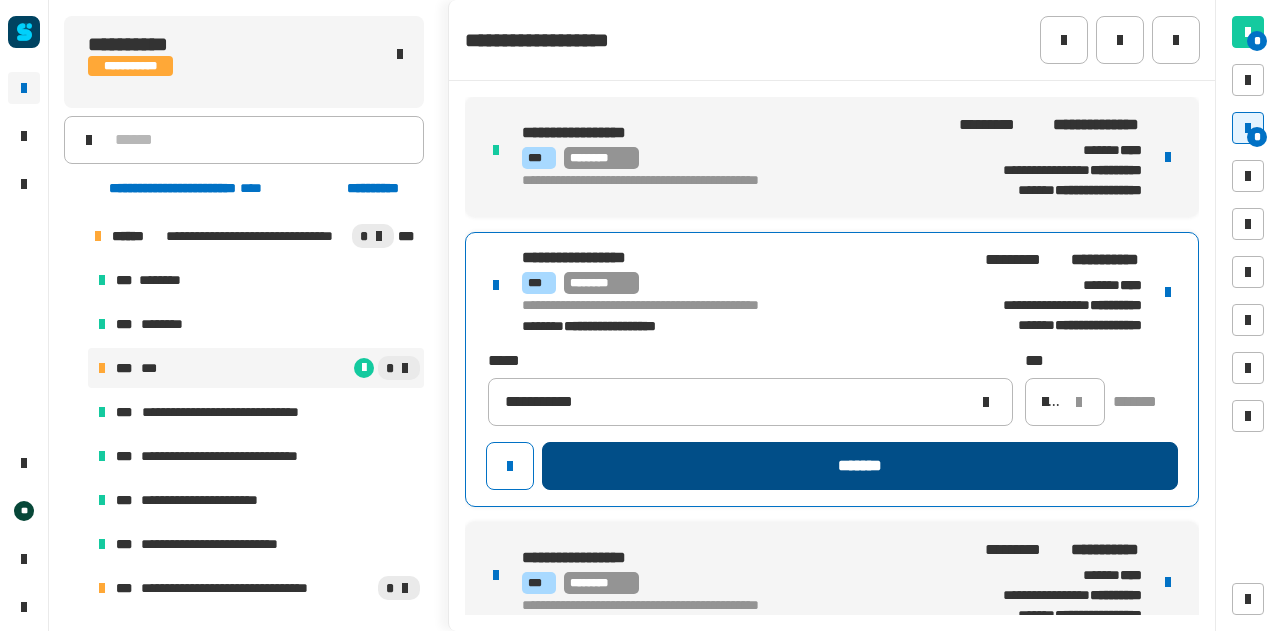 click on "*******" 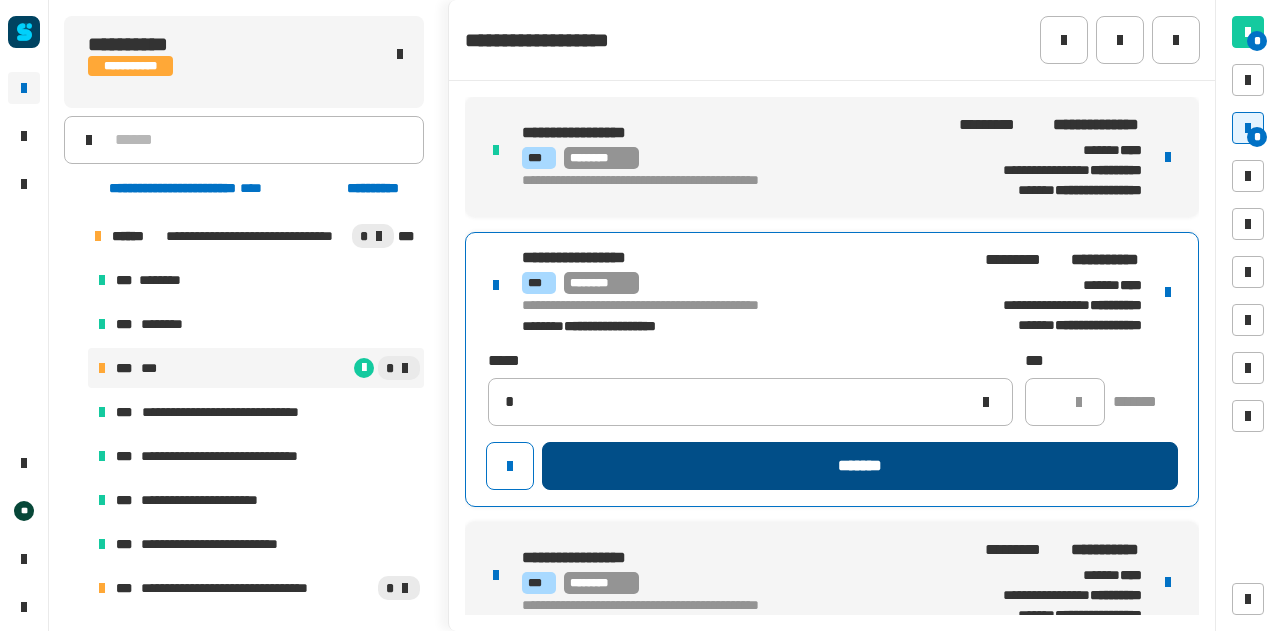 type 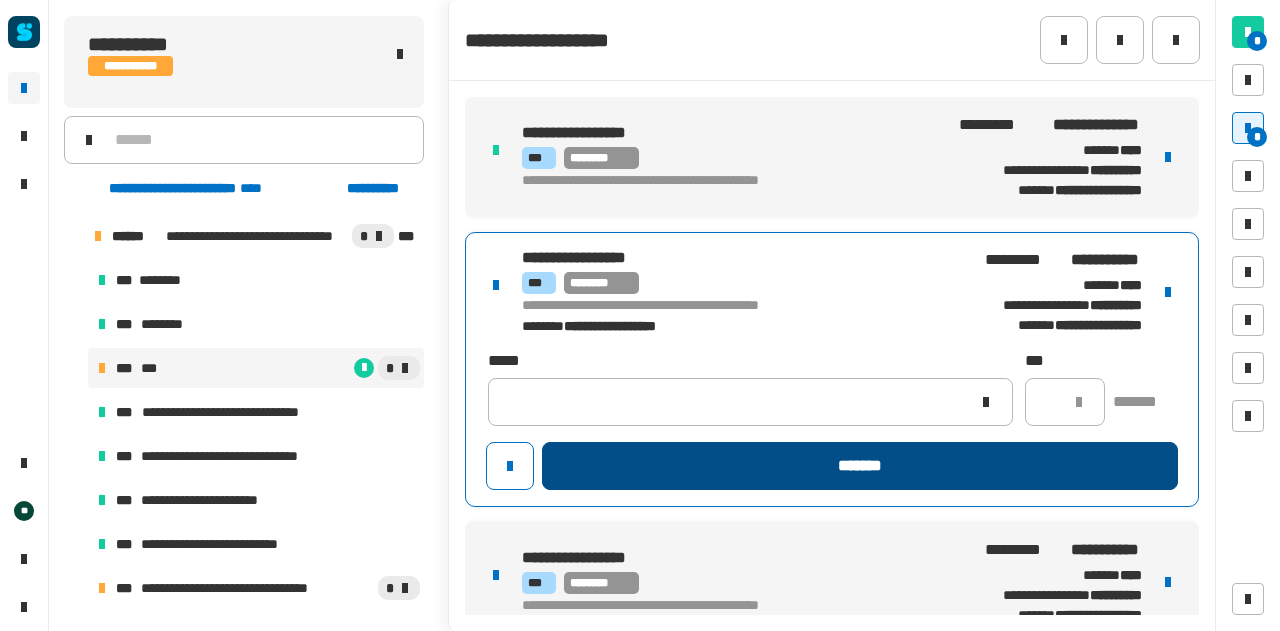 scroll, scrollTop: 0, scrollLeft: 0, axis: both 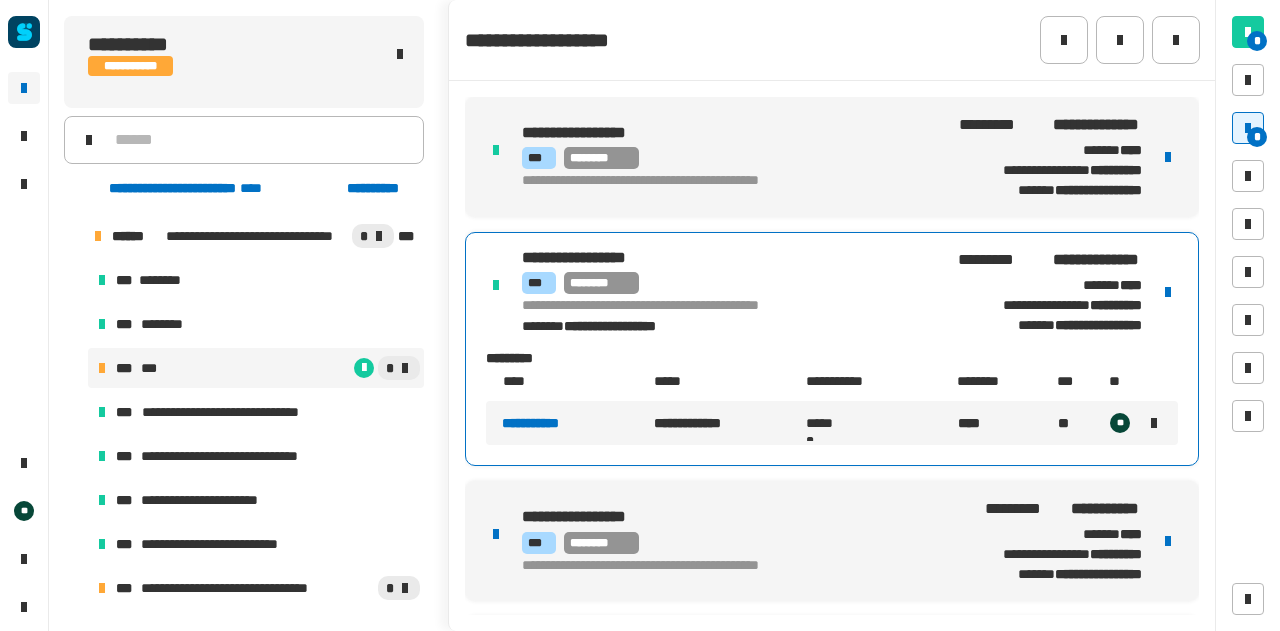 click on "**********" at bounding box center [832, 541] 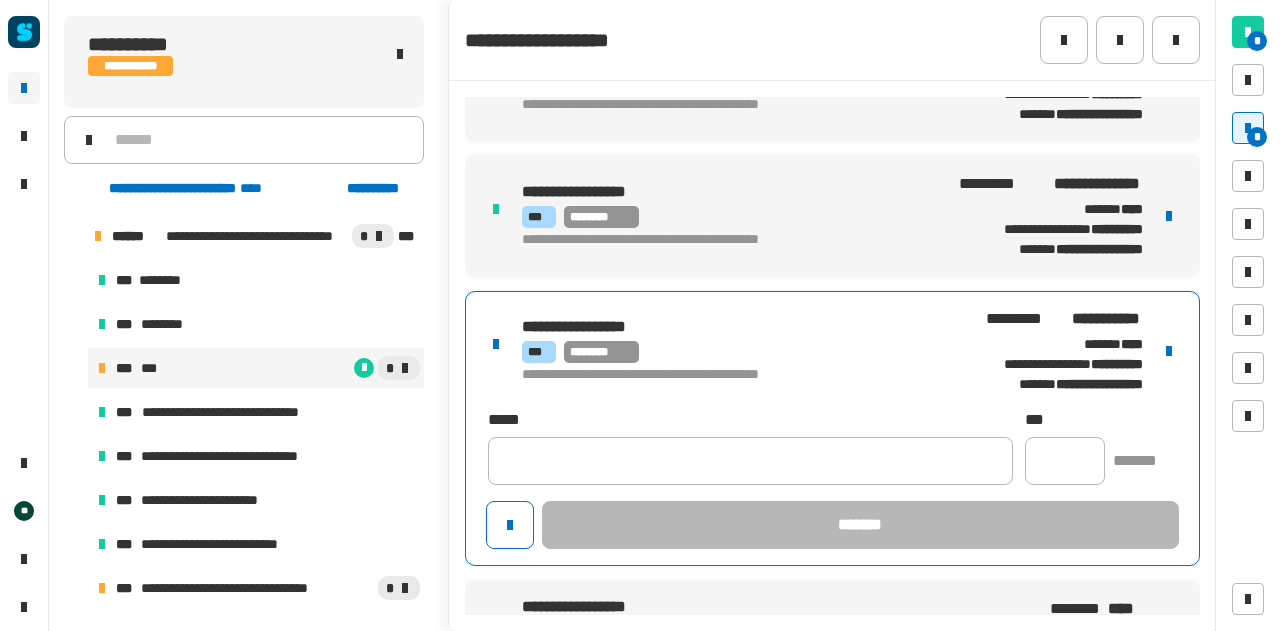 scroll, scrollTop: 77, scrollLeft: 0, axis: vertical 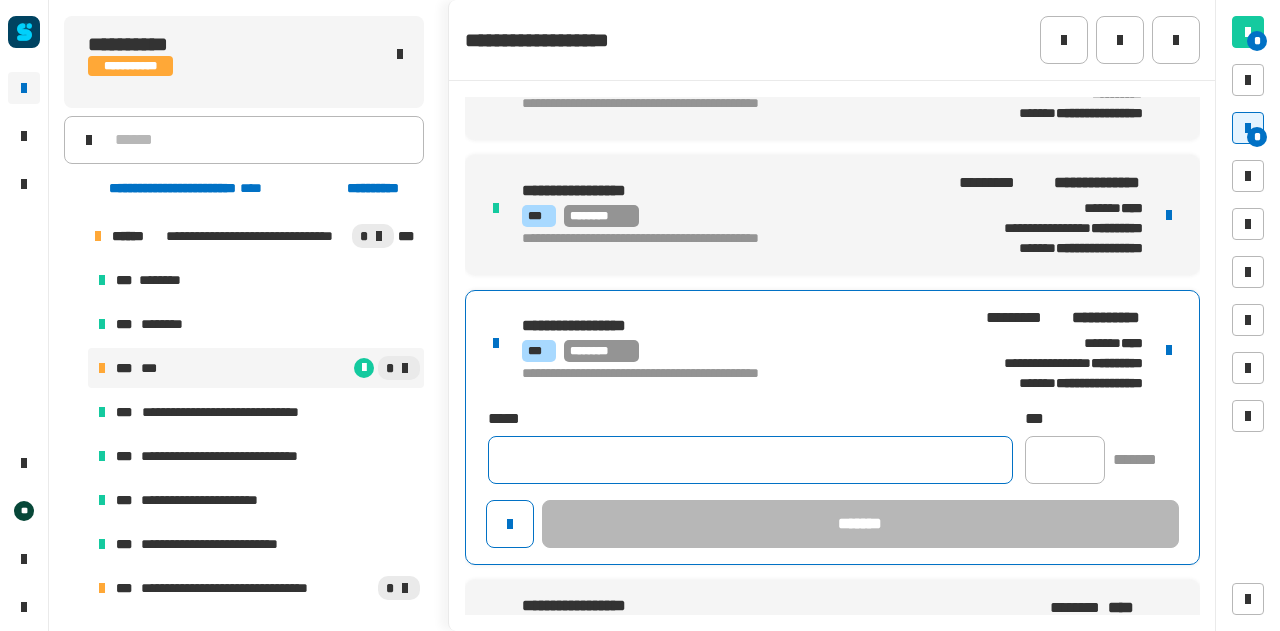 click 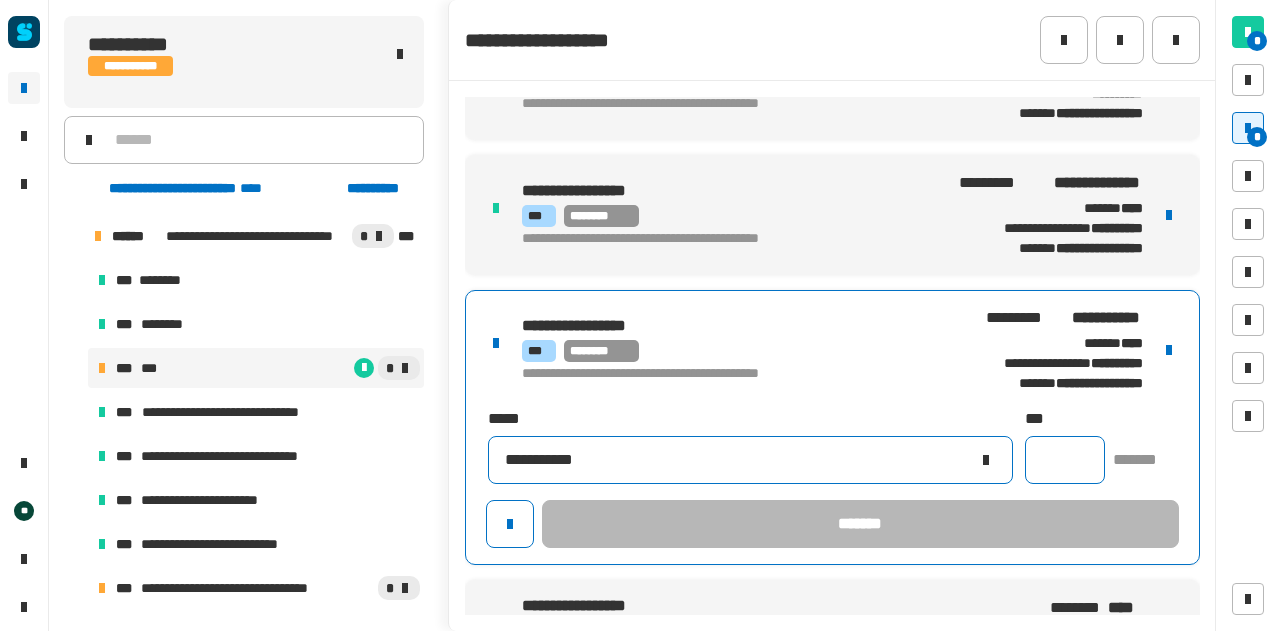 type on "**********" 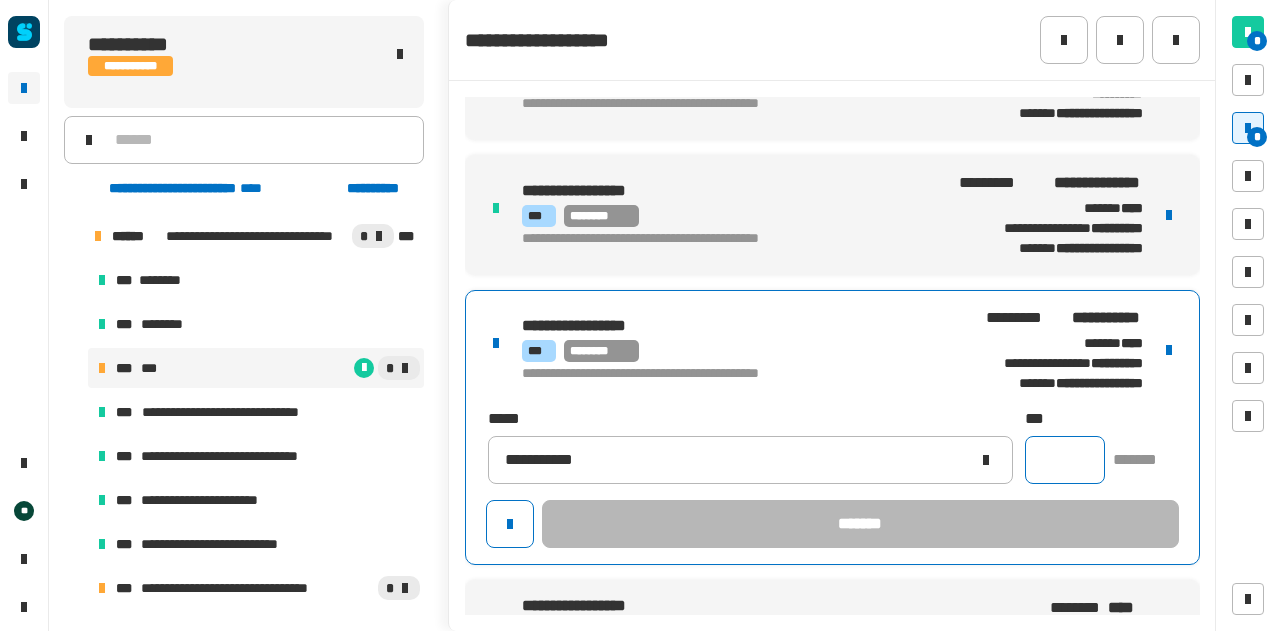 click 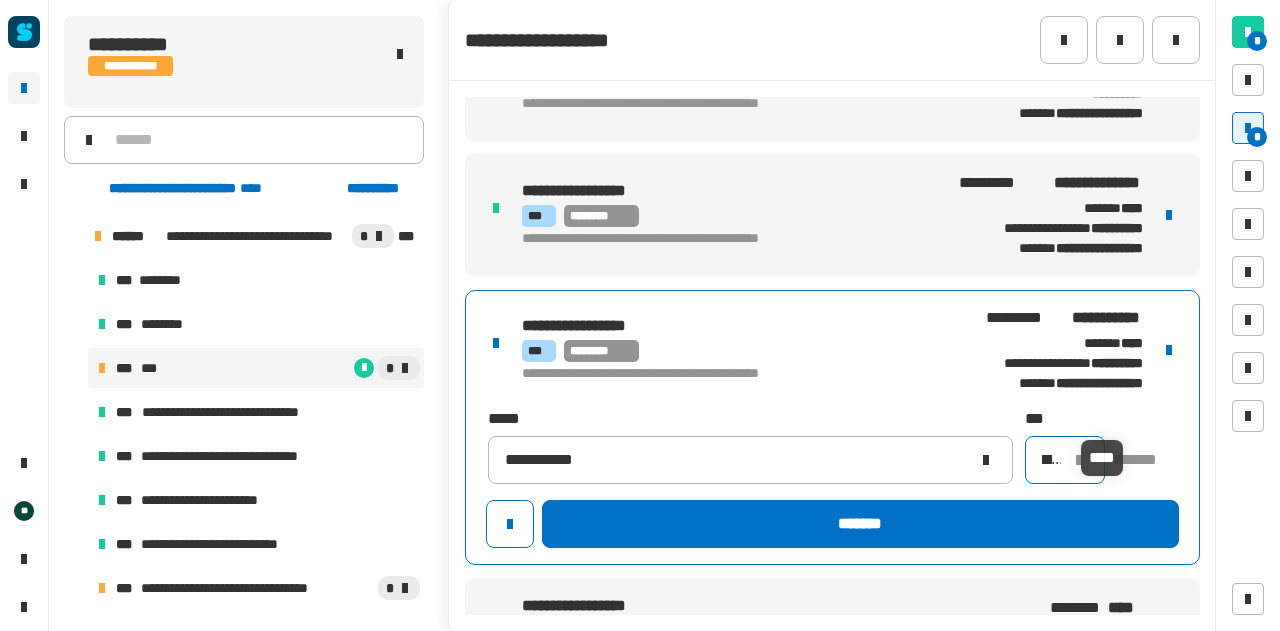 scroll, scrollTop: 0, scrollLeft: 14, axis: horizontal 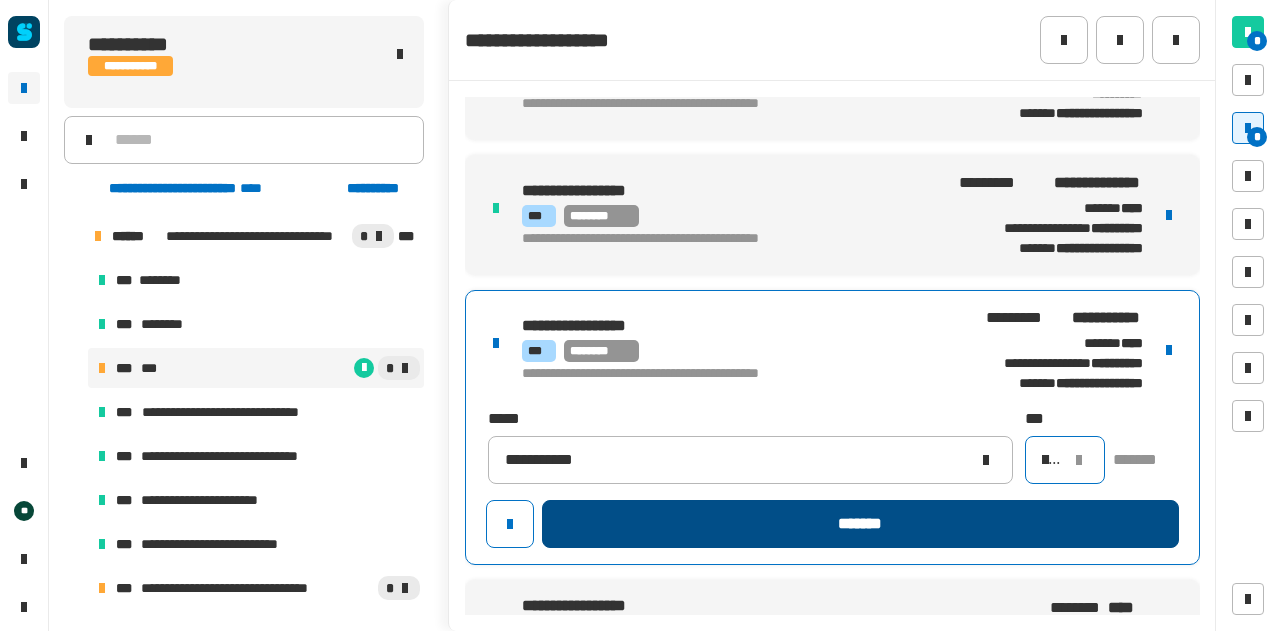 type on "****" 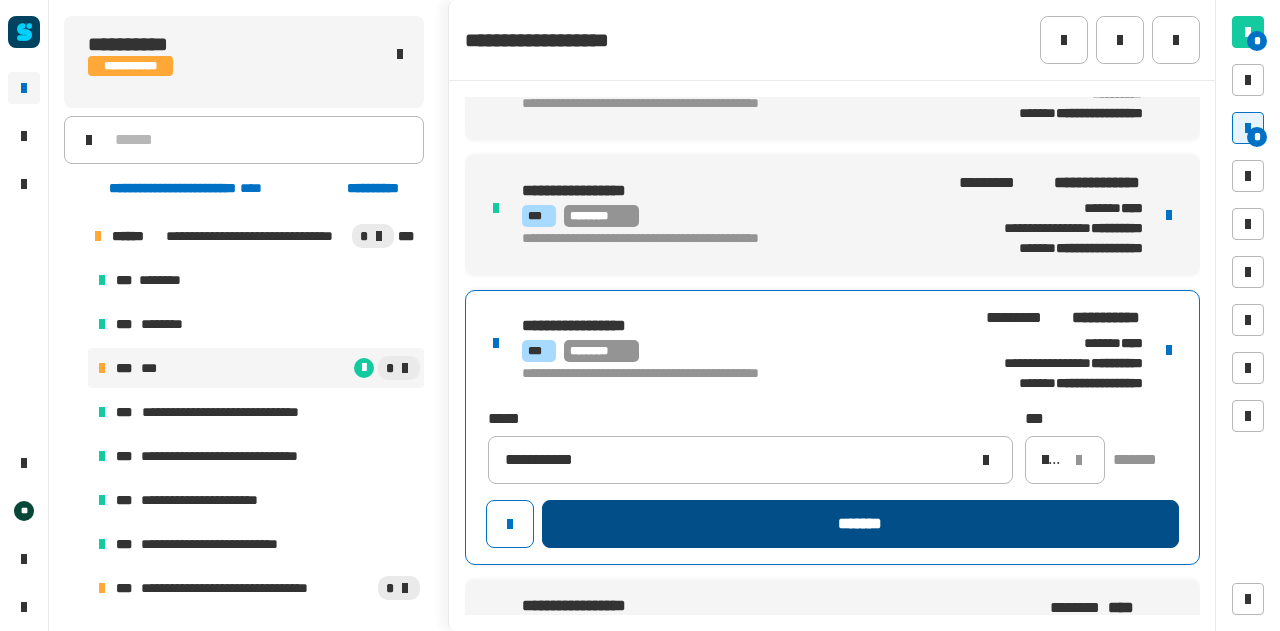 click on "*******" 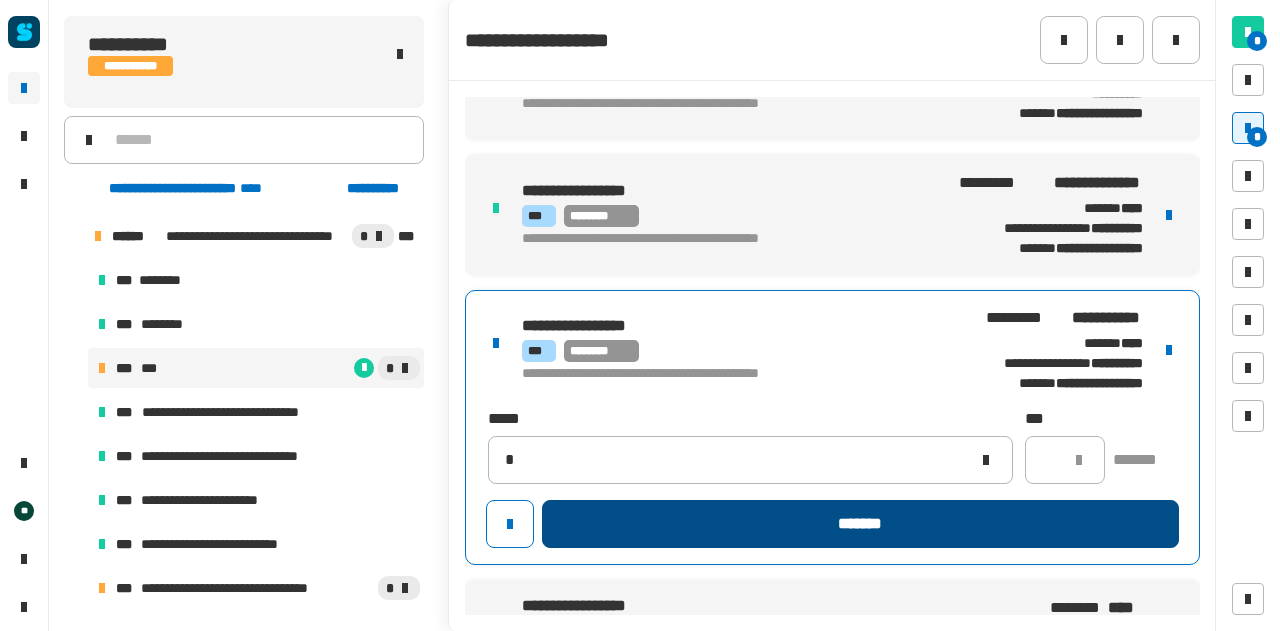 type 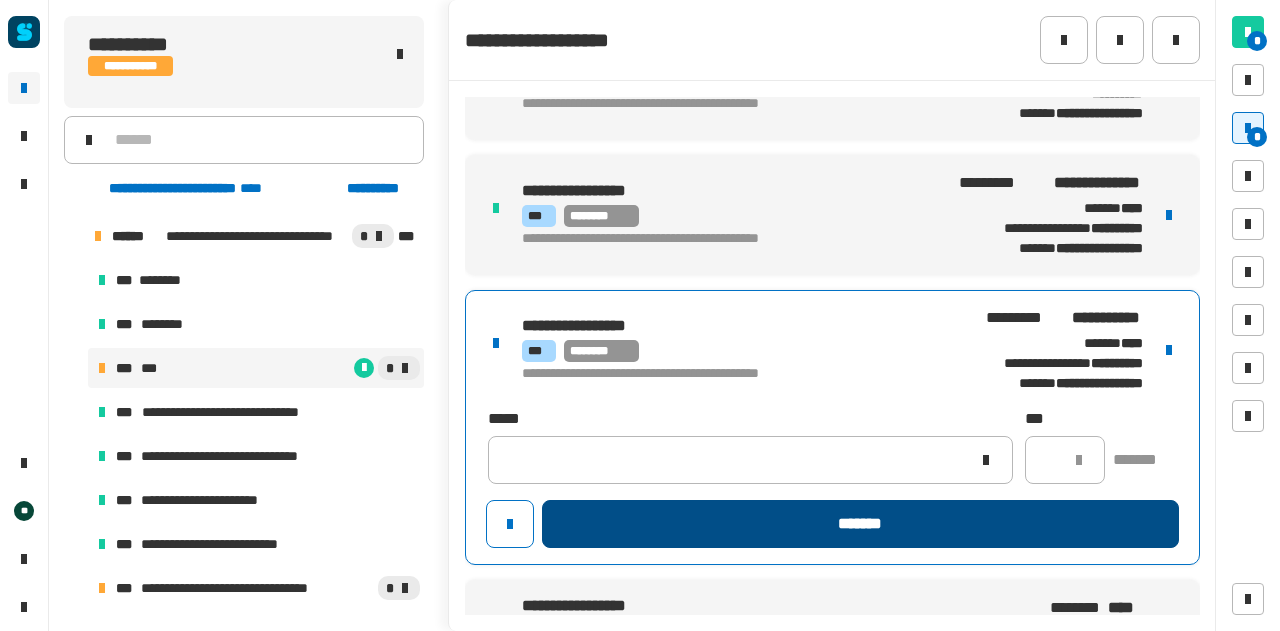 scroll, scrollTop: 0, scrollLeft: 0, axis: both 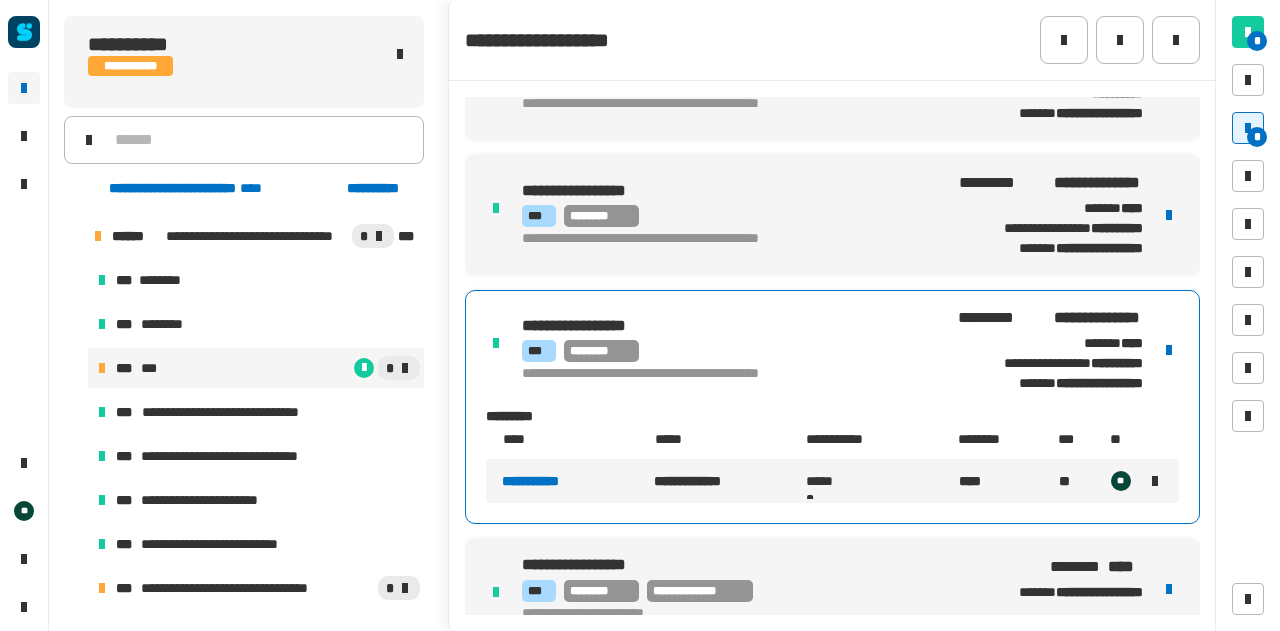 click on "*** ********" at bounding box center (732, 351) 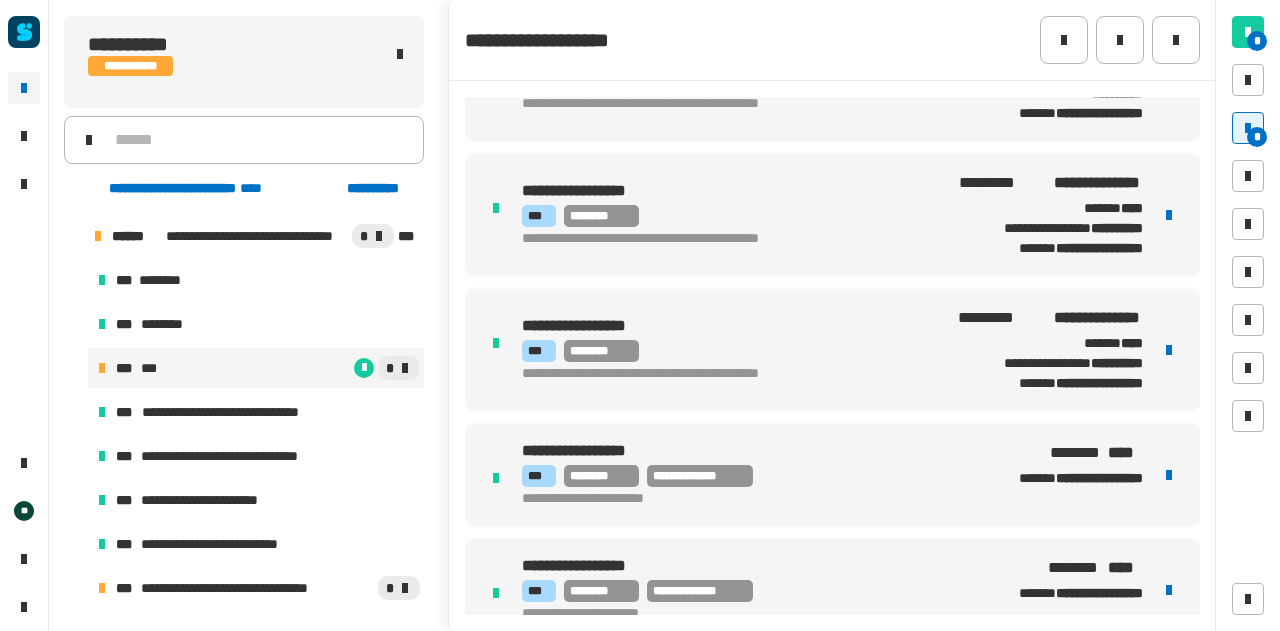 click on "*" at bounding box center (1248, 128) 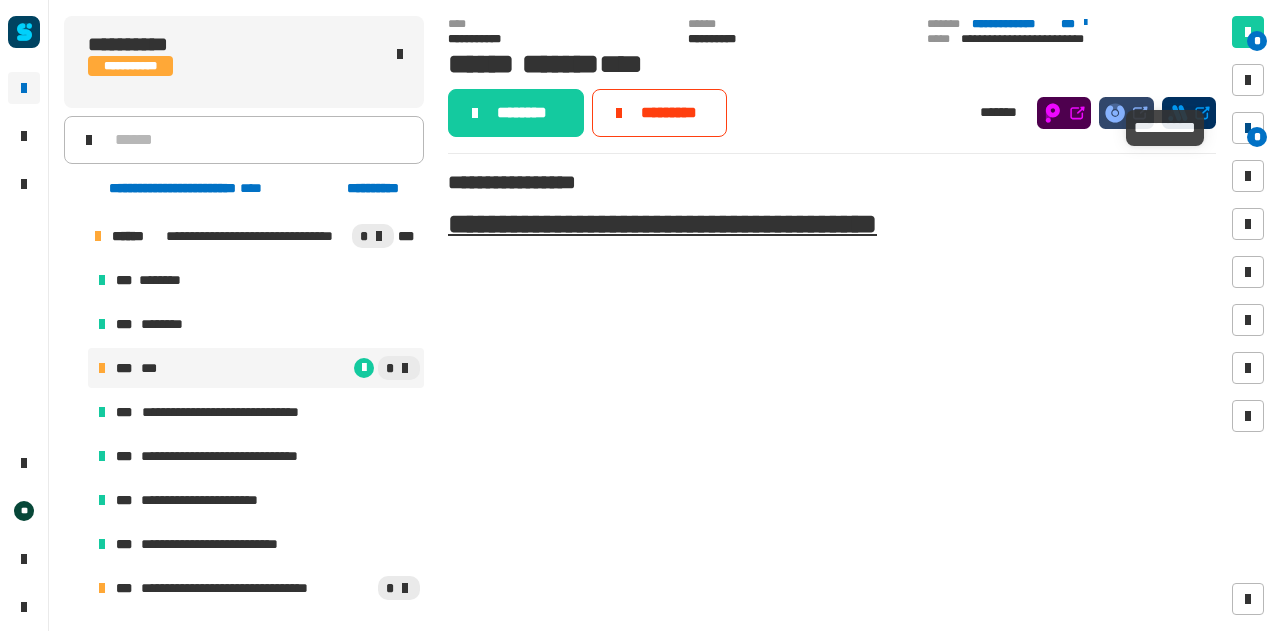 click on "*" at bounding box center [1248, 128] 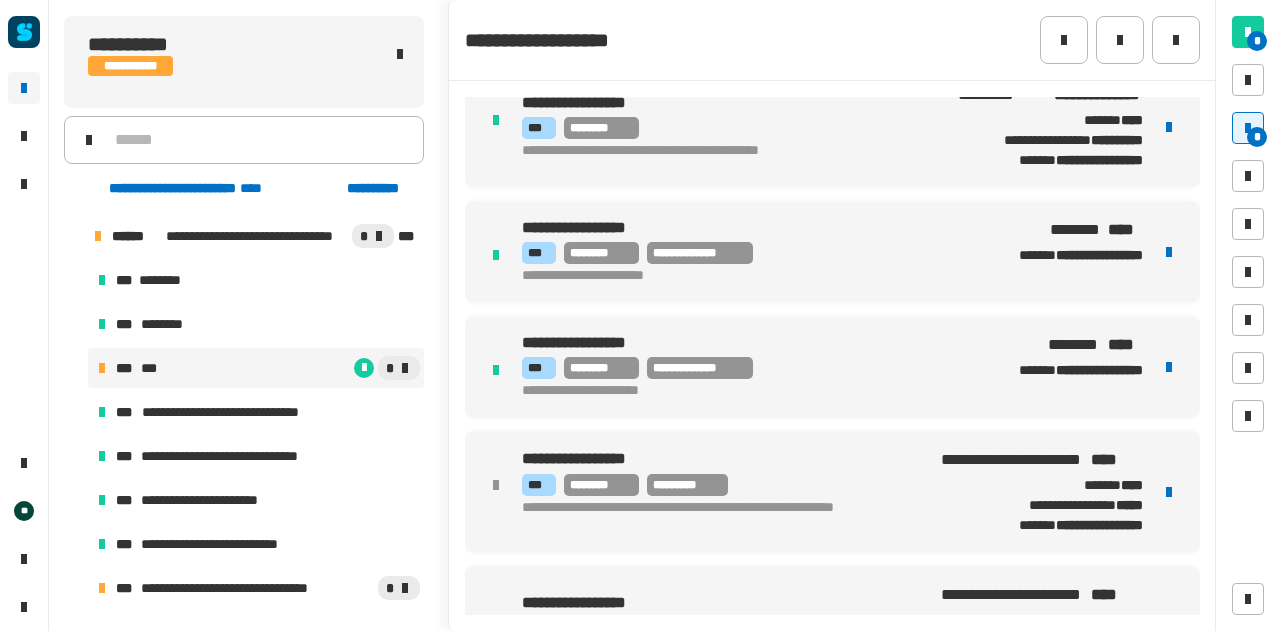 scroll, scrollTop: 366, scrollLeft: 0, axis: vertical 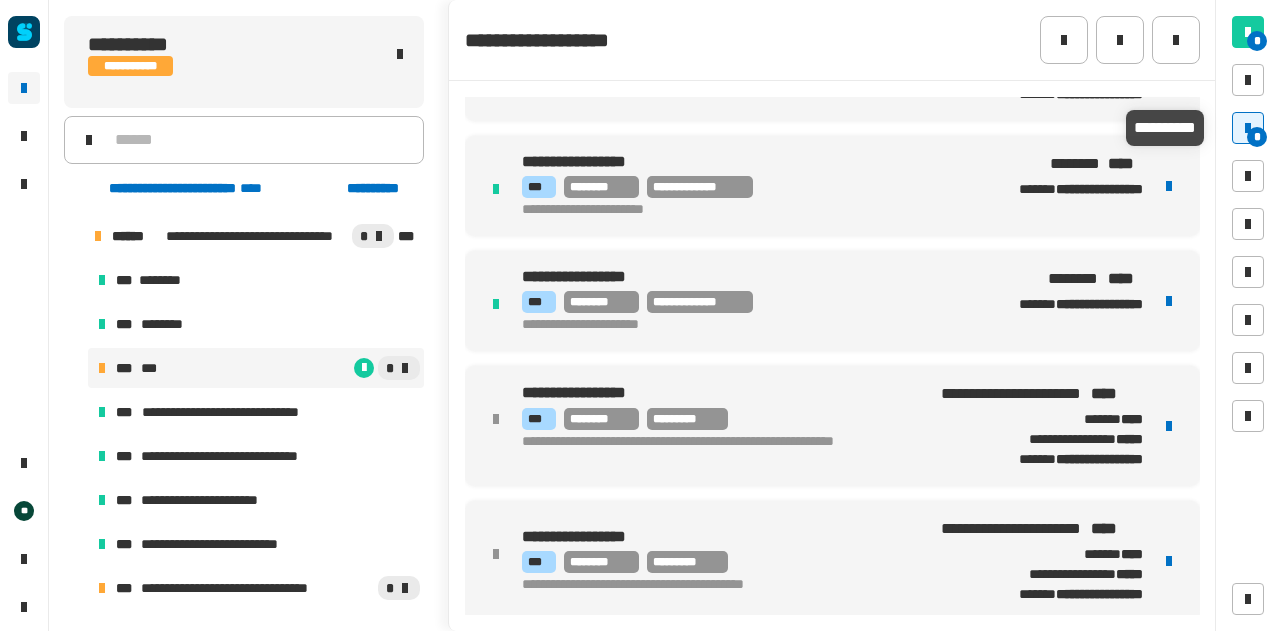 click on "*" at bounding box center [1248, 128] 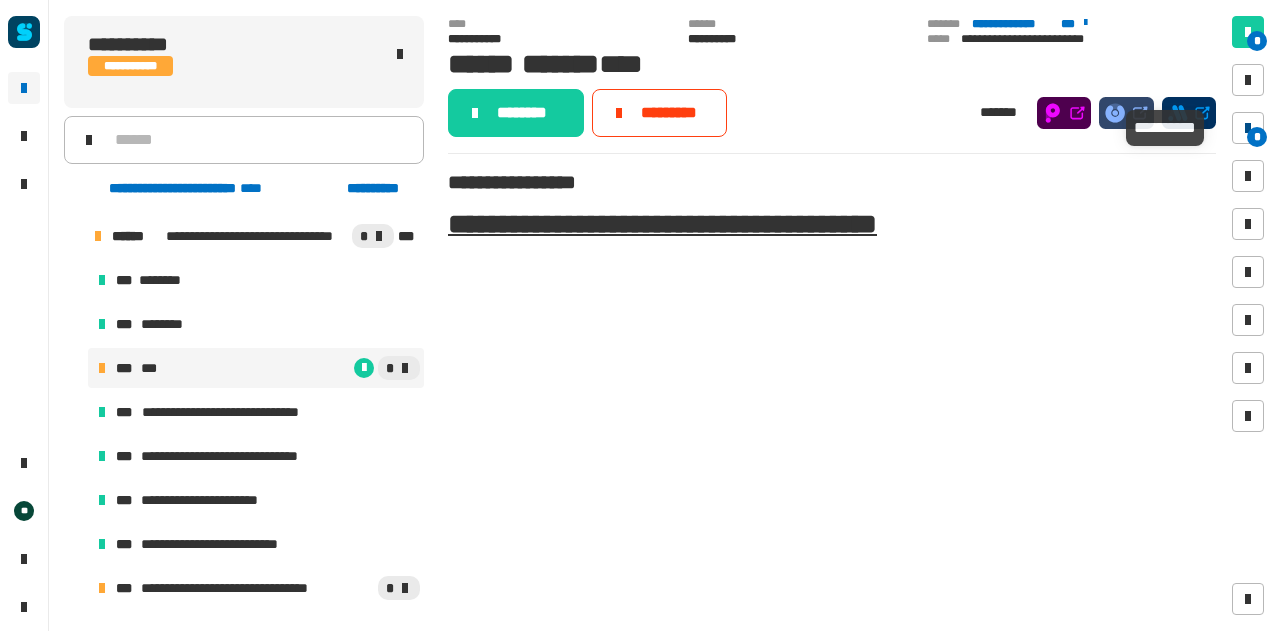 click on "*" at bounding box center (1248, 128) 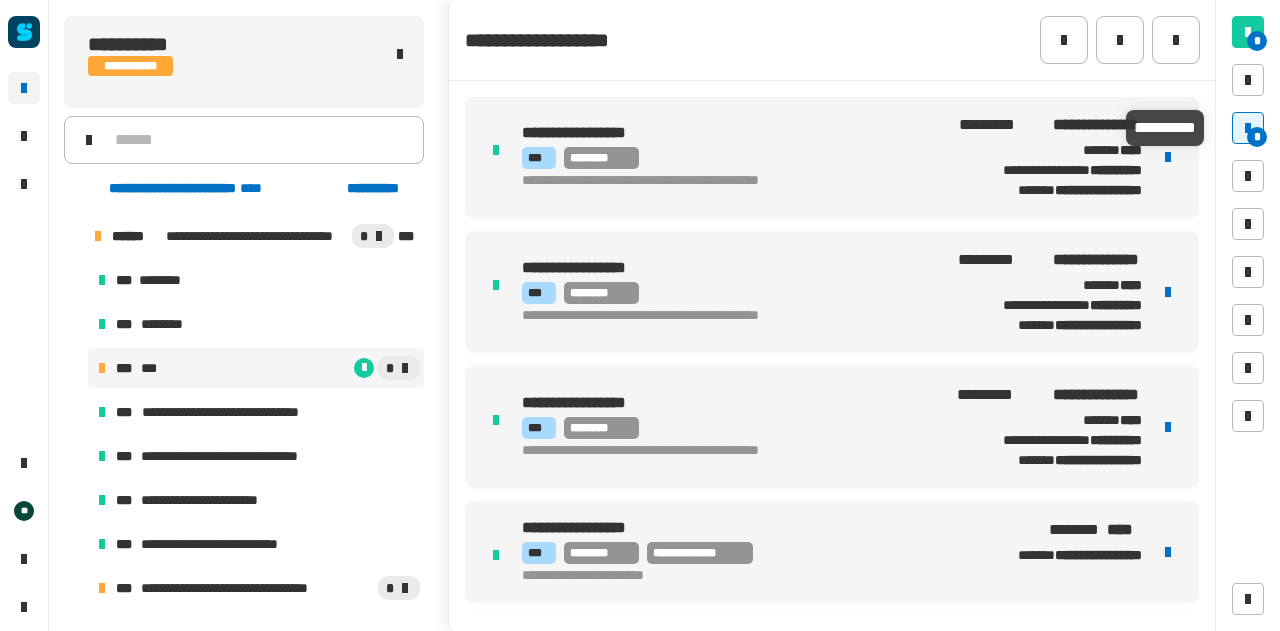 click on "*" at bounding box center (1248, 128) 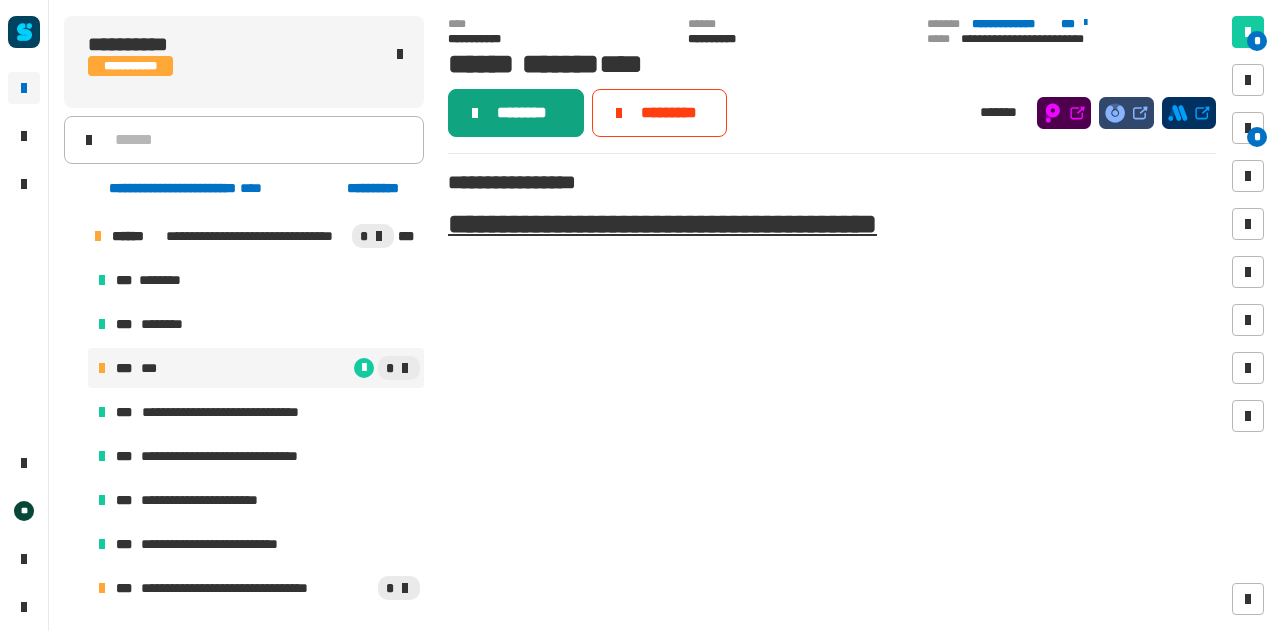 click on "********" 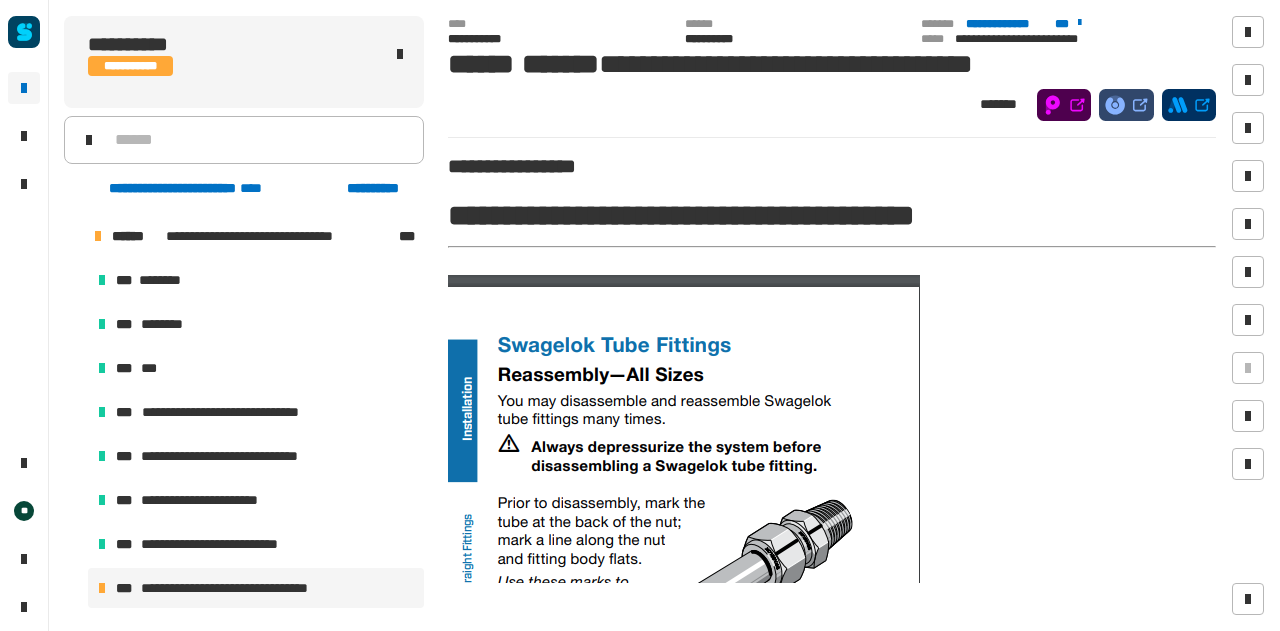 click on "**********" at bounding box center (256, 434) 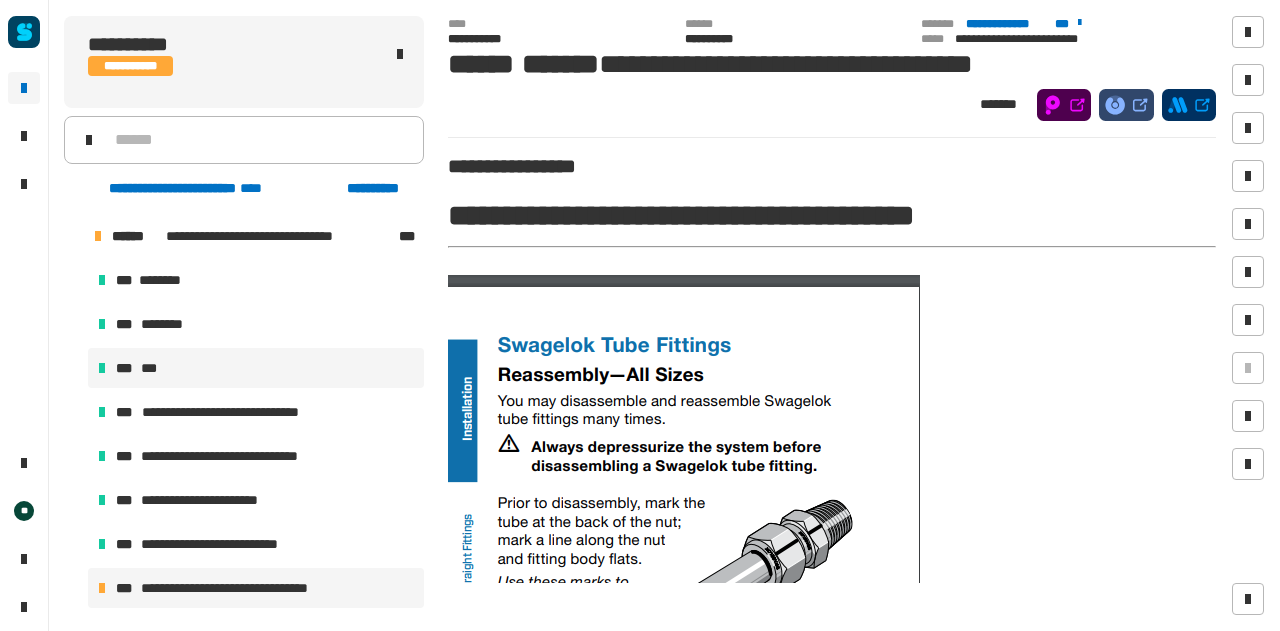 click on "*** ***" at bounding box center [256, 368] 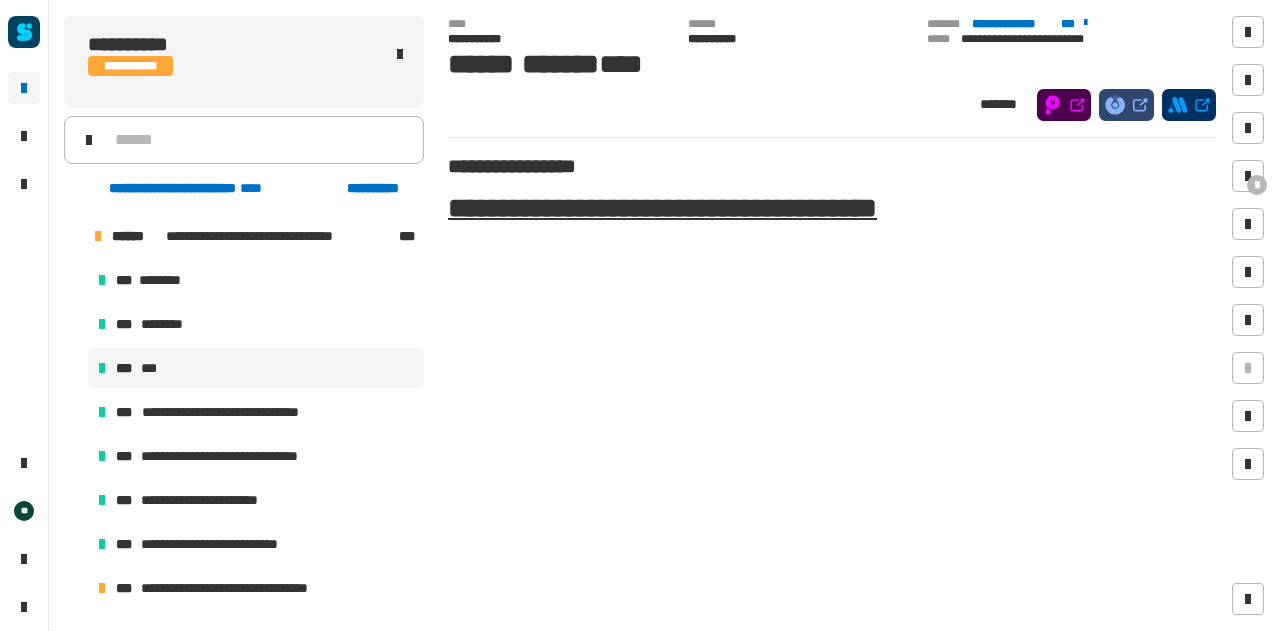 click on "*" 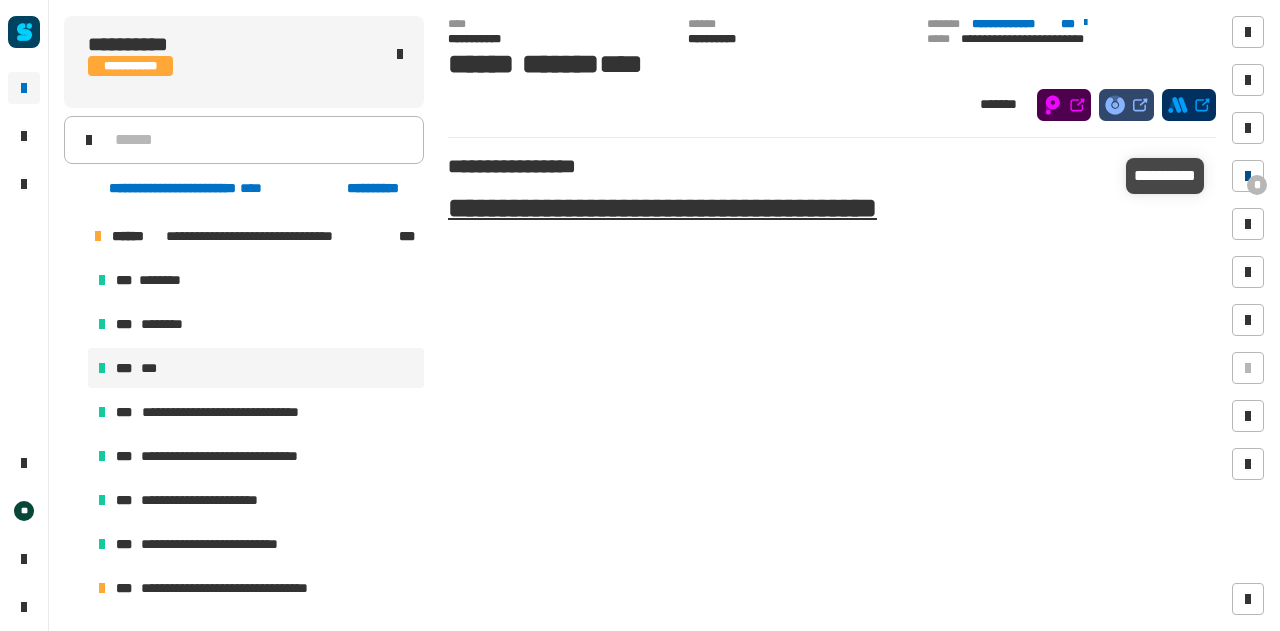 click at bounding box center (1248, 176) 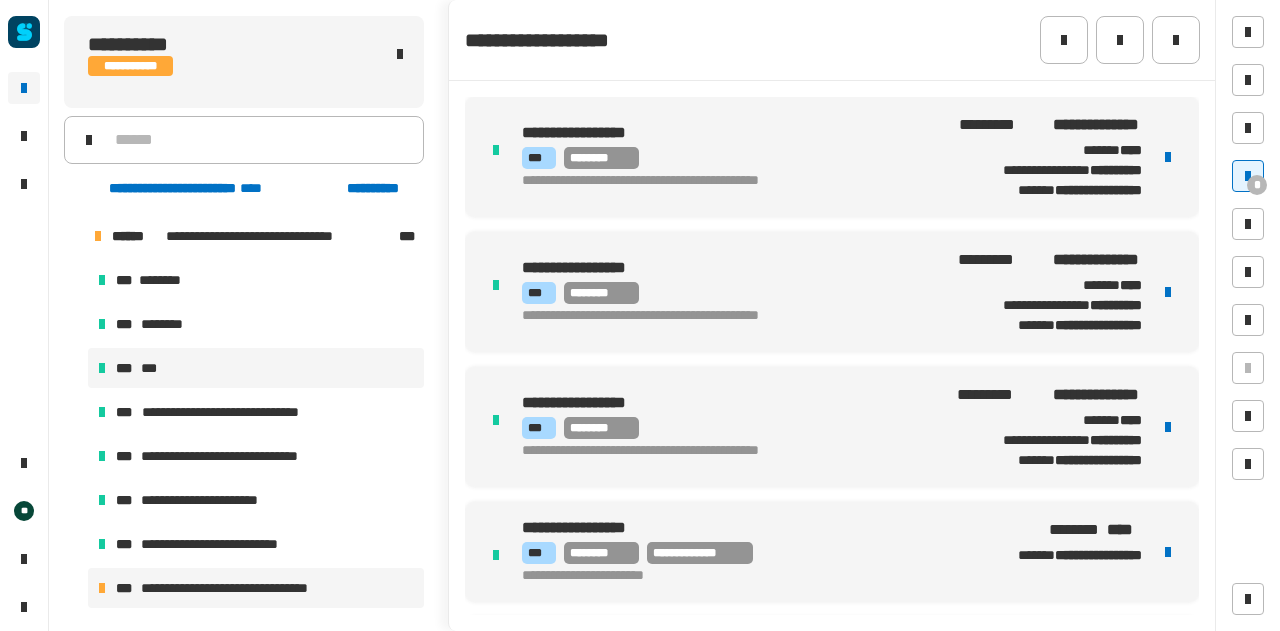 drag, startPoint x: 272, startPoint y: 573, endPoint x: 188, endPoint y: 587, distance: 85.158676 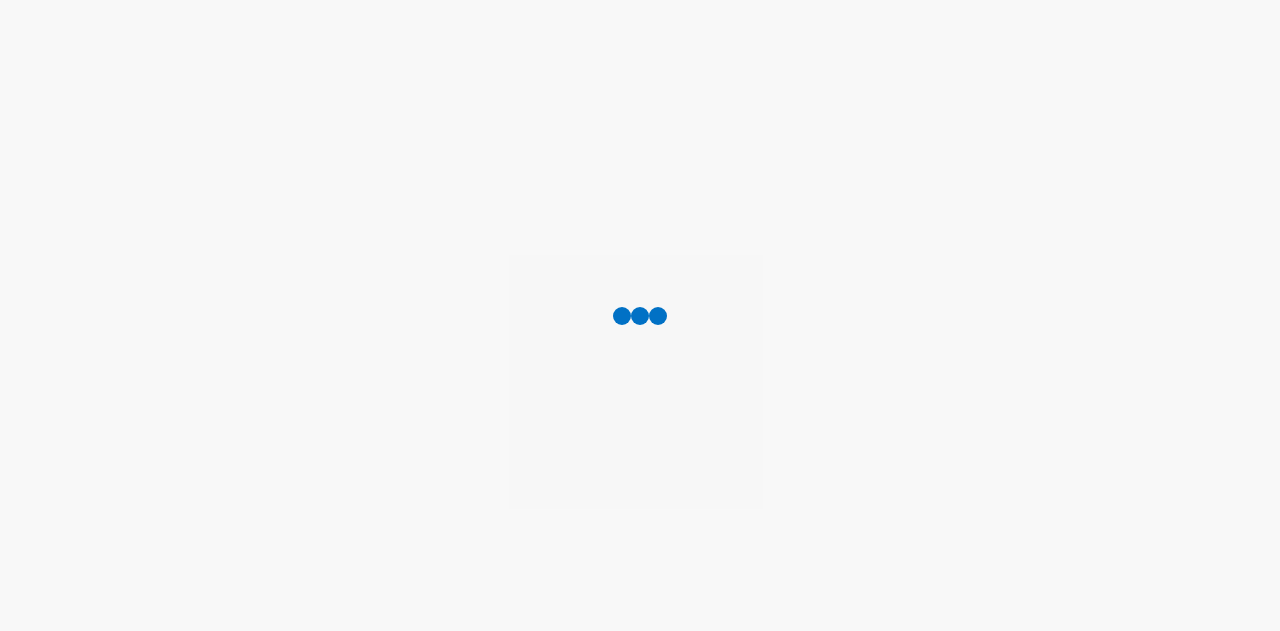 scroll, scrollTop: 0, scrollLeft: 0, axis: both 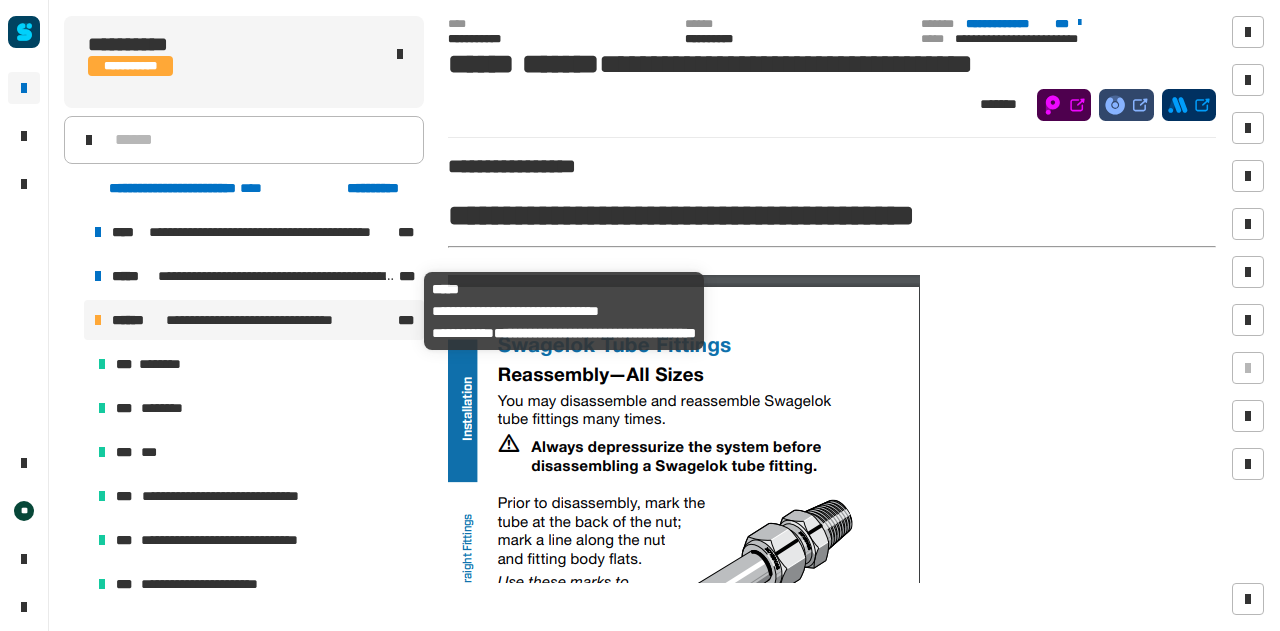 click on "**********" at bounding box center (265, 320) 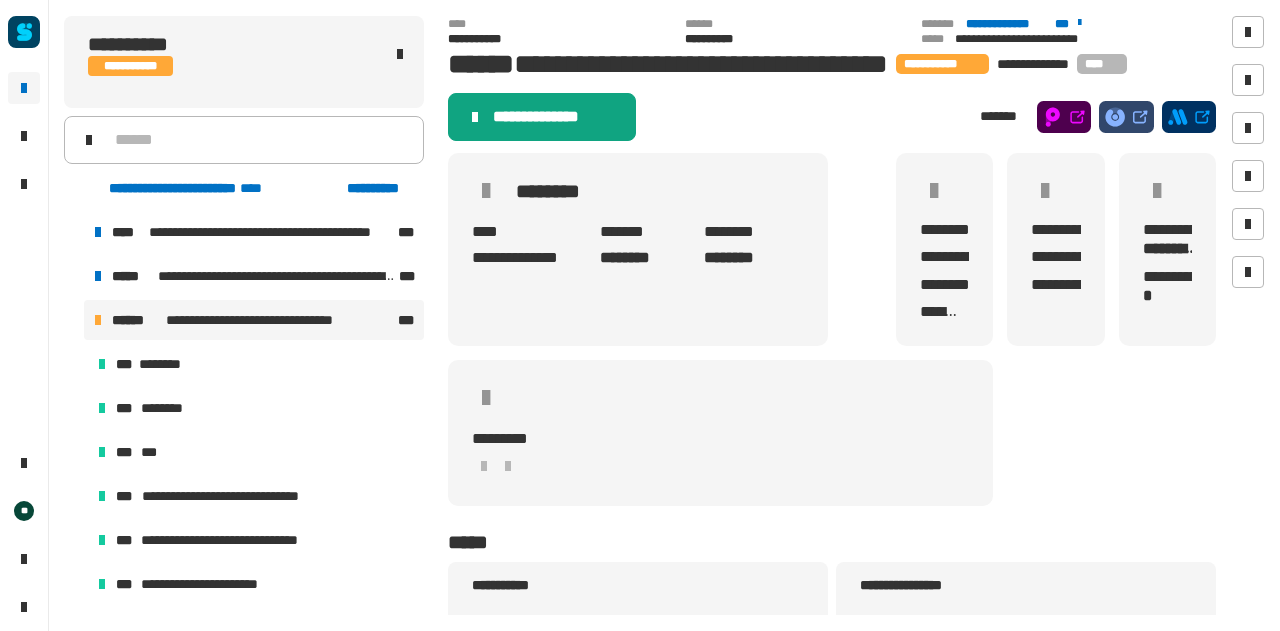 click on "**********" 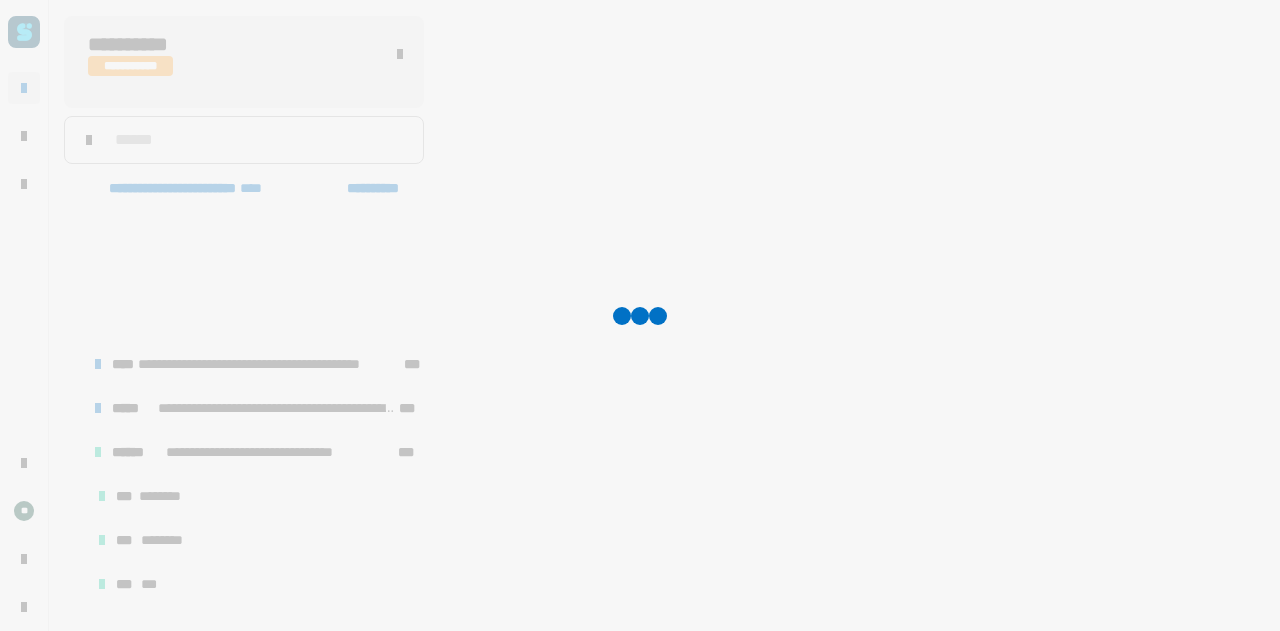 scroll, scrollTop: 0, scrollLeft: 0, axis: both 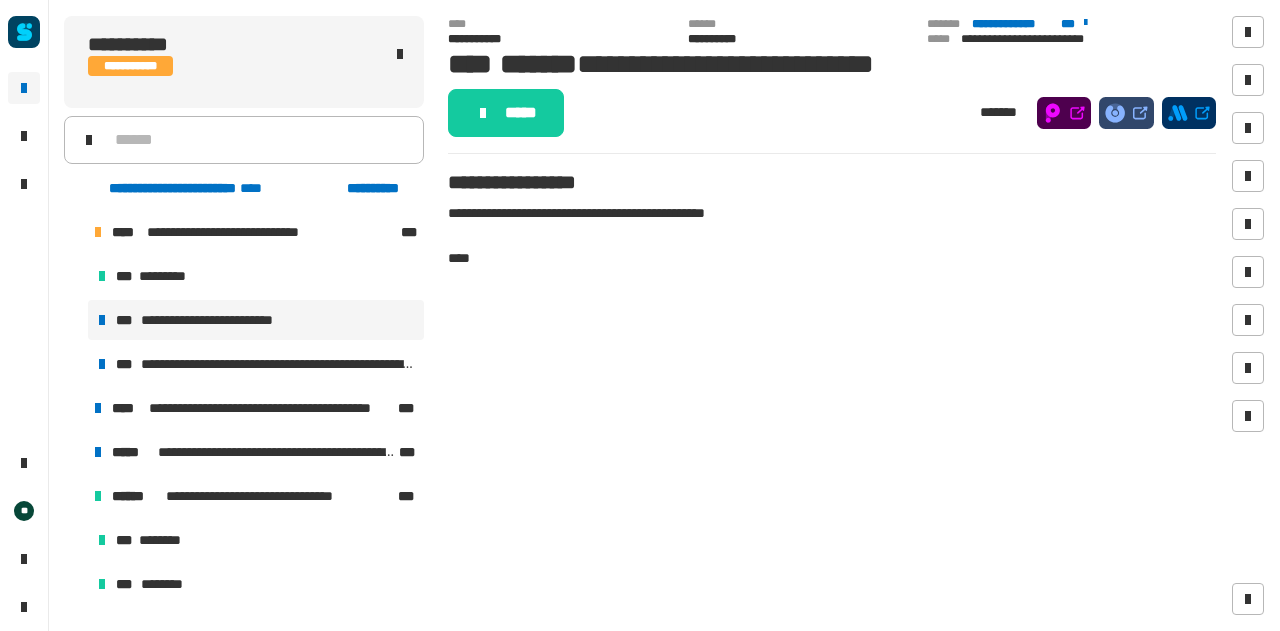 click at bounding box center [74, 232] 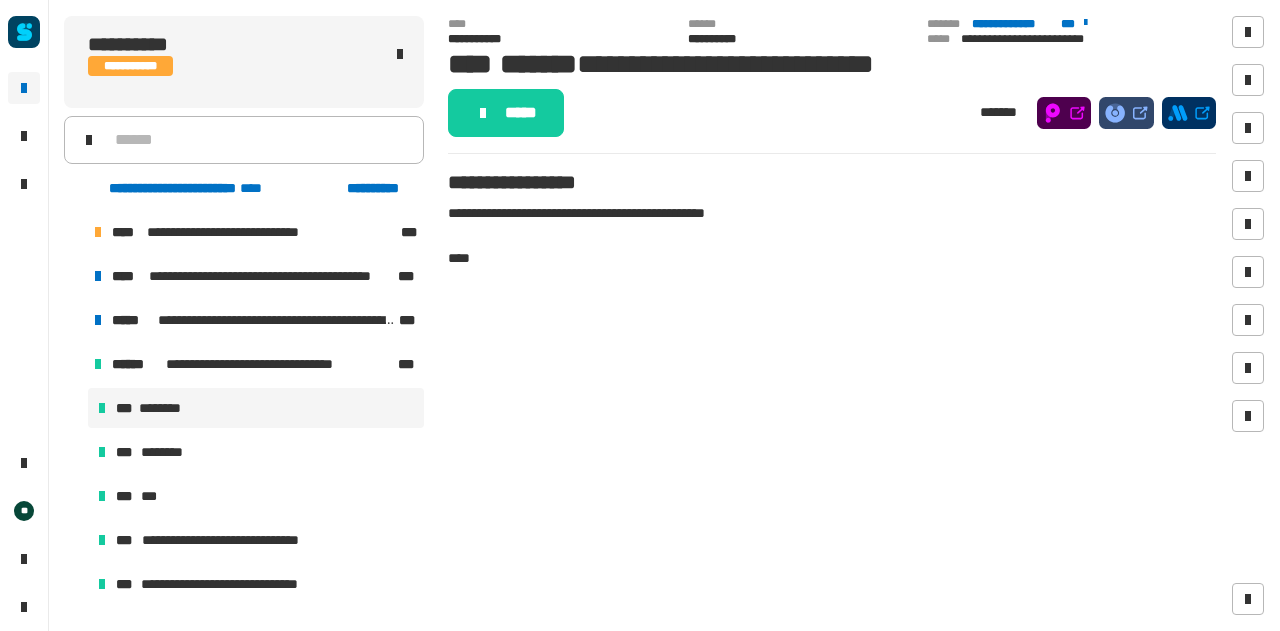 scroll, scrollTop: 33, scrollLeft: 0, axis: vertical 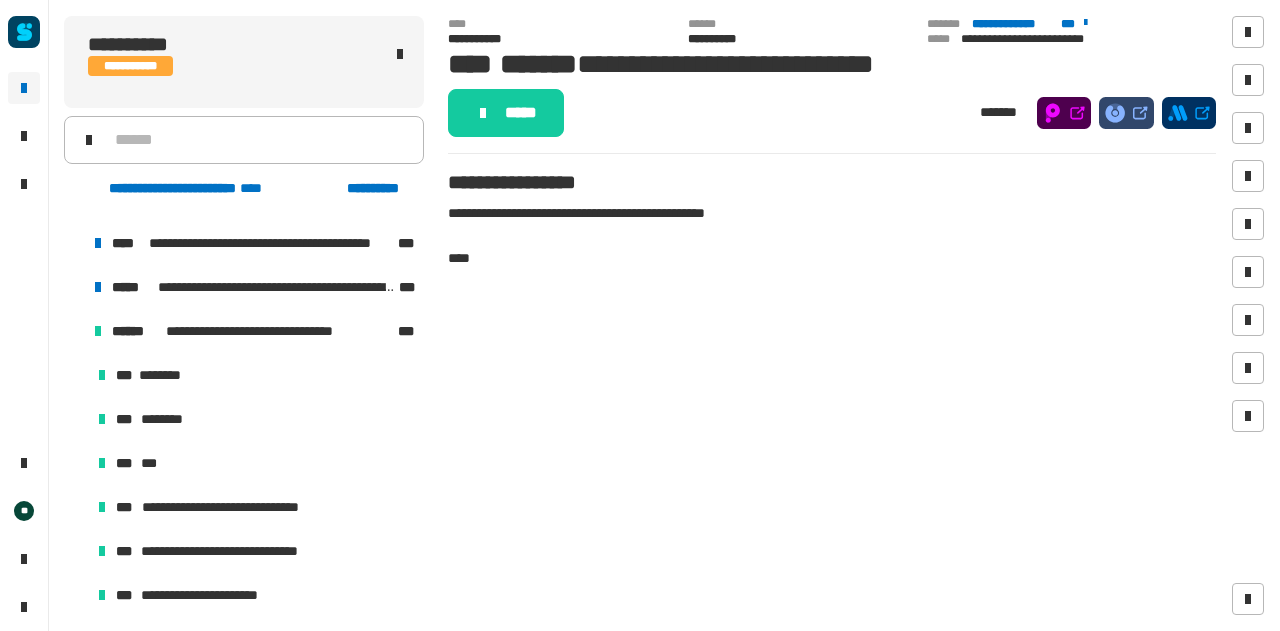 click at bounding box center (74, 331) 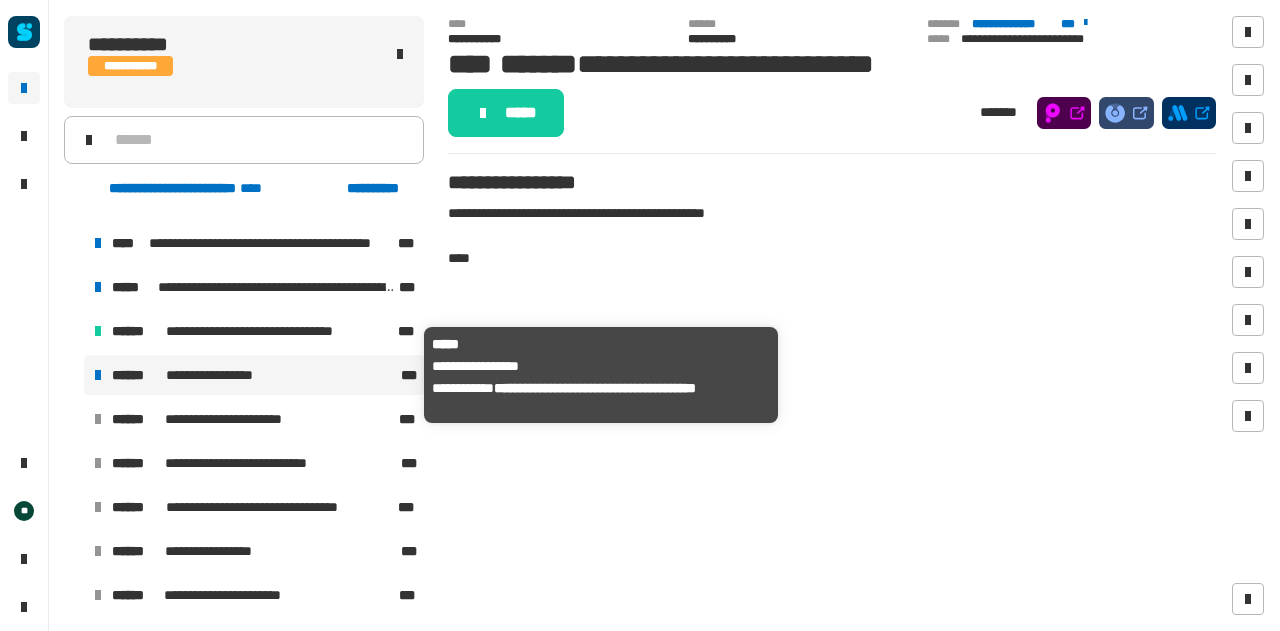 click on "**********" at bounding box center (254, 375) 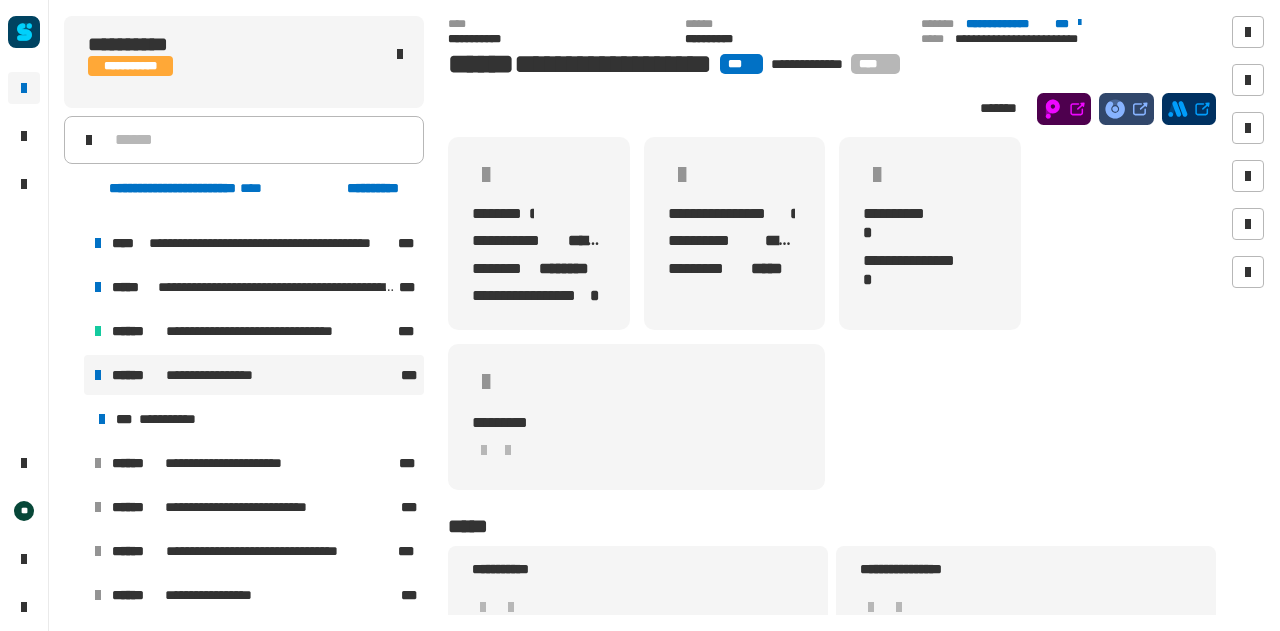 click on "**********" at bounding box center [254, 375] 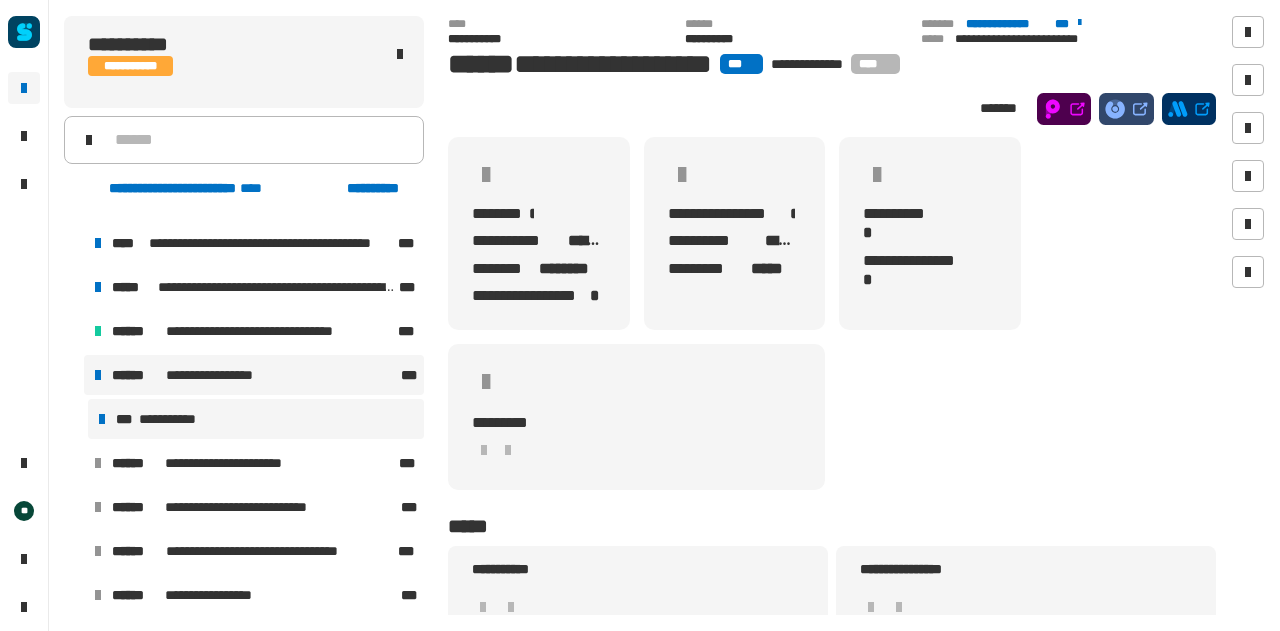 click on "**********" at bounding box center (256, 419) 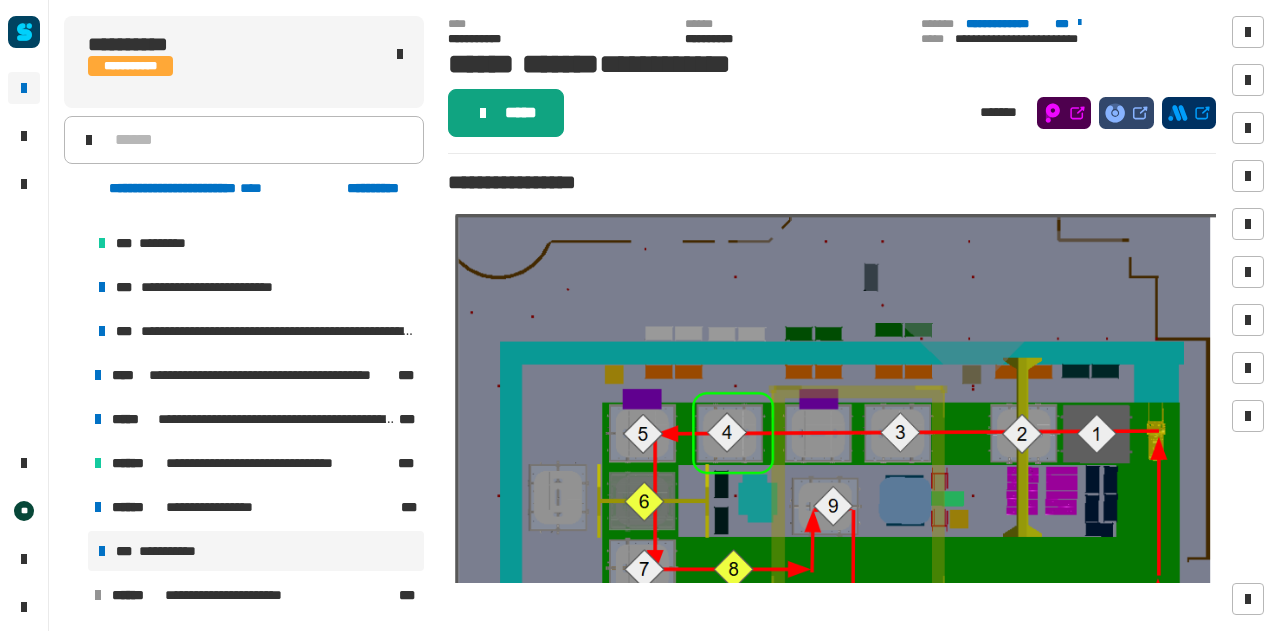click on "*****" 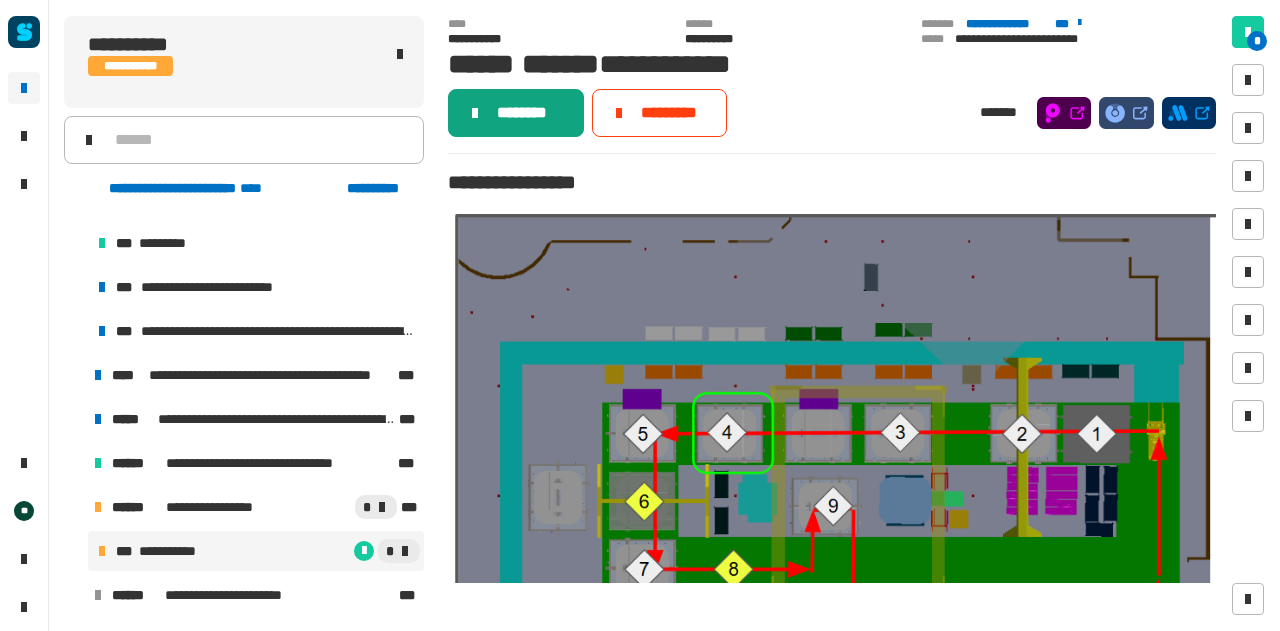 click on "********" 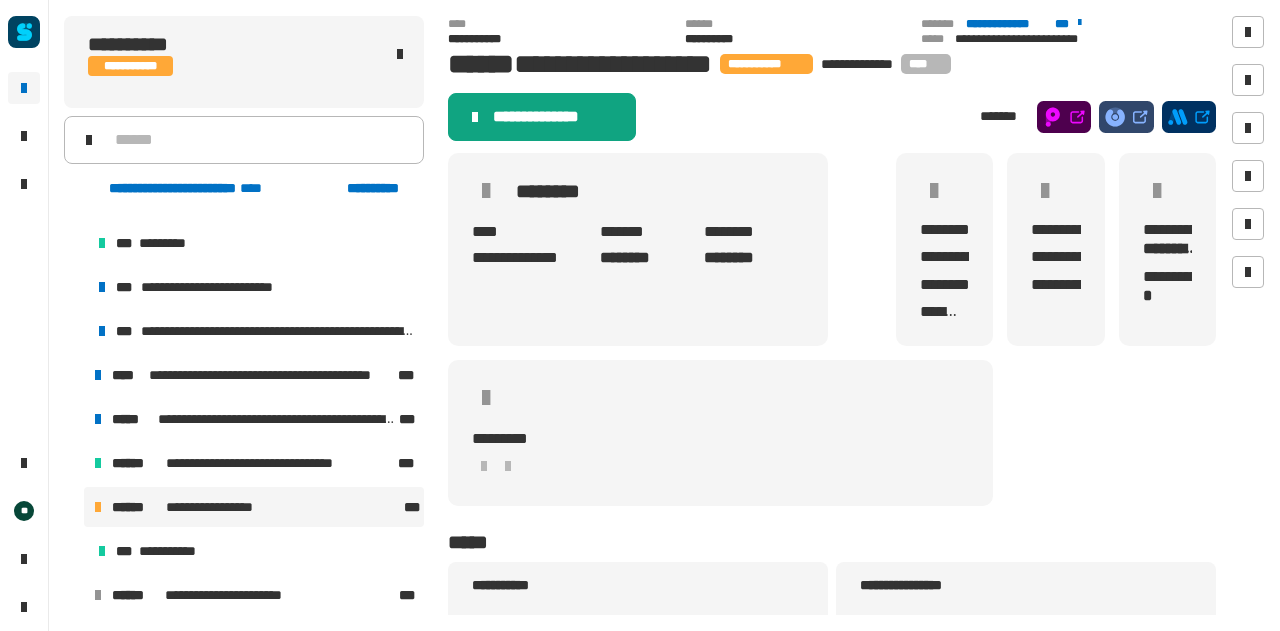 click on "**********" 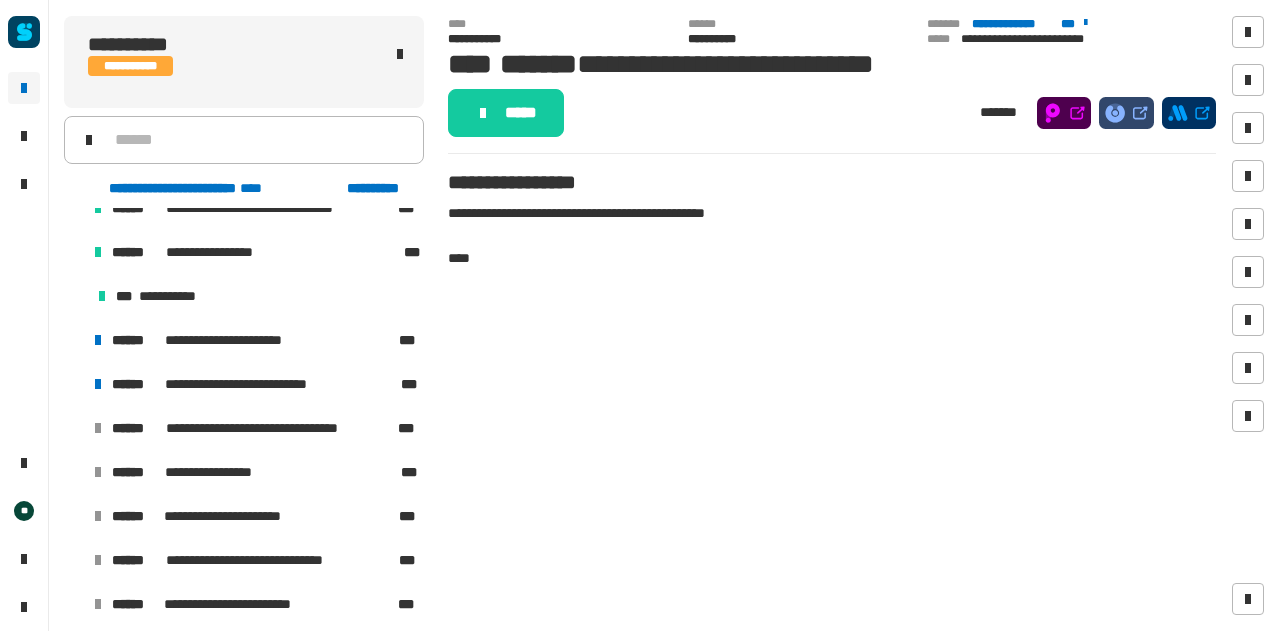 scroll, scrollTop: 289, scrollLeft: 0, axis: vertical 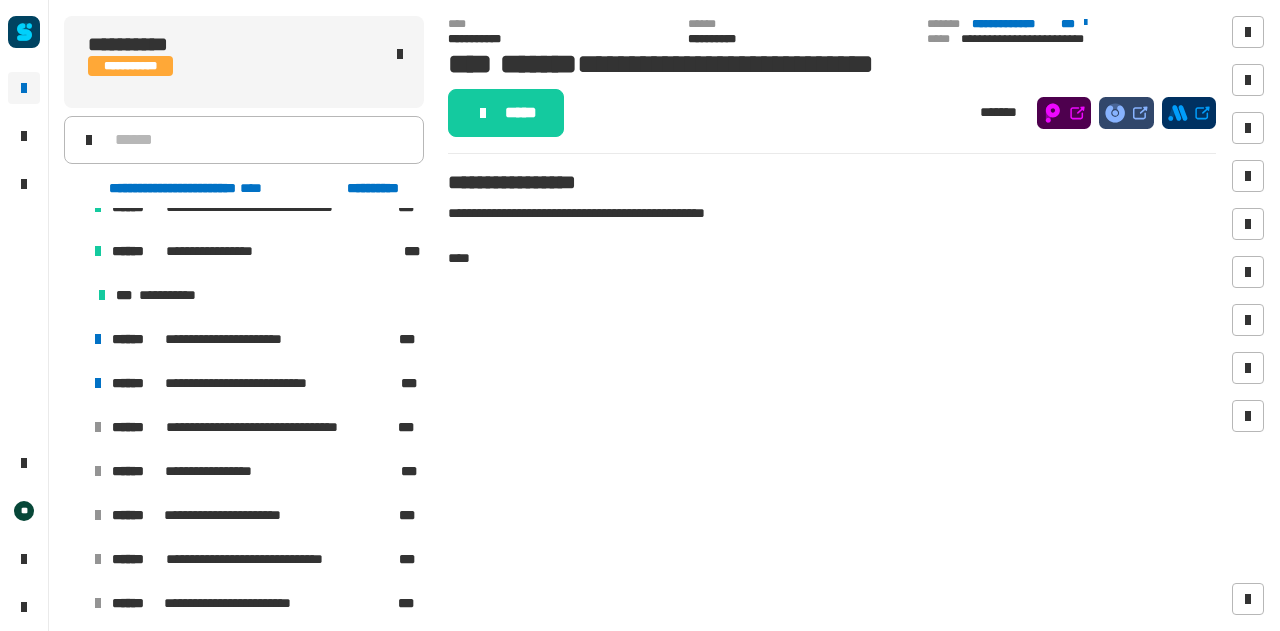 click at bounding box center [74, 383] 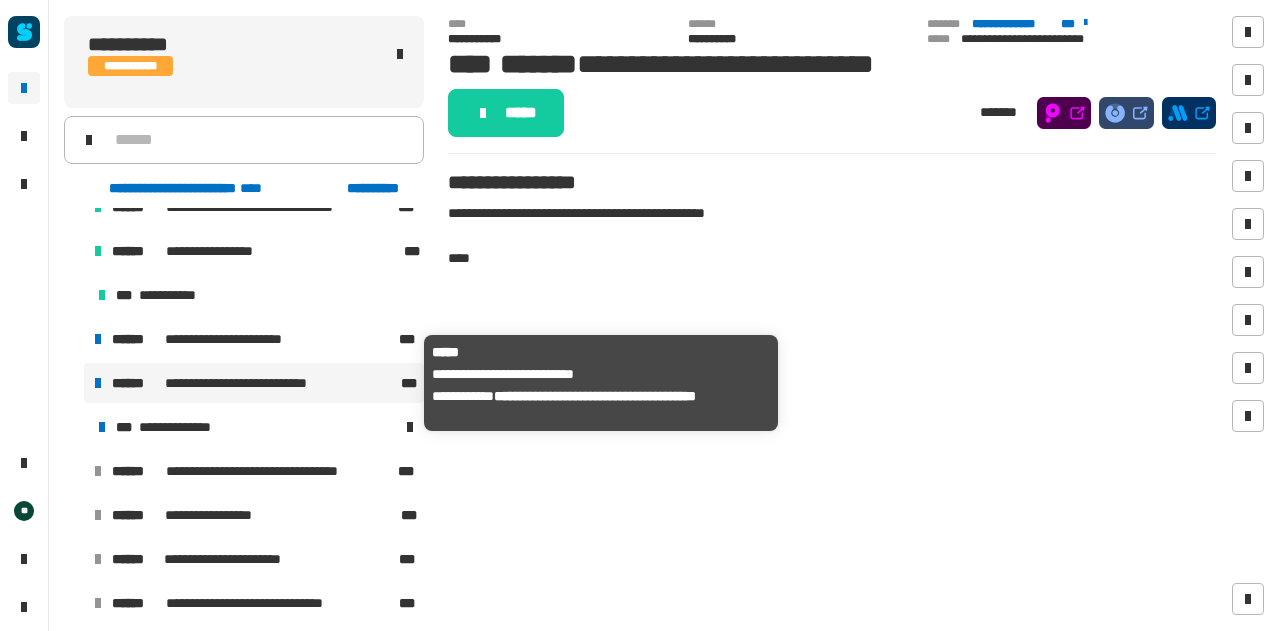 click on "**********" at bounding box center (256, 383) 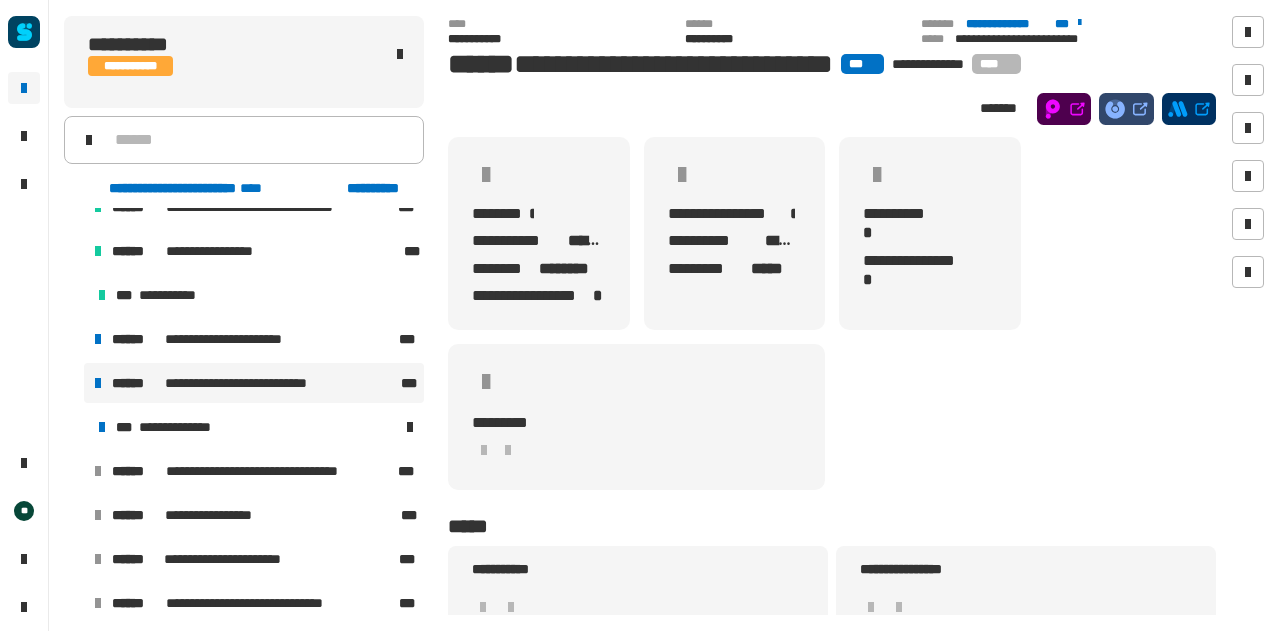 scroll, scrollTop: 151, scrollLeft: 0, axis: vertical 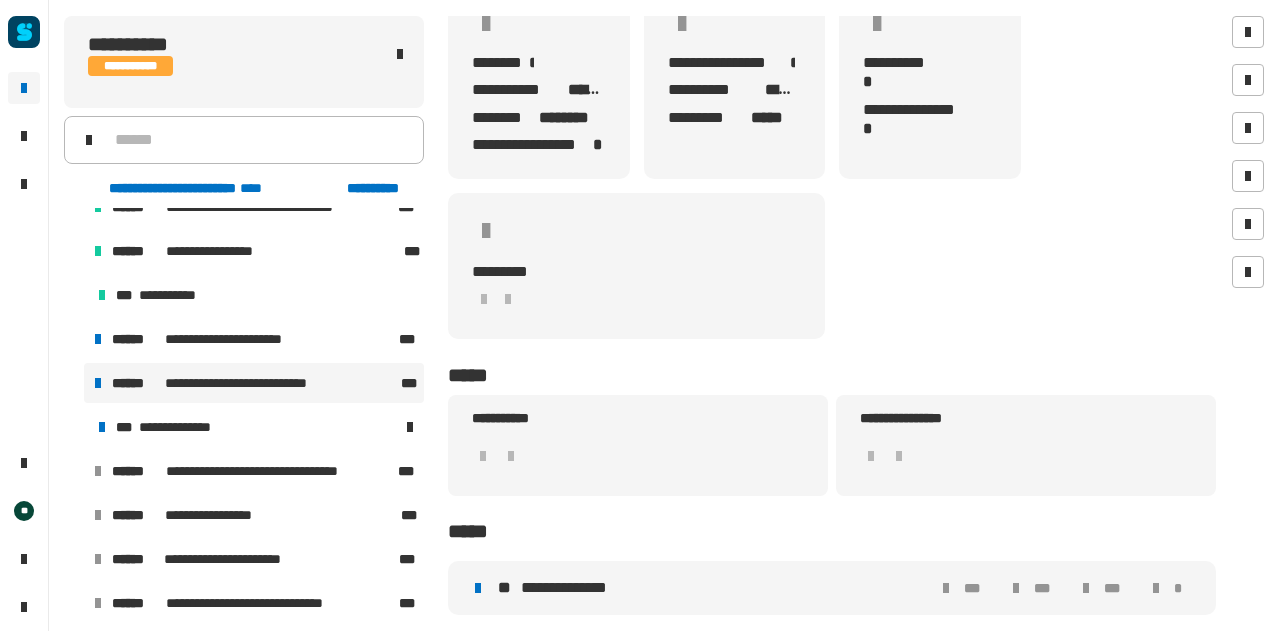 click on "**********" at bounding box center [244, 425] 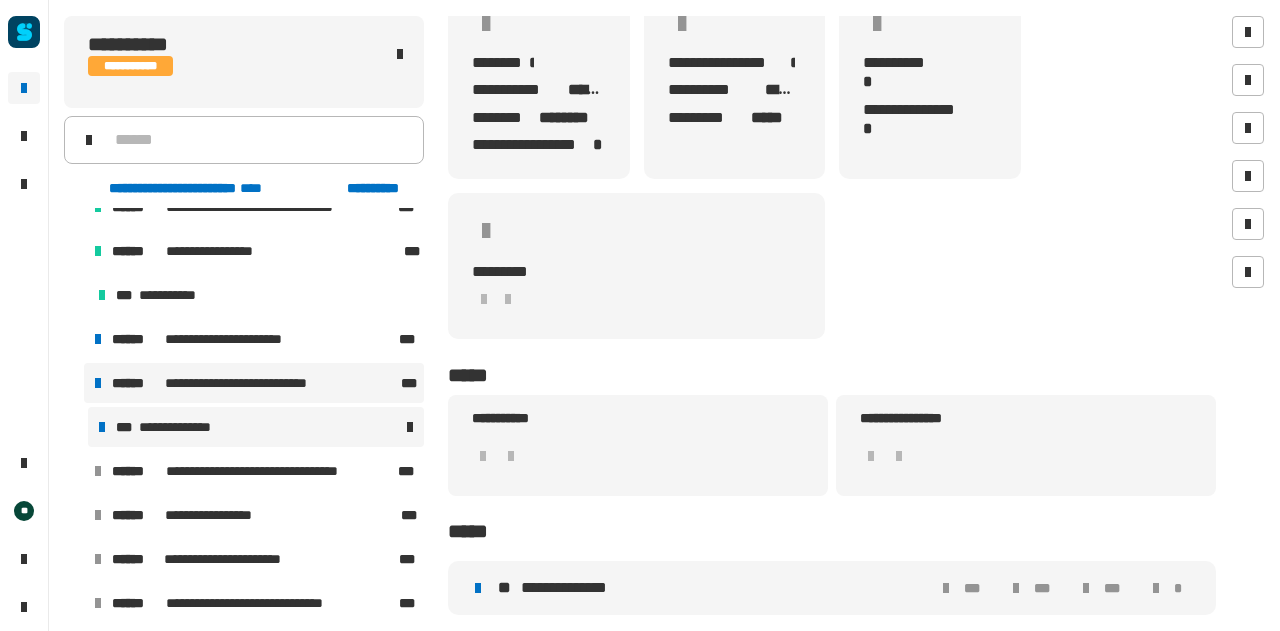 click on "**********" at bounding box center (183, 427) 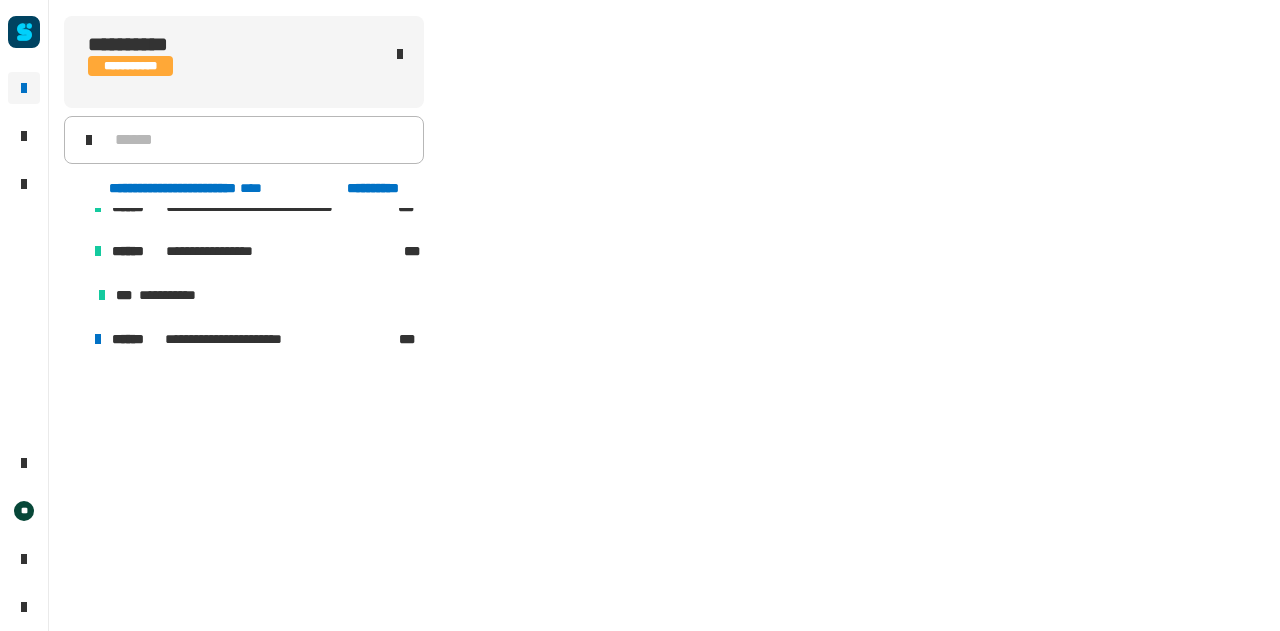 scroll, scrollTop: 304, scrollLeft: 0, axis: vertical 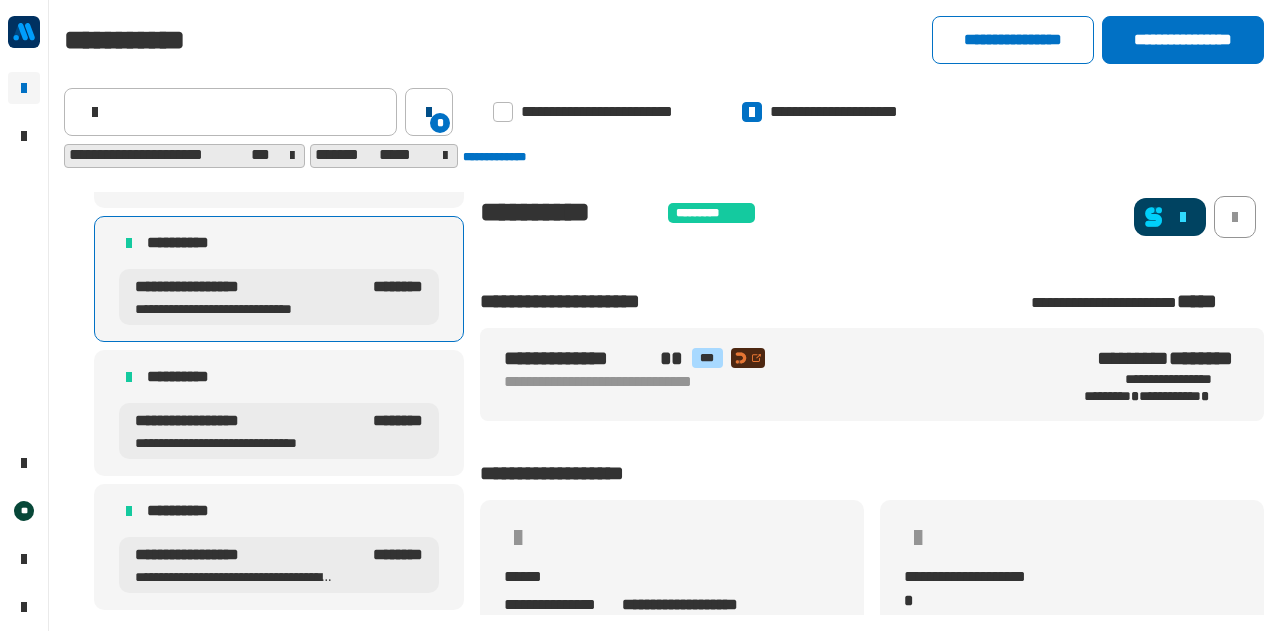 click on "*" 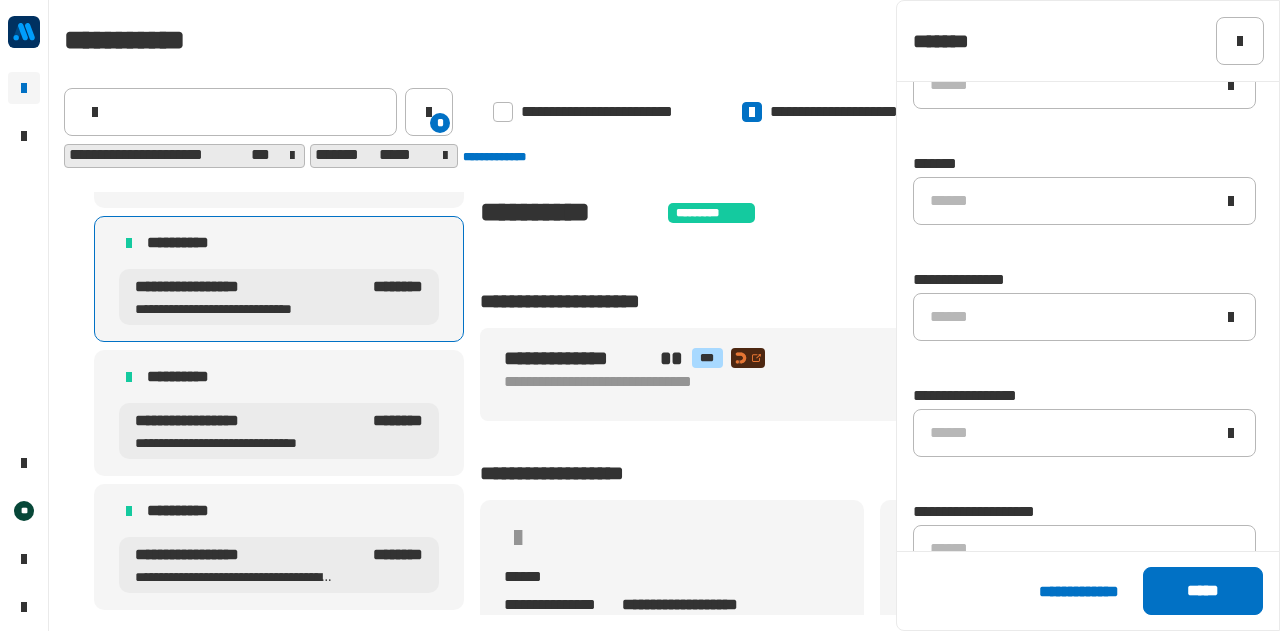 scroll, scrollTop: 1490, scrollLeft: 0, axis: vertical 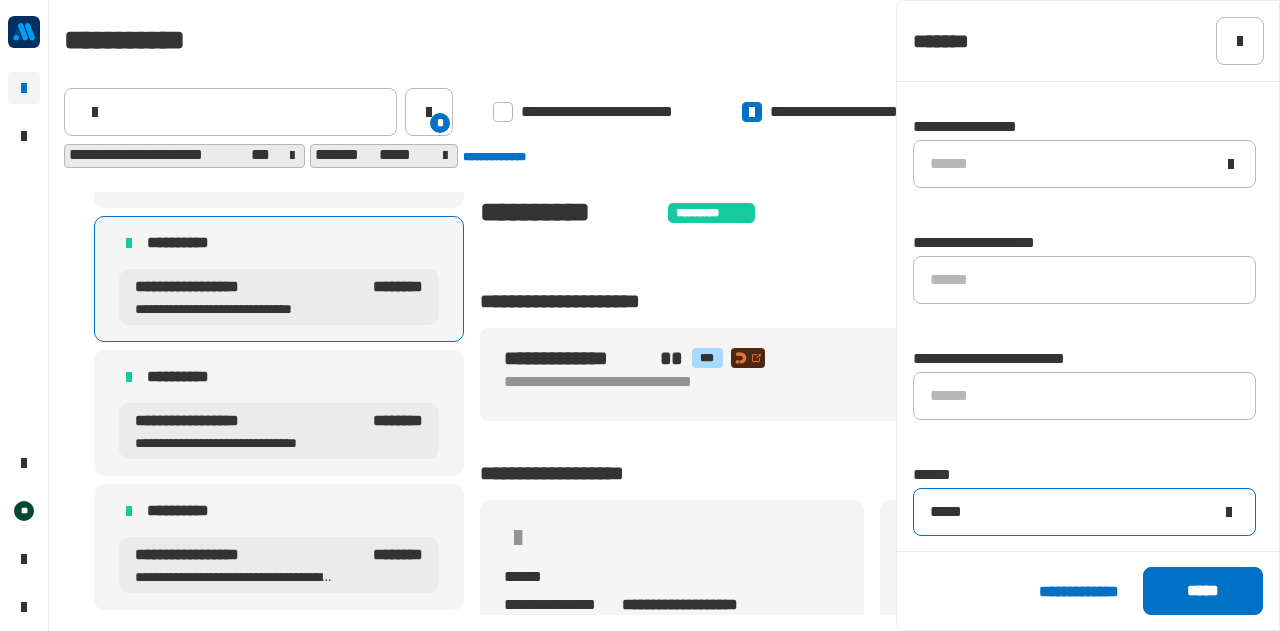 click on "*****" 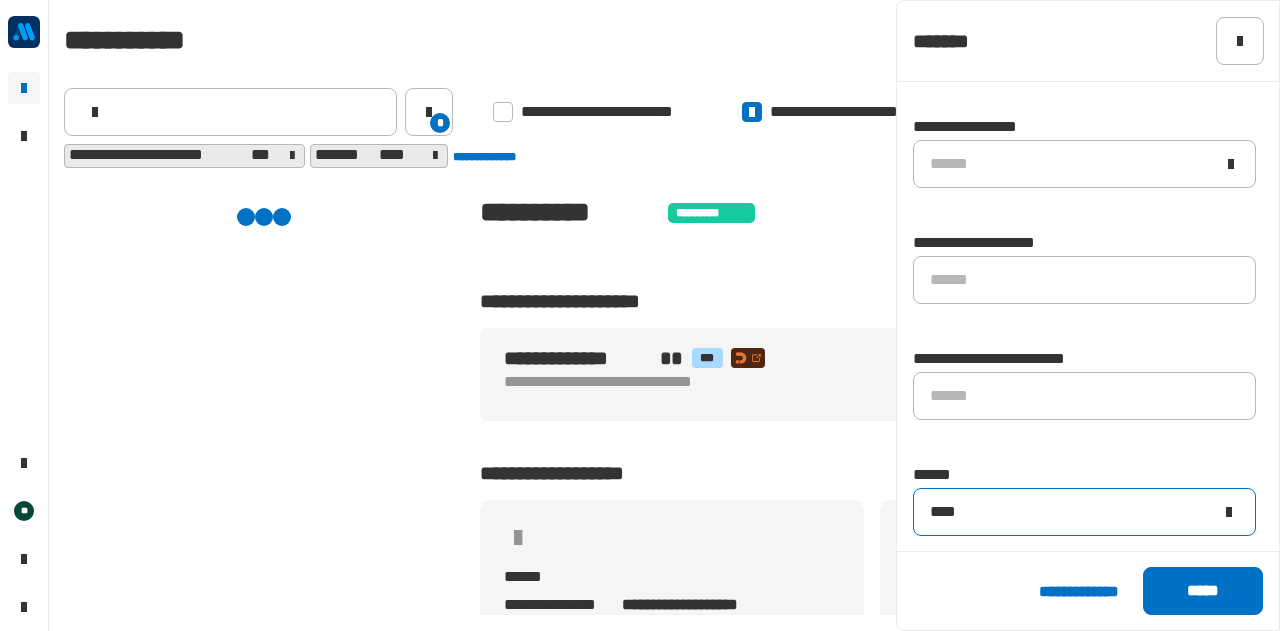 scroll, scrollTop: 0, scrollLeft: 0, axis: both 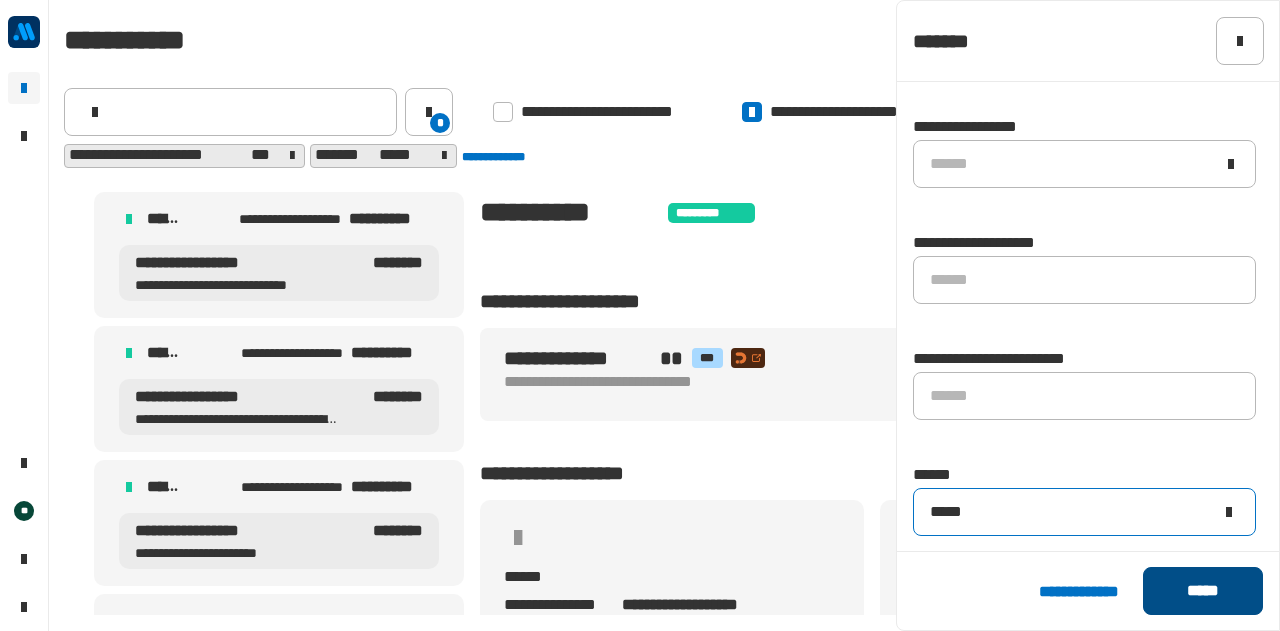 type on "*****" 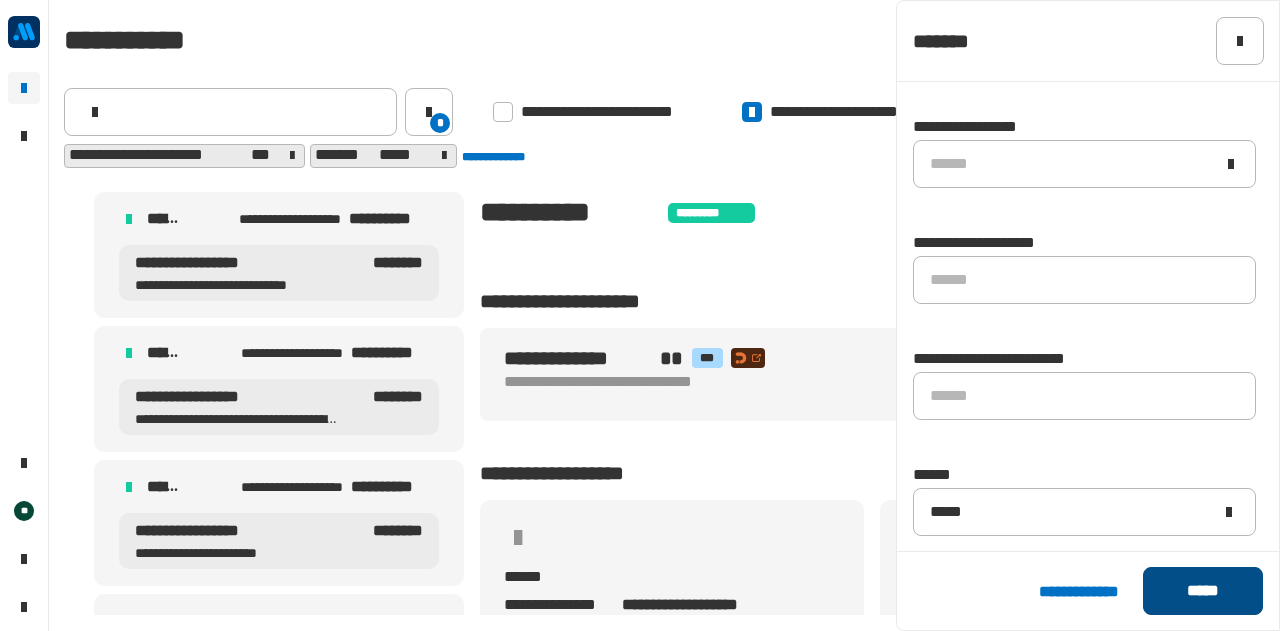 click on "*****" 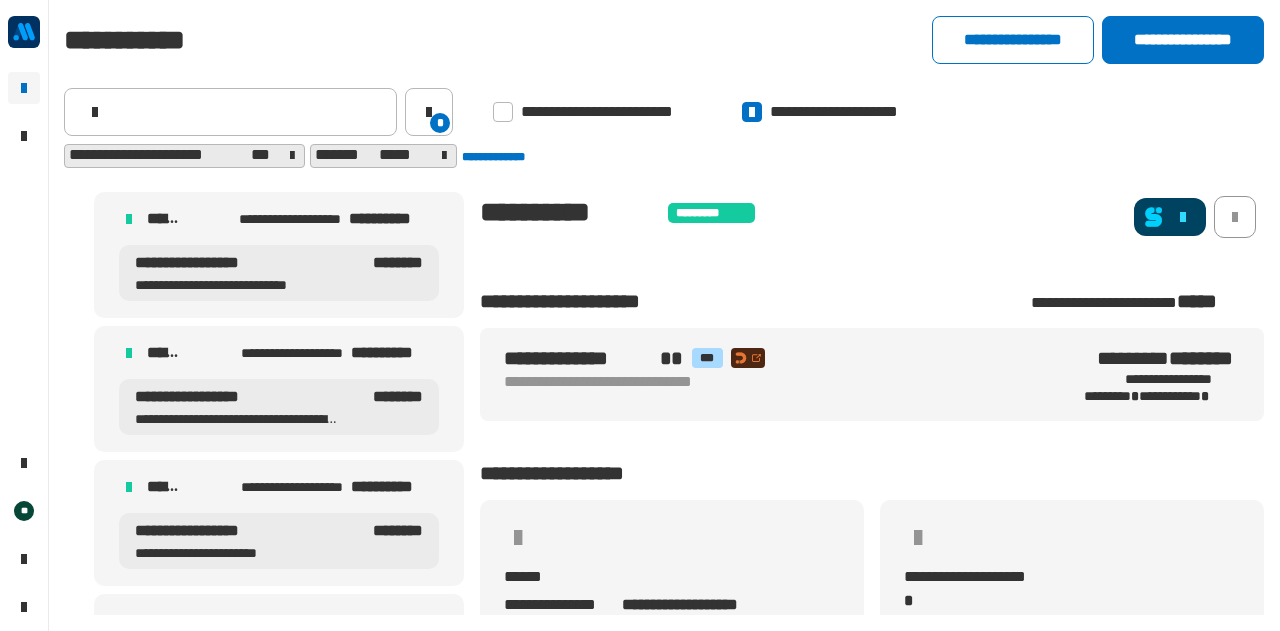 scroll, scrollTop: 1473, scrollLeft: 0, axis: vertical 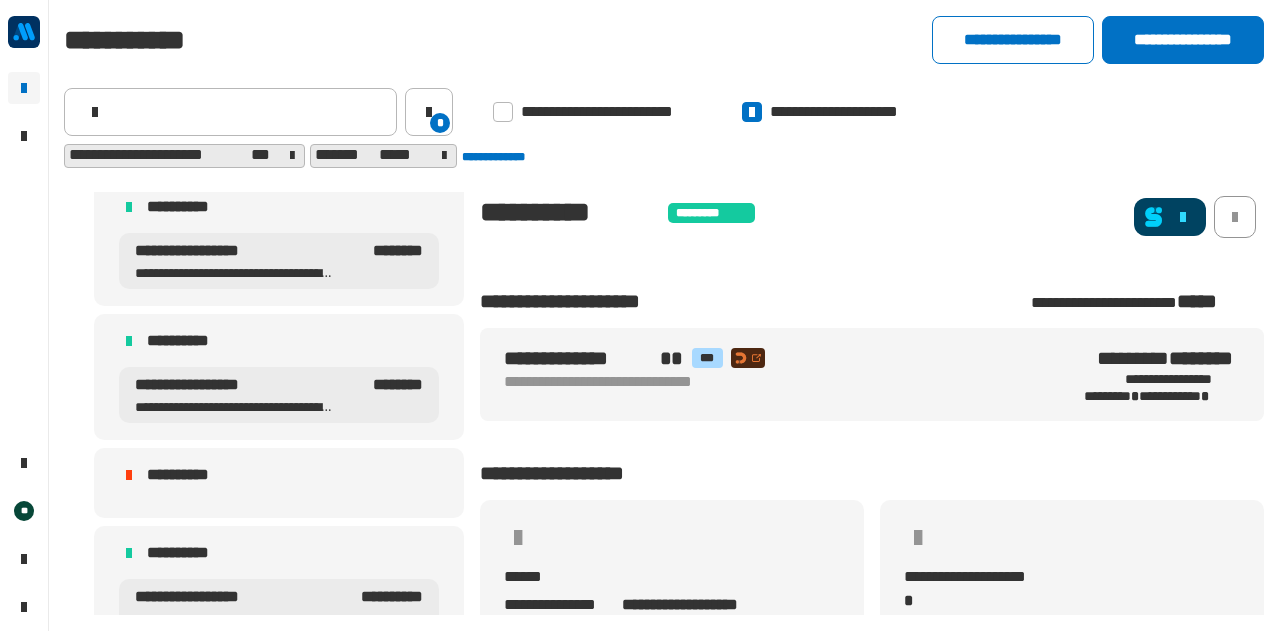 click 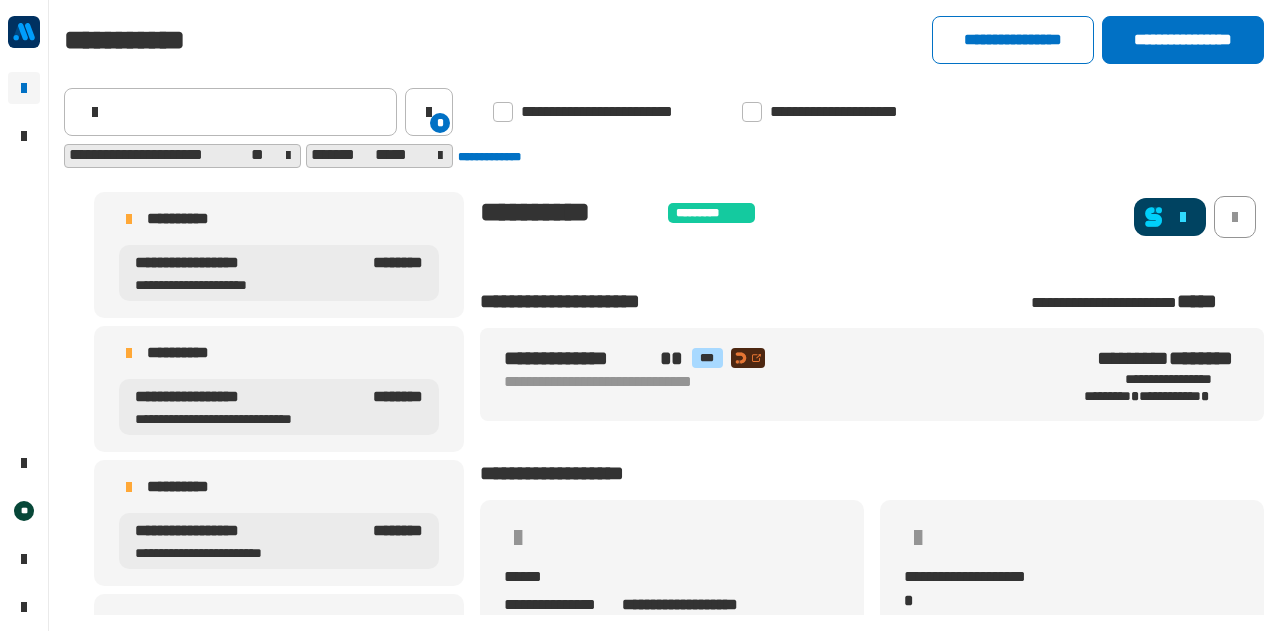 scroll, scrollTop: 54, scrollLeft: 0, axis: vertical 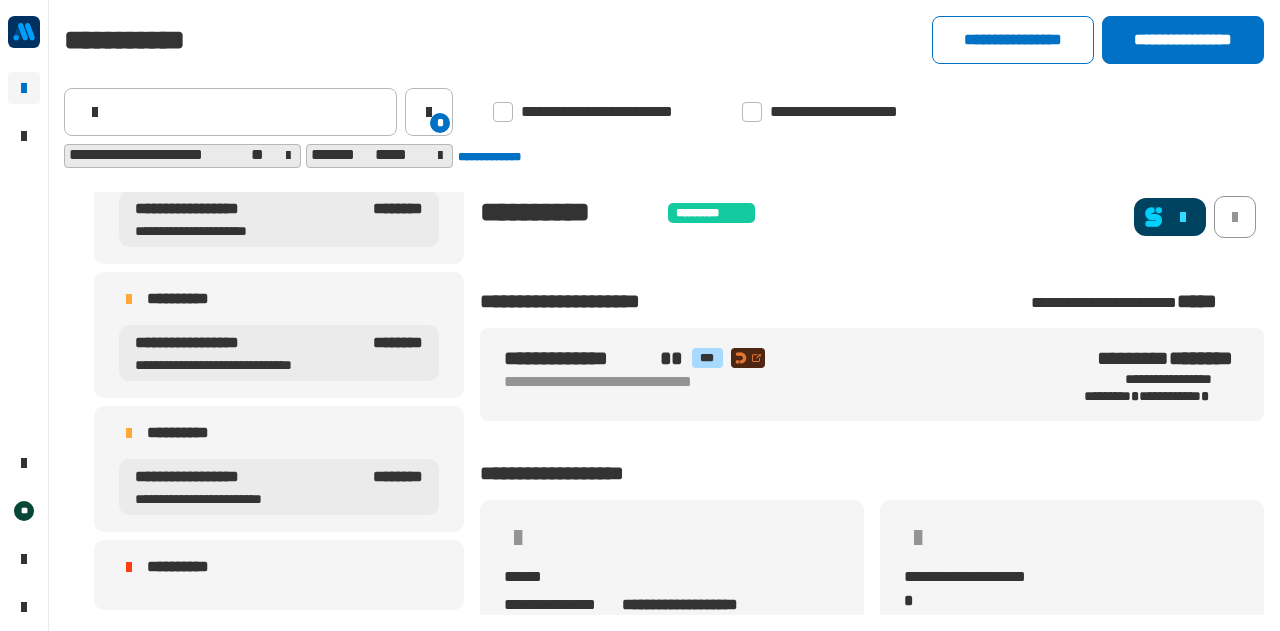 click on "**********" at bounding box center (236, 499) 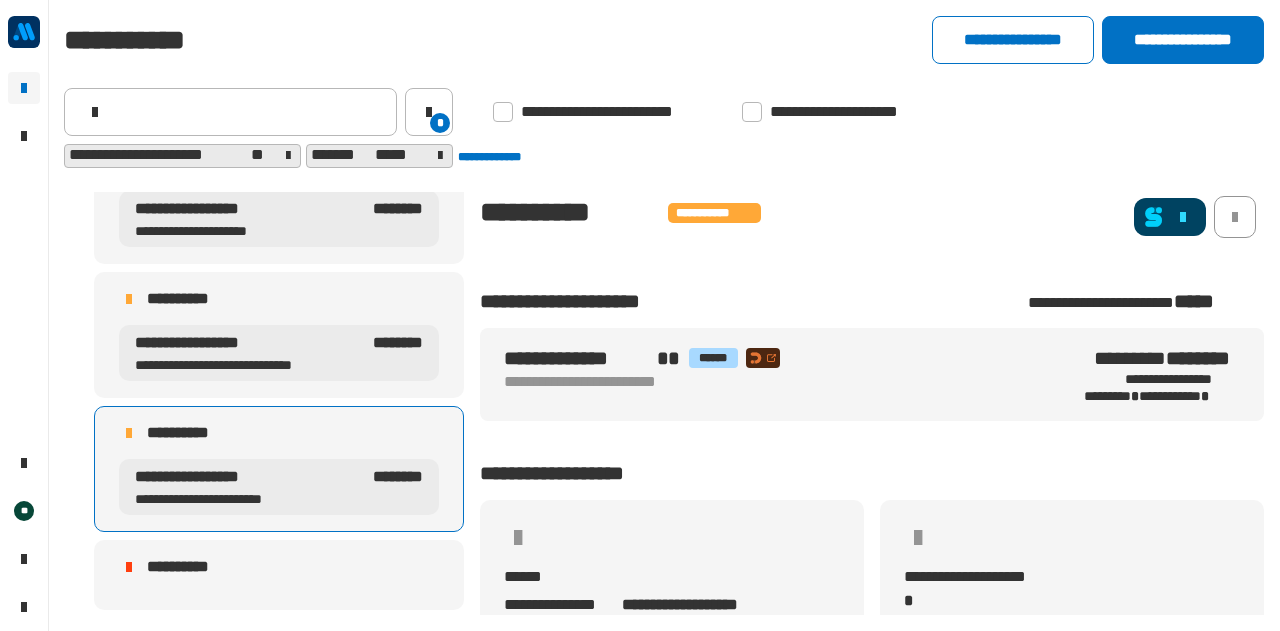 click 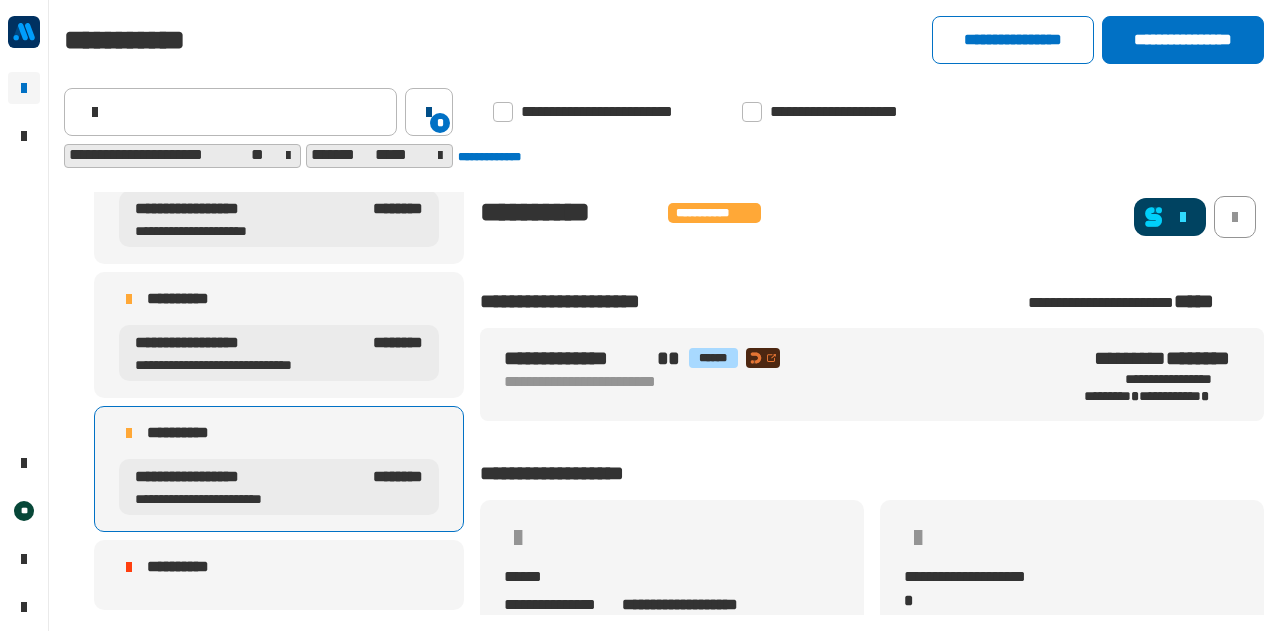 click on "*" 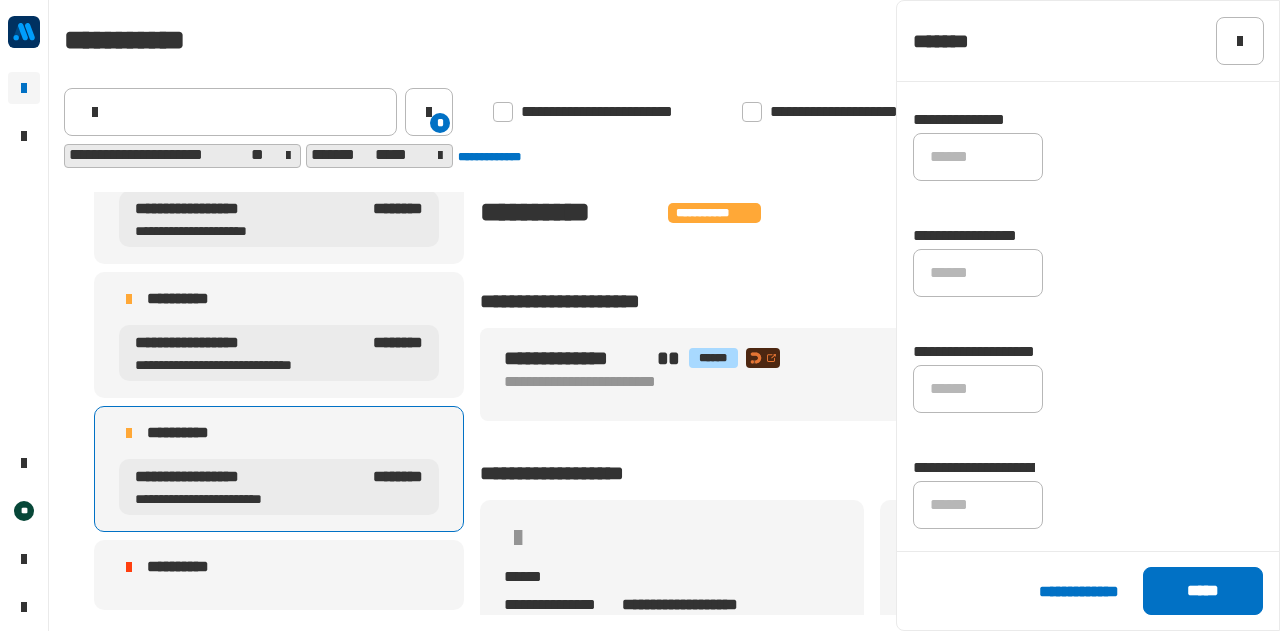scroll, scrollTop: 1490, scrollLeft: 0, axis: vertical 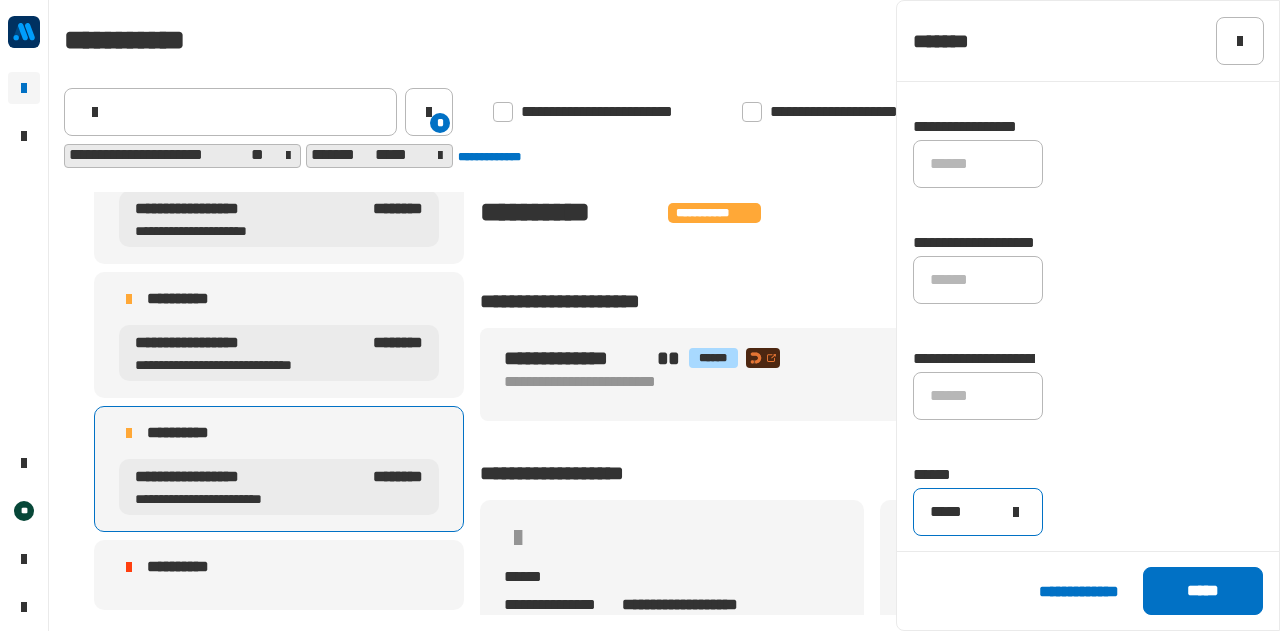 click on "*****" 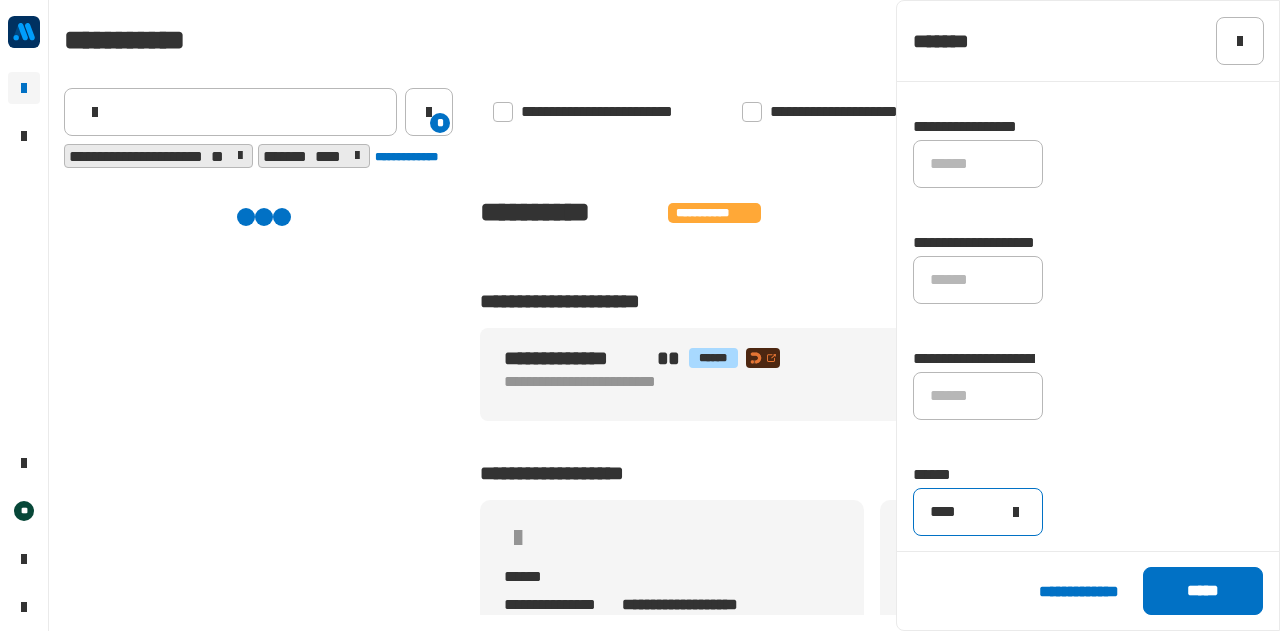 scroll, scrollTop: 0, scrollLeft: 0, axis: both 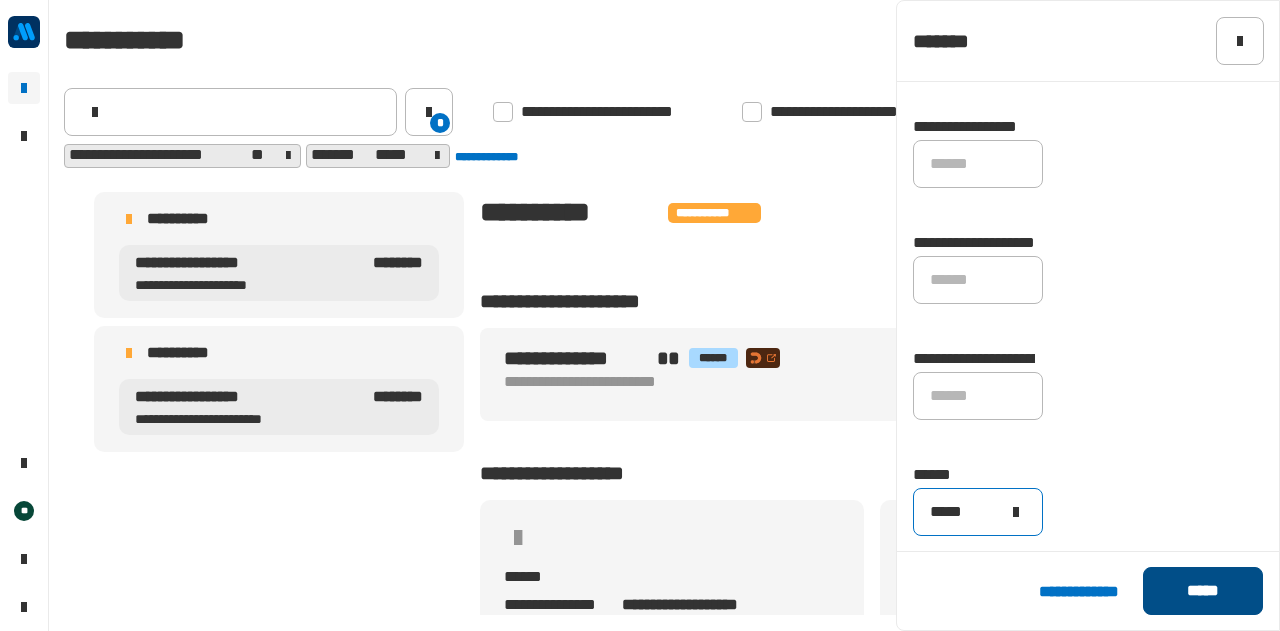 type on "*****" 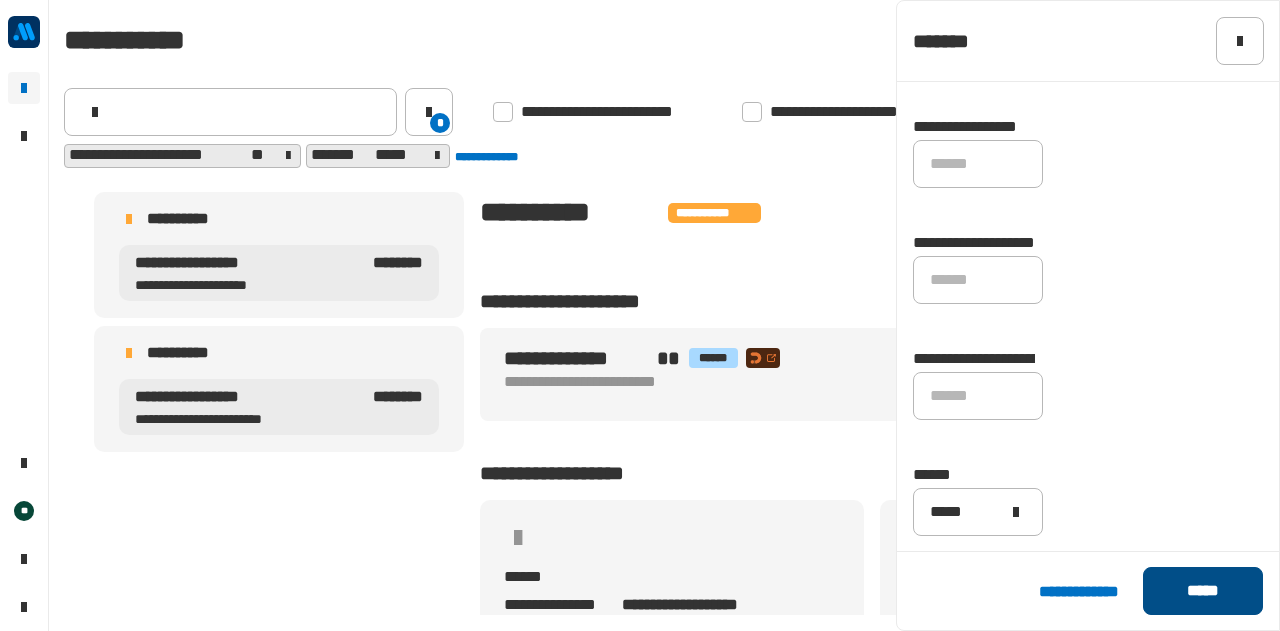 click on "*****" 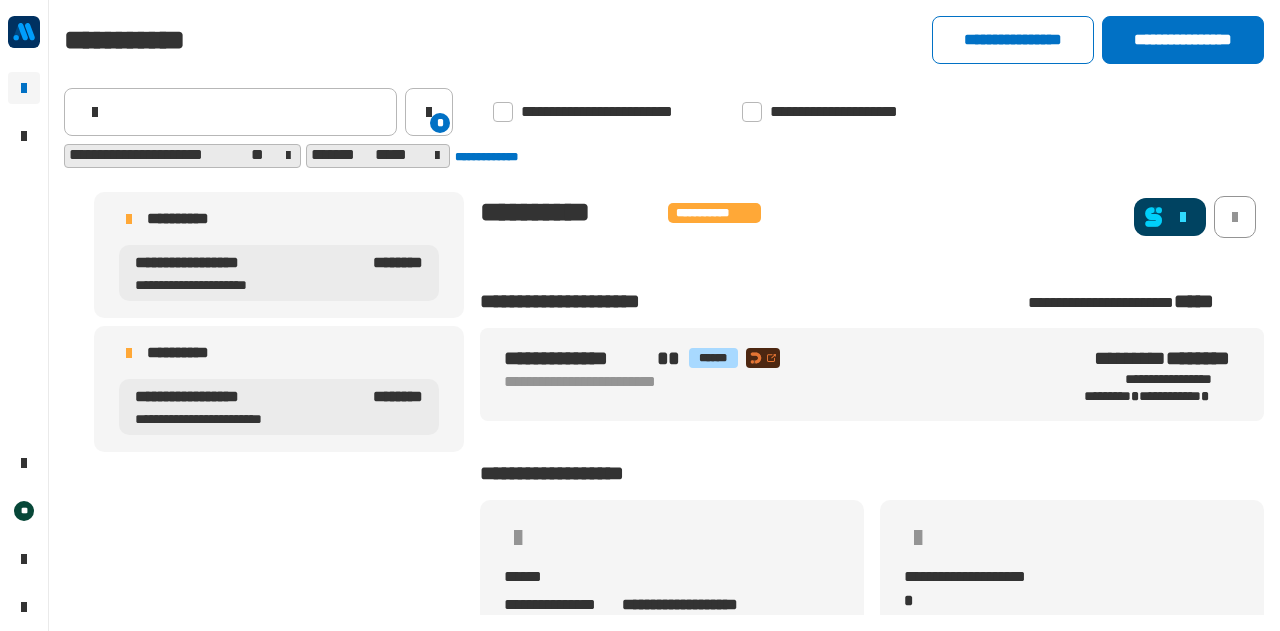 click on "**********" at bounding box center (248, 397) 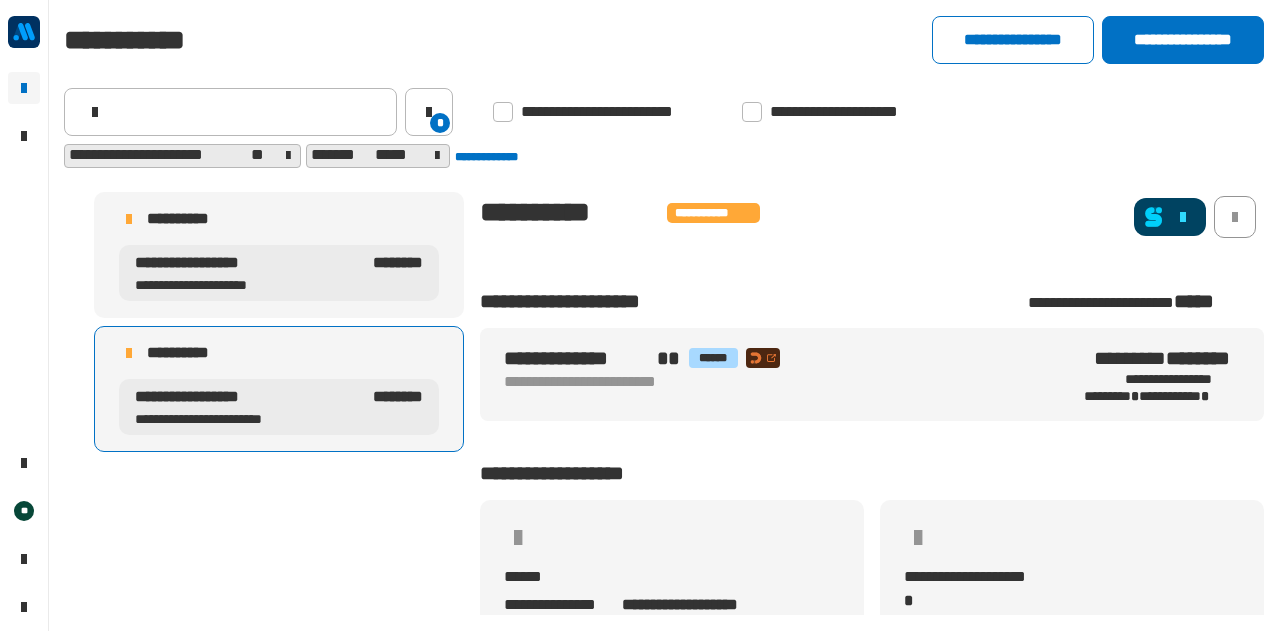 click 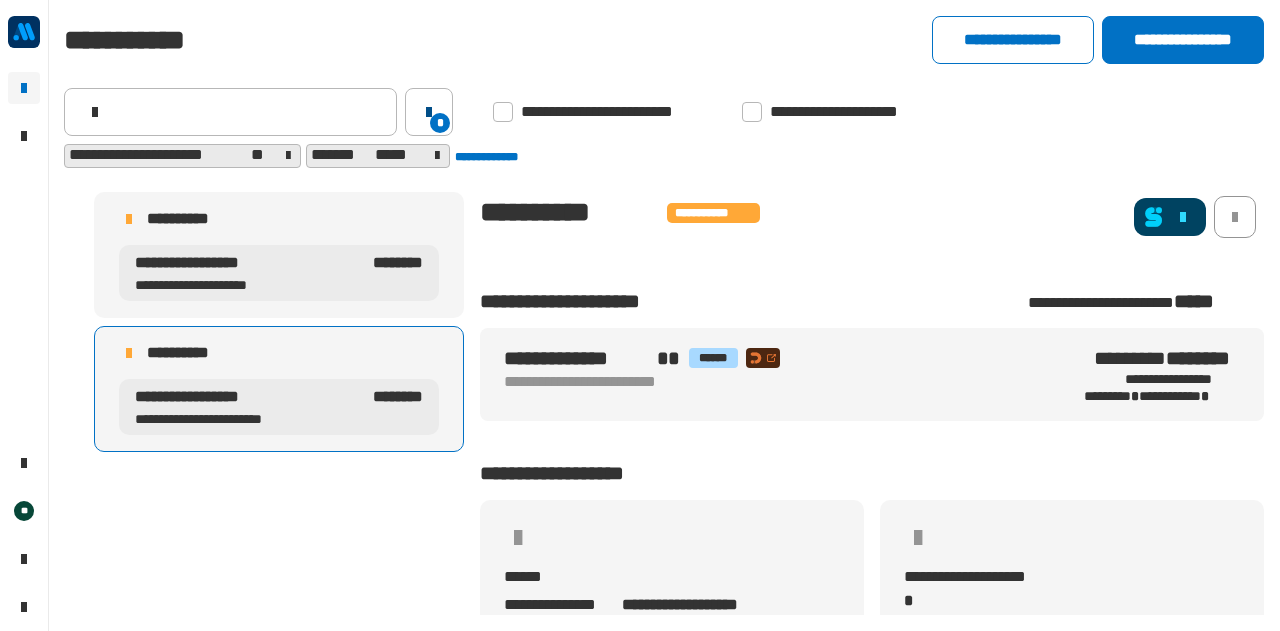 click on "*" 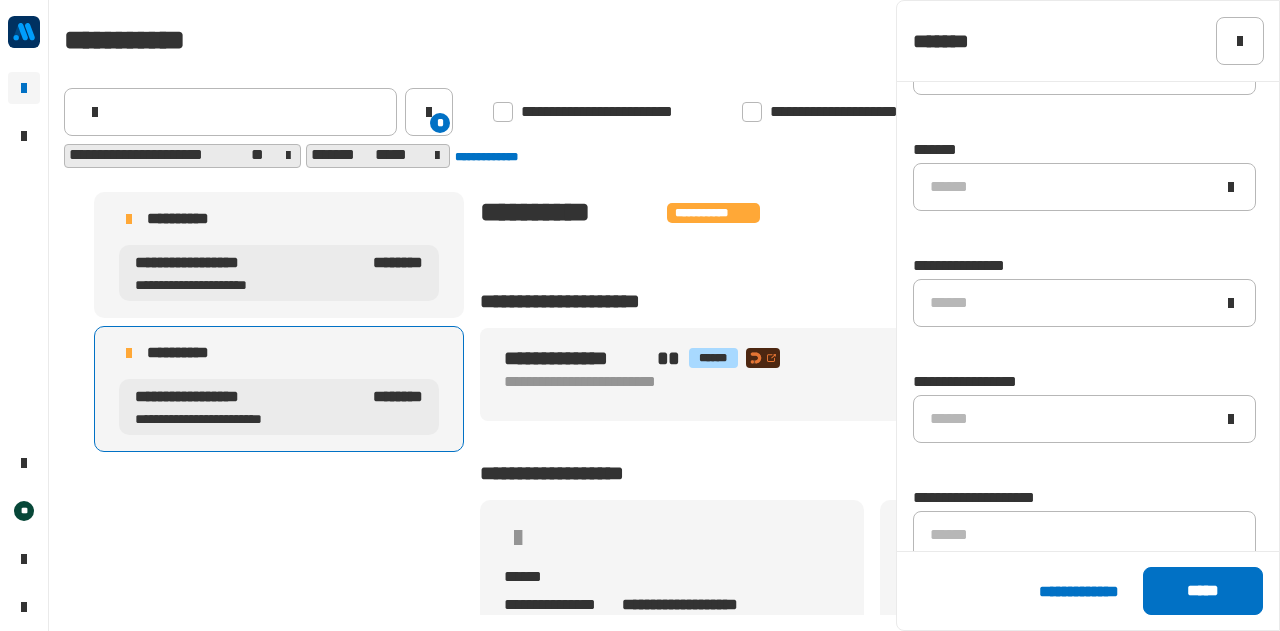 scroll, scrollTop: 1490, scrollLeft: 0, axis: vertical 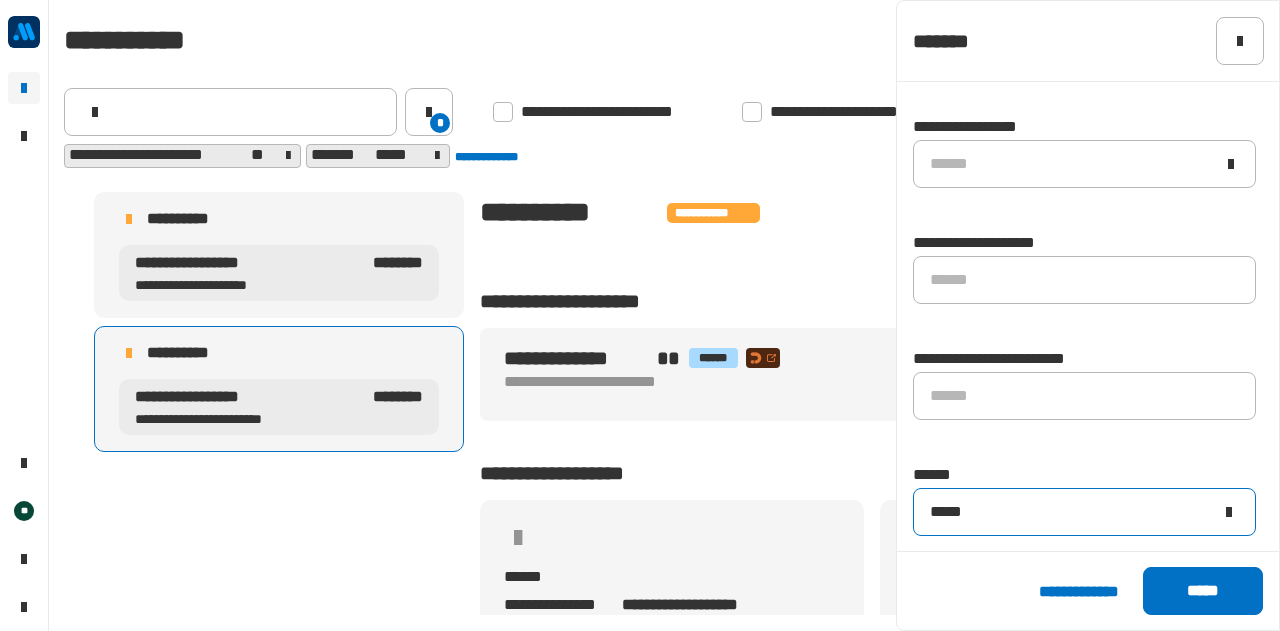 click on "*****" 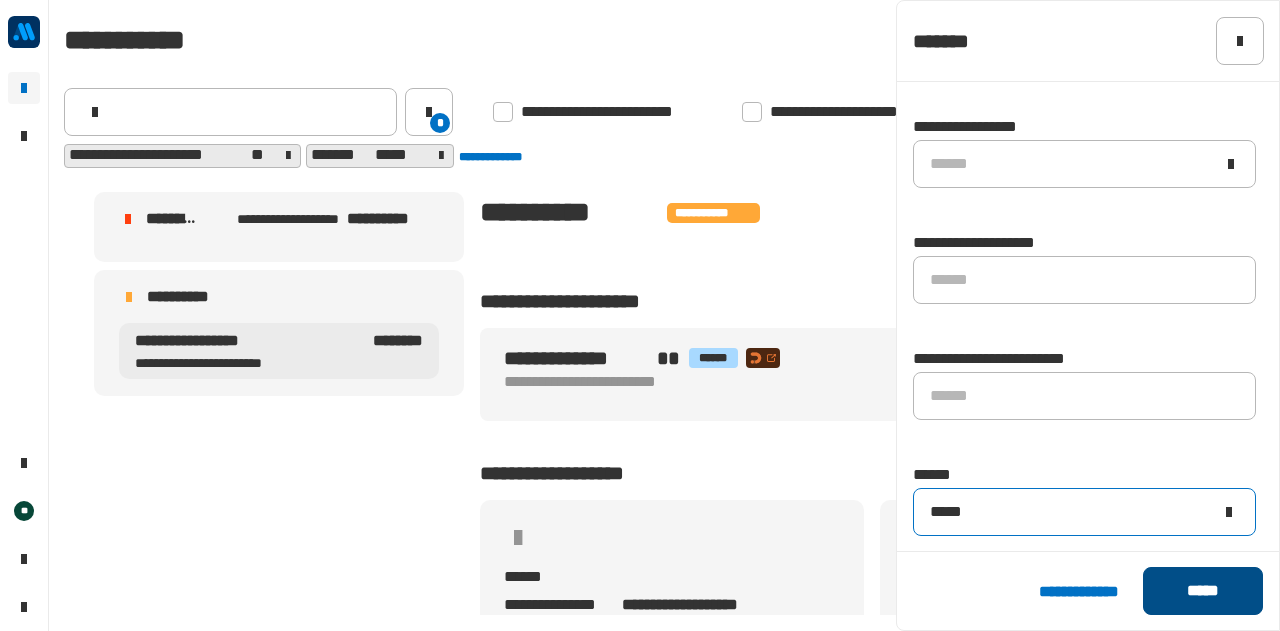 type on "*****" 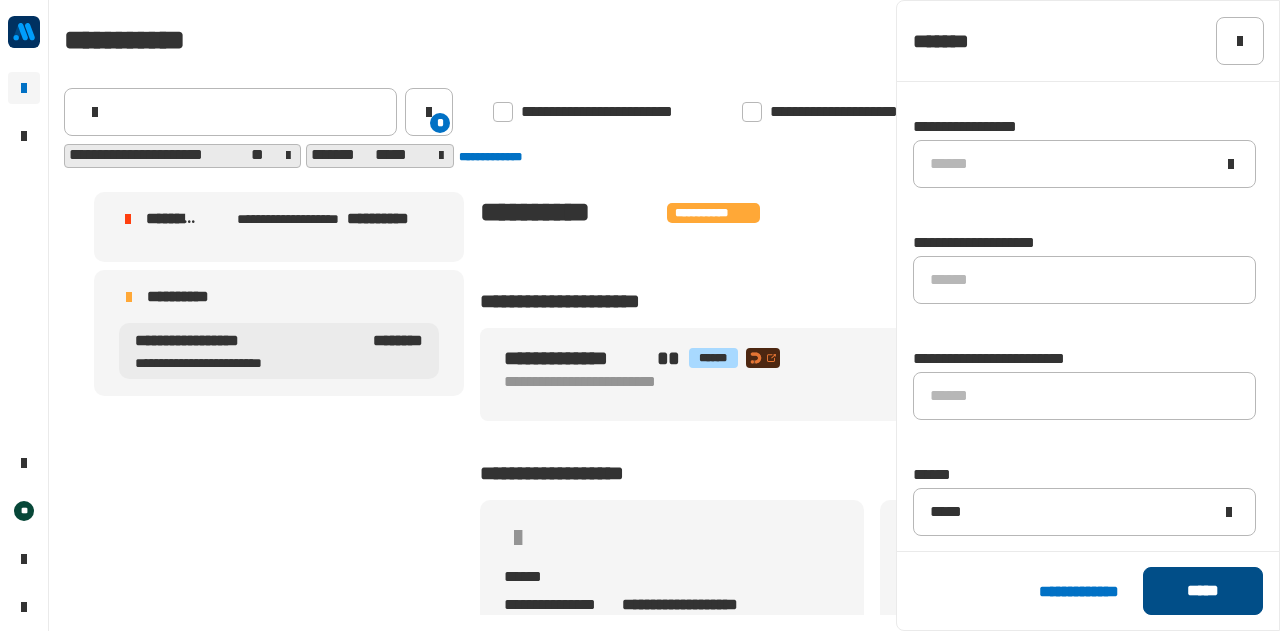 click on "*****" 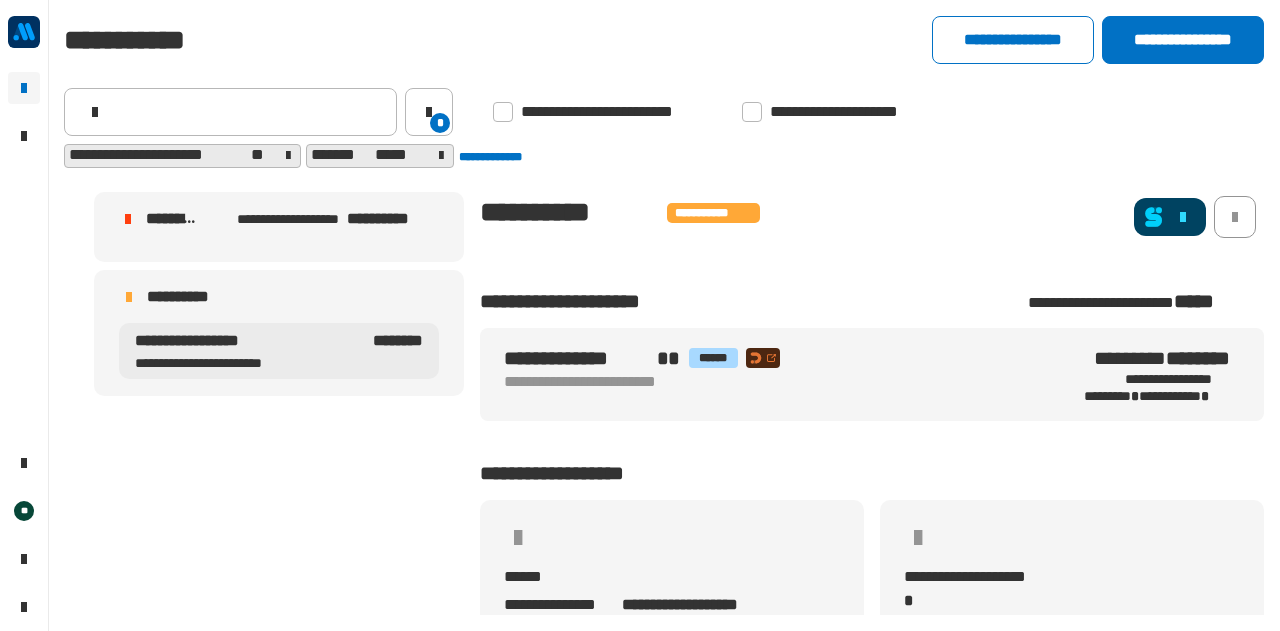 scroll, scrollTop: 1473, scrollLeft: 0, axis: vertical 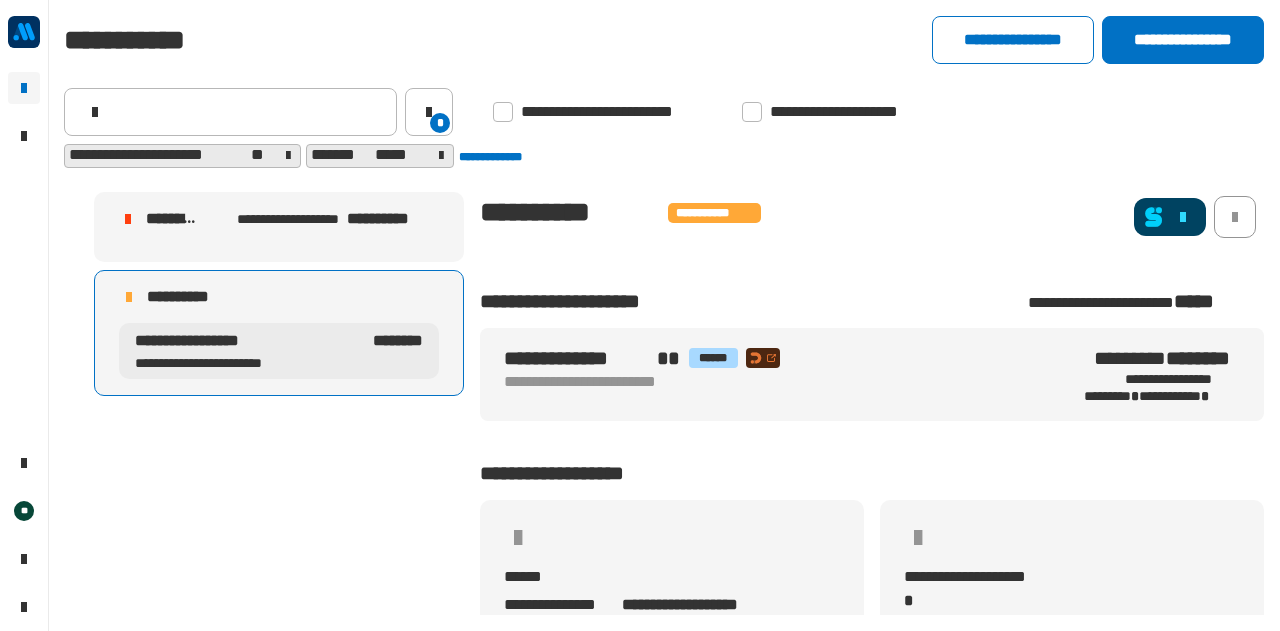 click 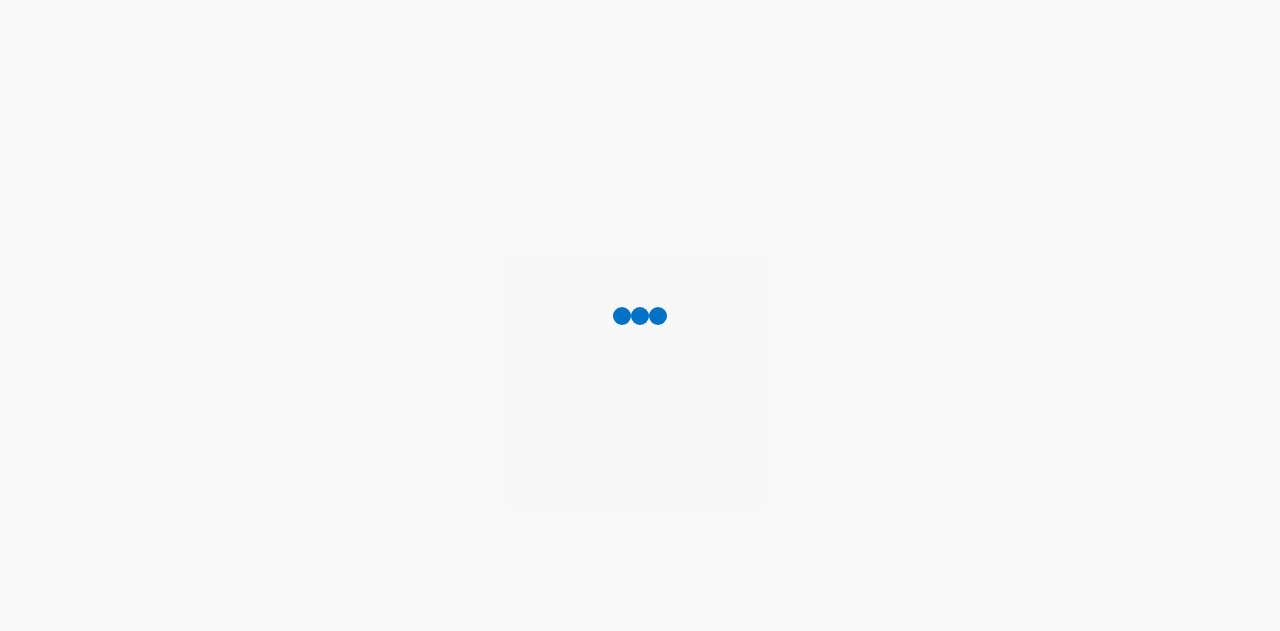 scroll, scrollTop: 0, scrollLeft: 0, axis: both 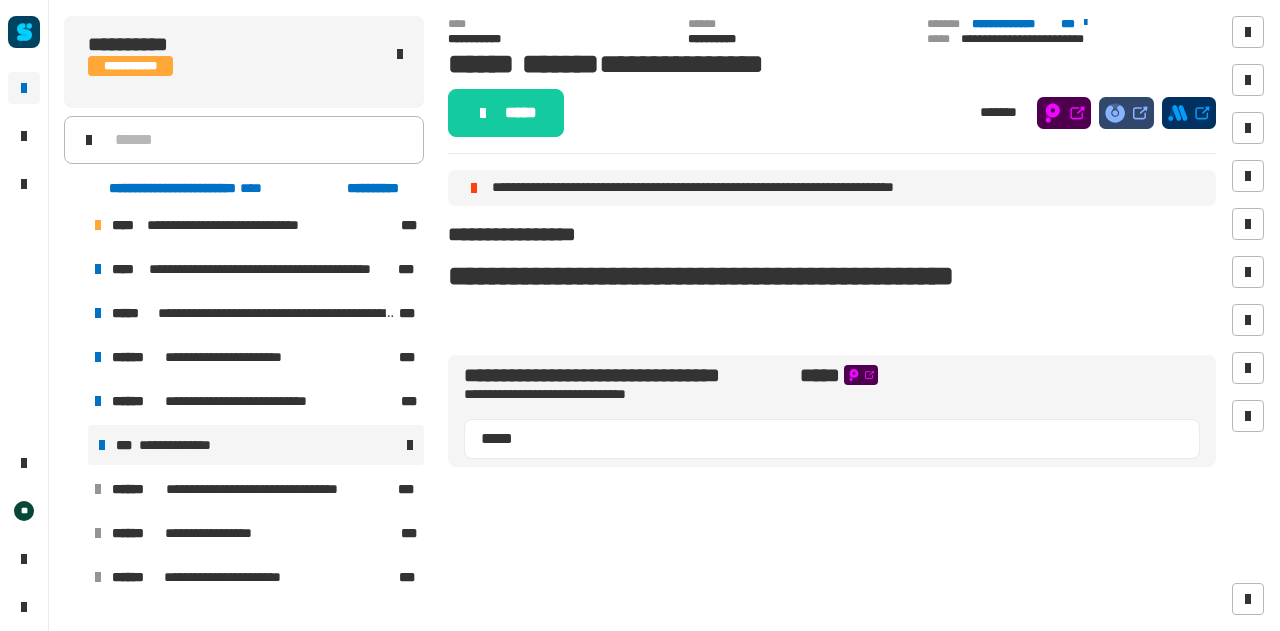 click on "**********" 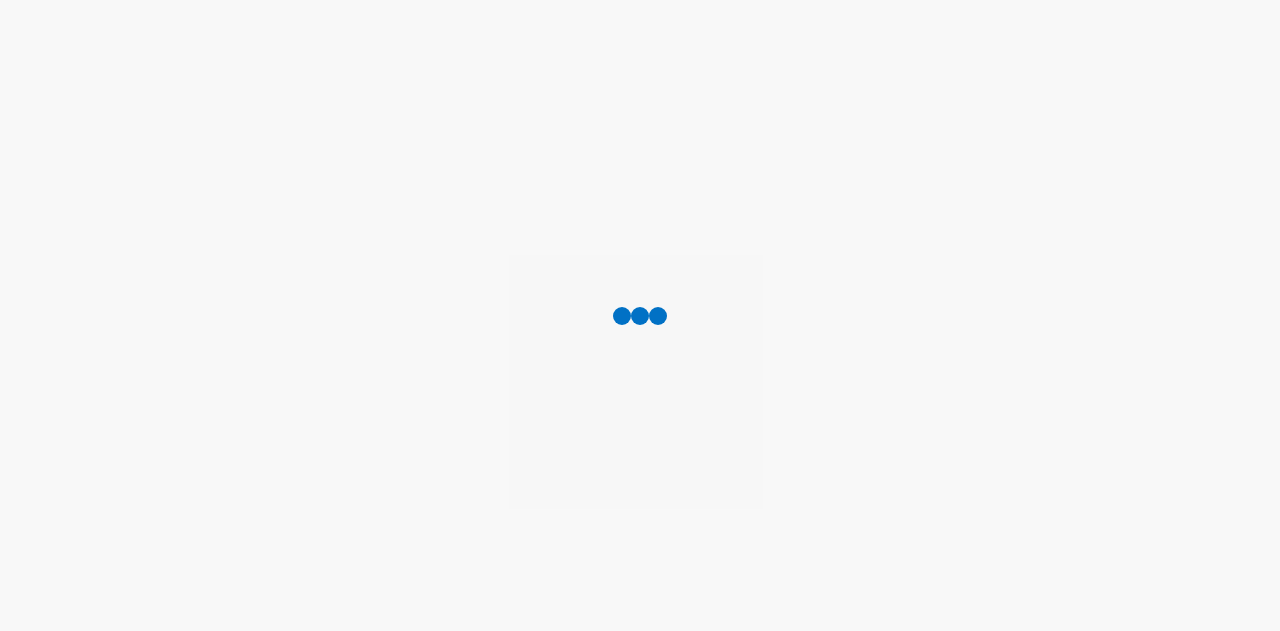 scroll, scrollTop: 0, scrollLeft: 0, axis: both 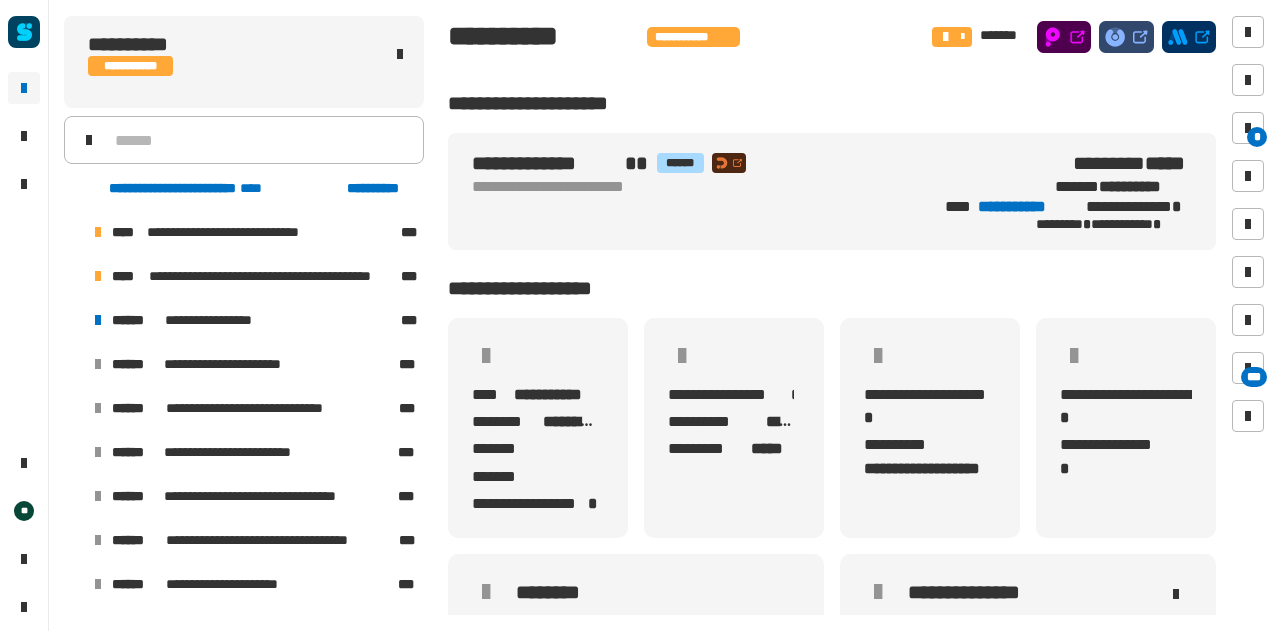 click at bounding box center [74, 320] 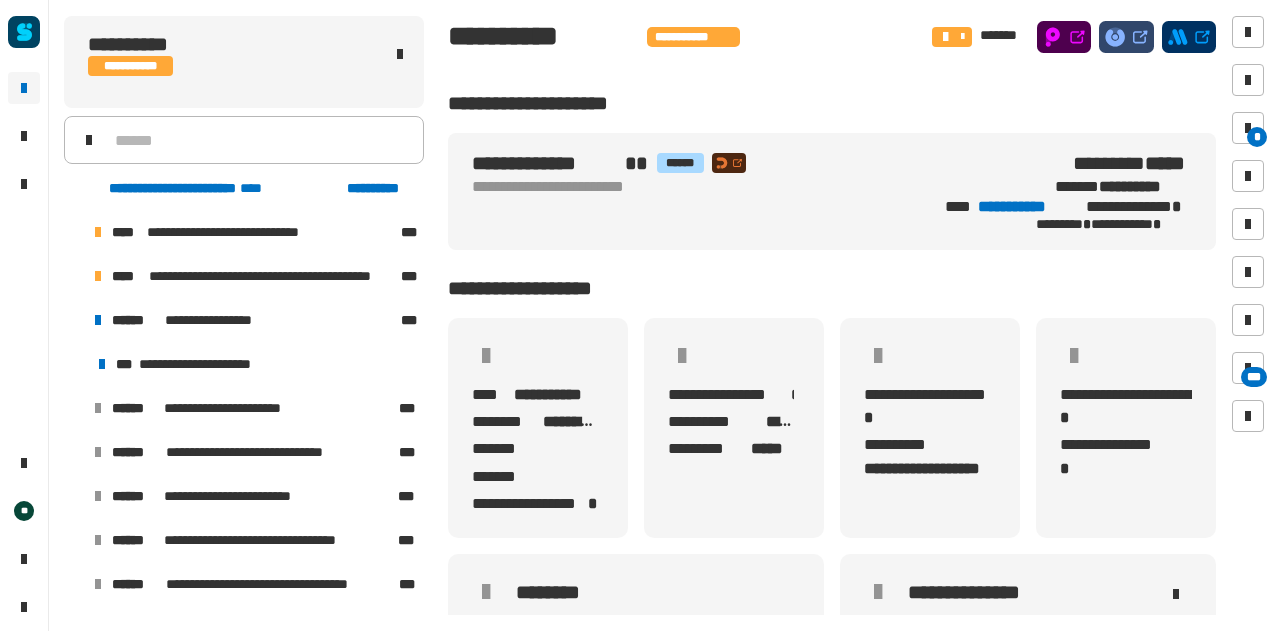 click at bounding box center [74, 320] 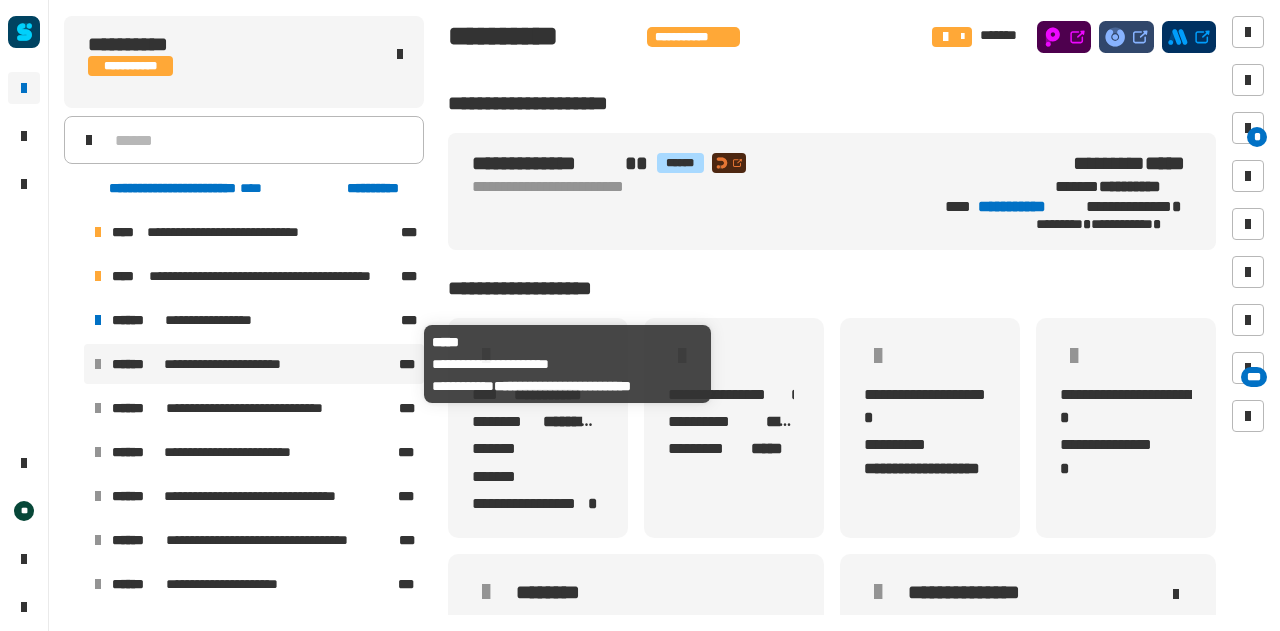 click on "******" at bounding box center [136, 364] 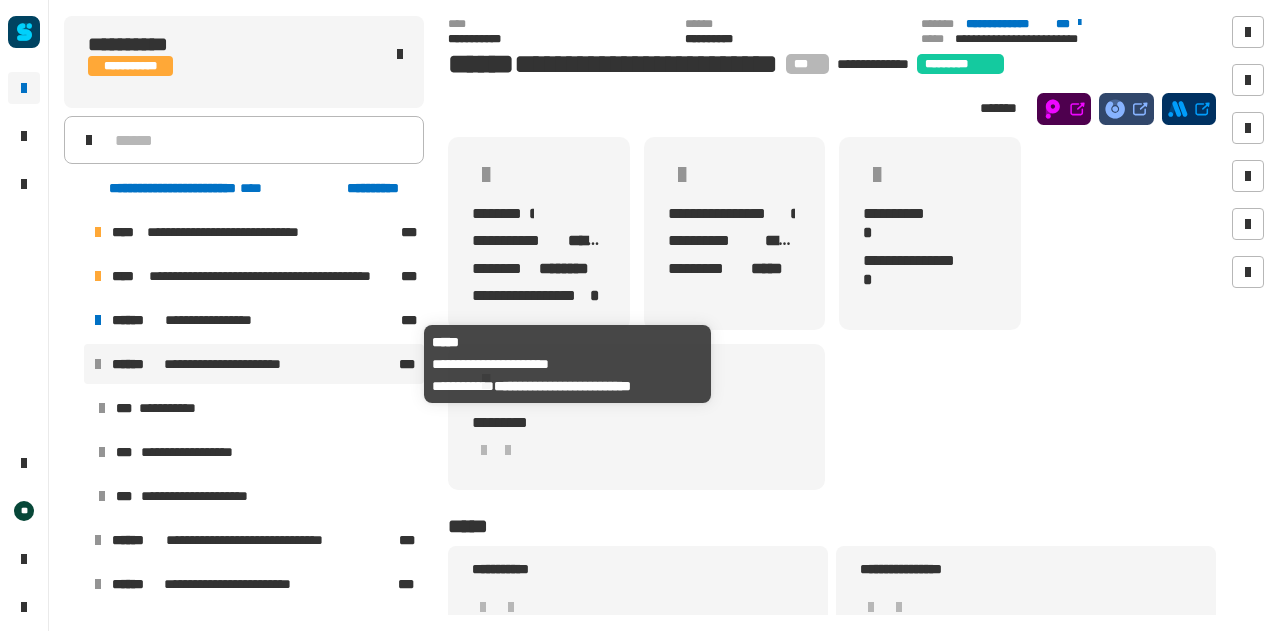 click on "******" at bounding box center [136, 364] 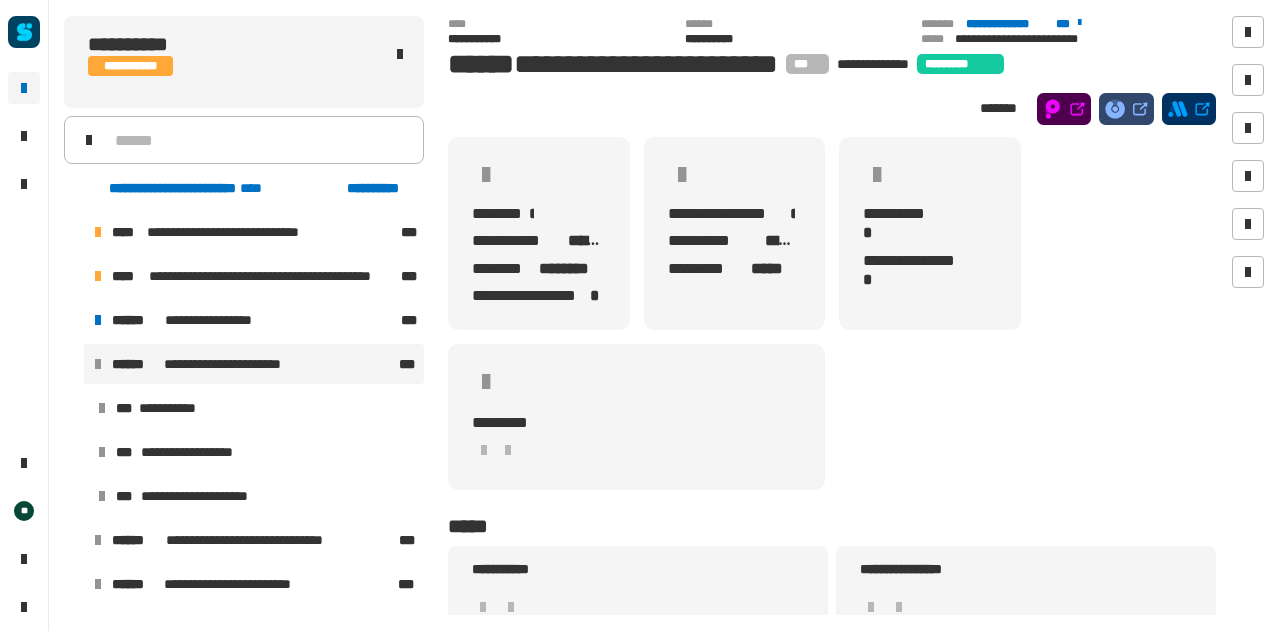 click at bounding box center [74, 364] 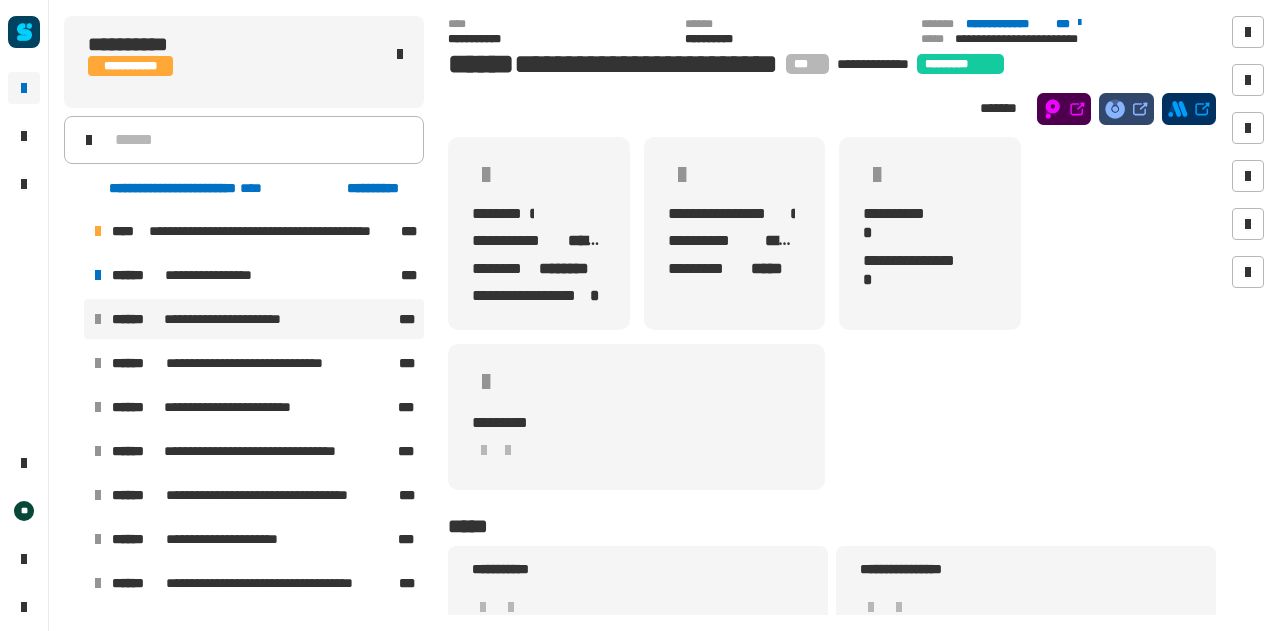 scroll, scrollTop: 0, scrollLeft: 0, axis: both 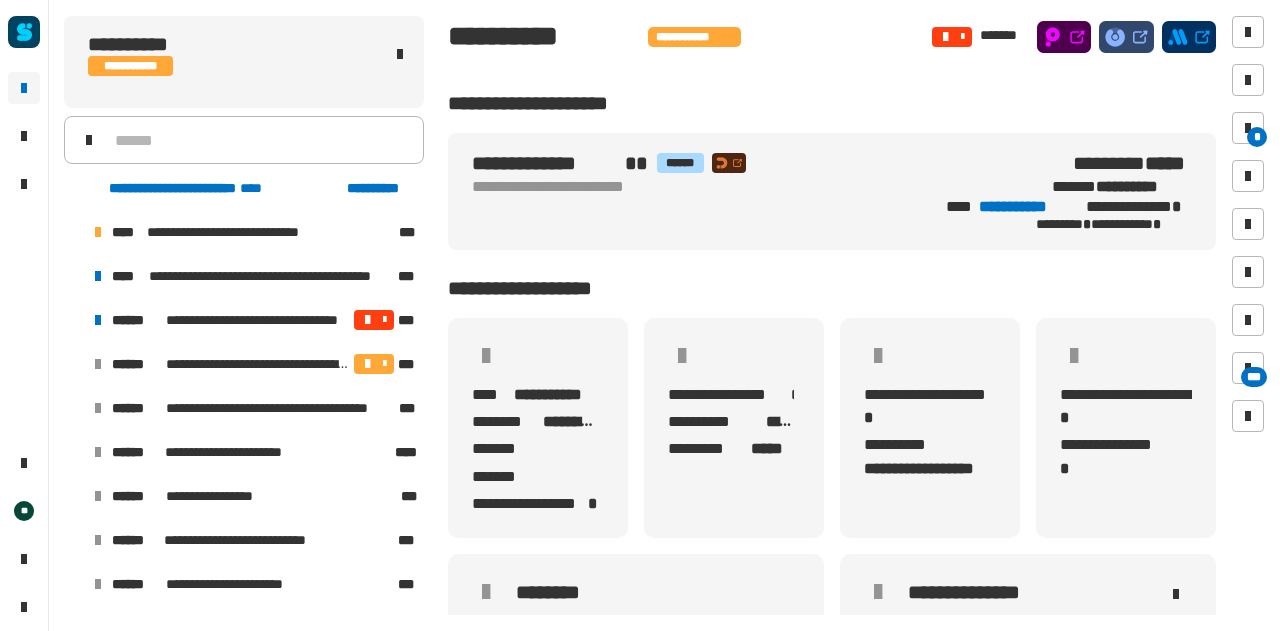 click at bounding box center (74, 320) 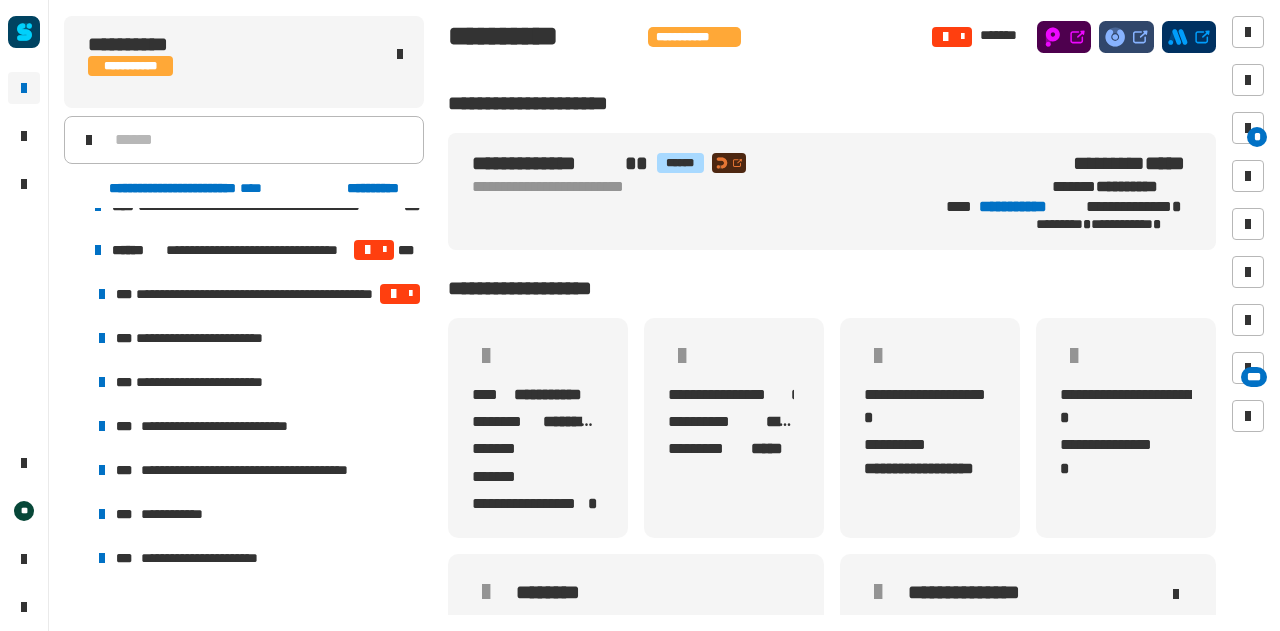 scroll, scrollTop: 0, scrollLeft: 0, axis: both 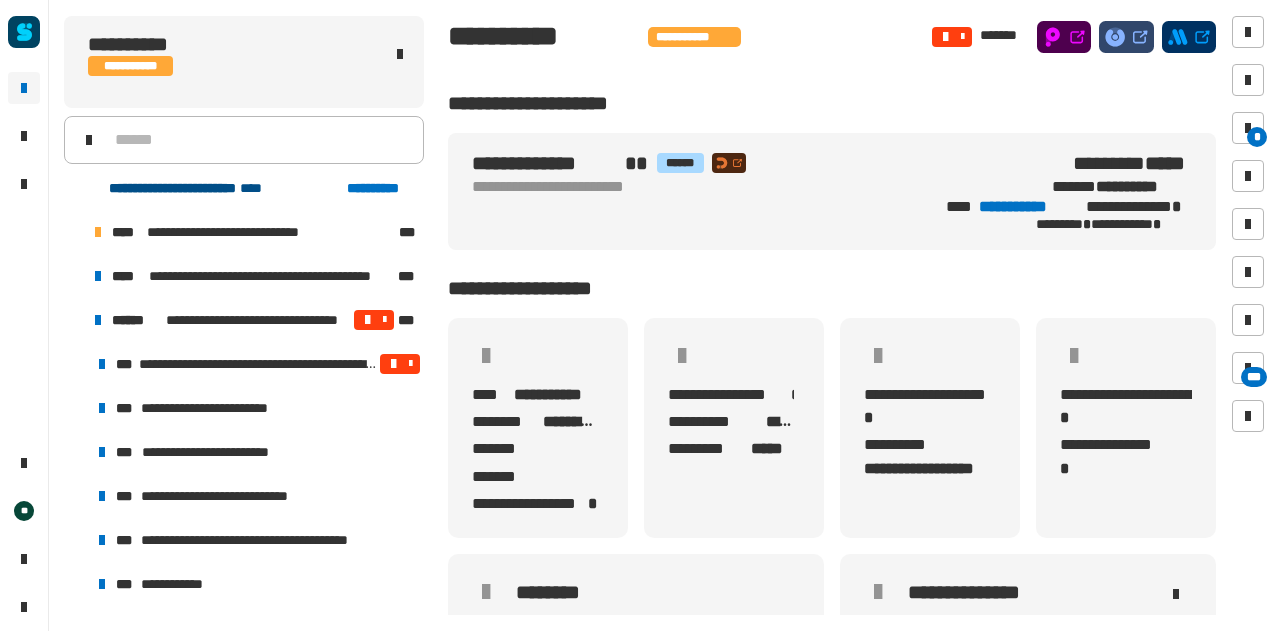 click on "**********" 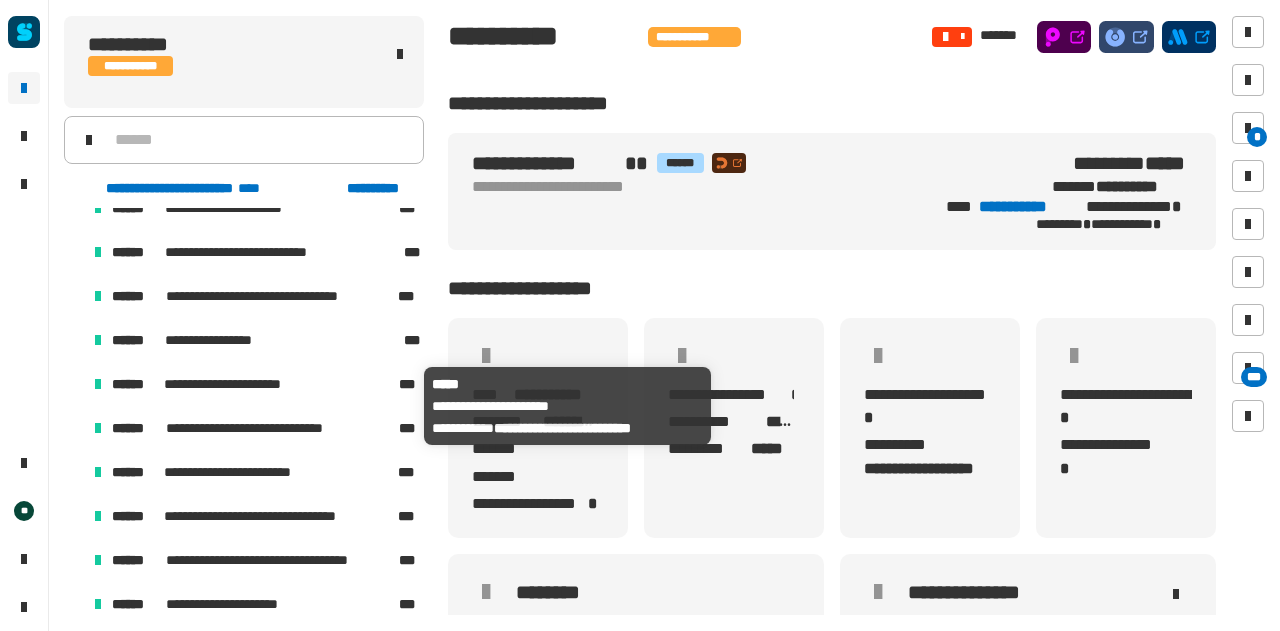 scroll, scrollTop: 1872, scrollLeft: 0, axis: vertical 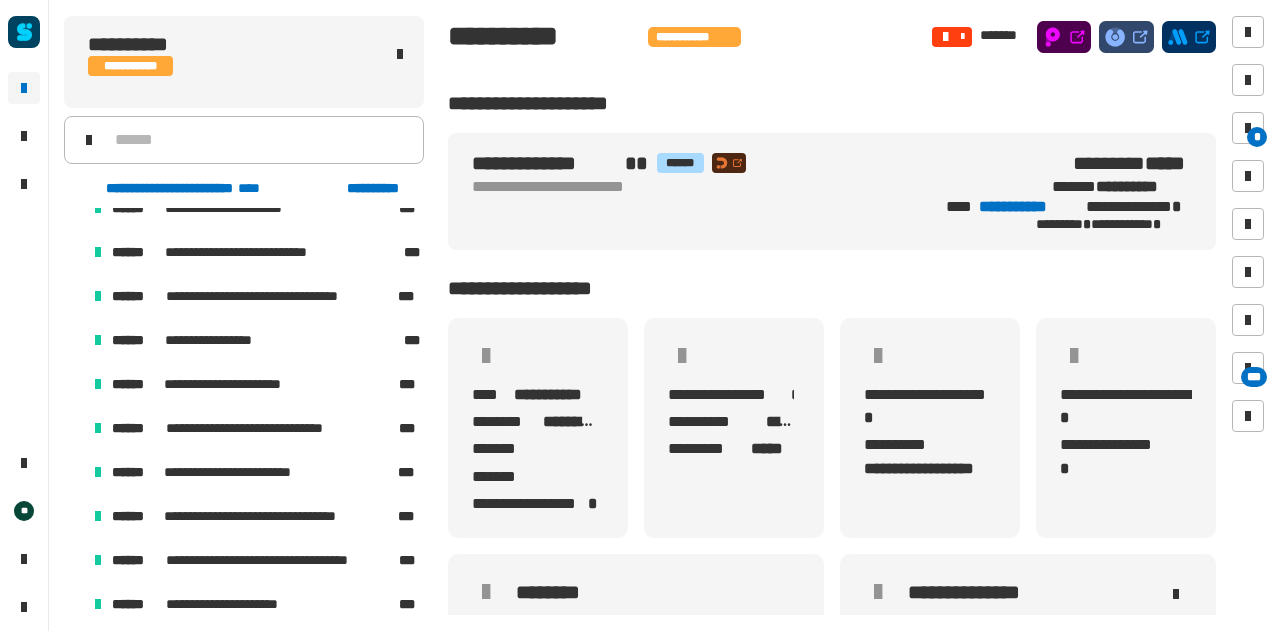 click at bounding box center [74, 384] 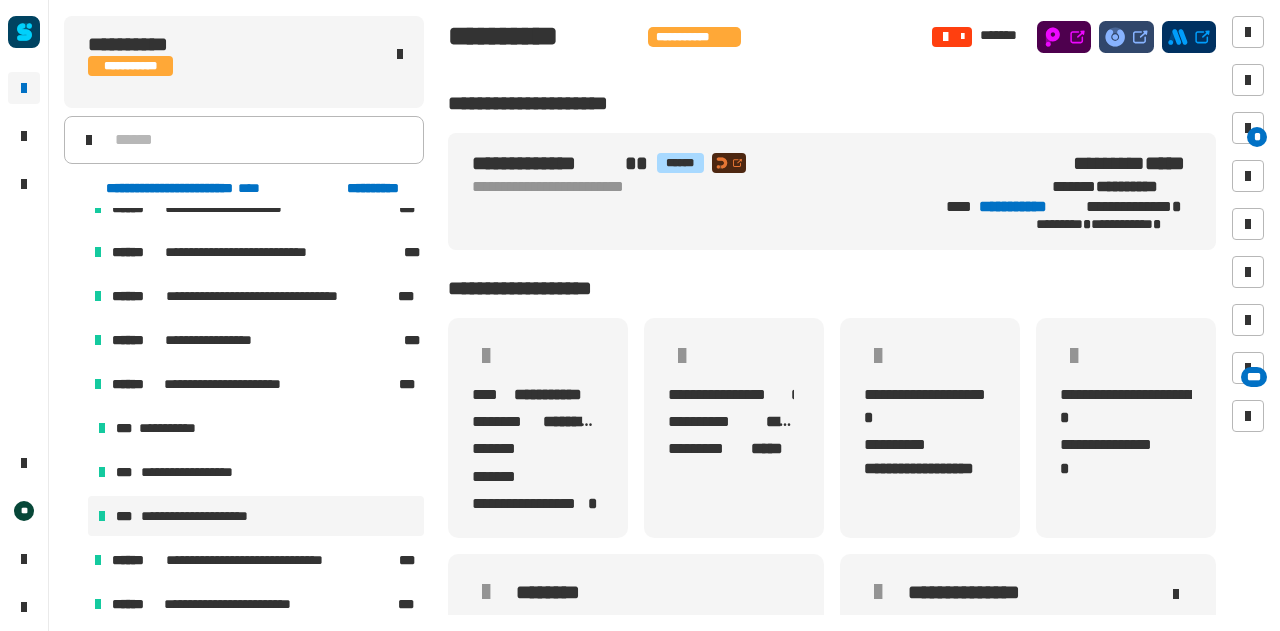 click on "**********" at bounding box center [256, 516] 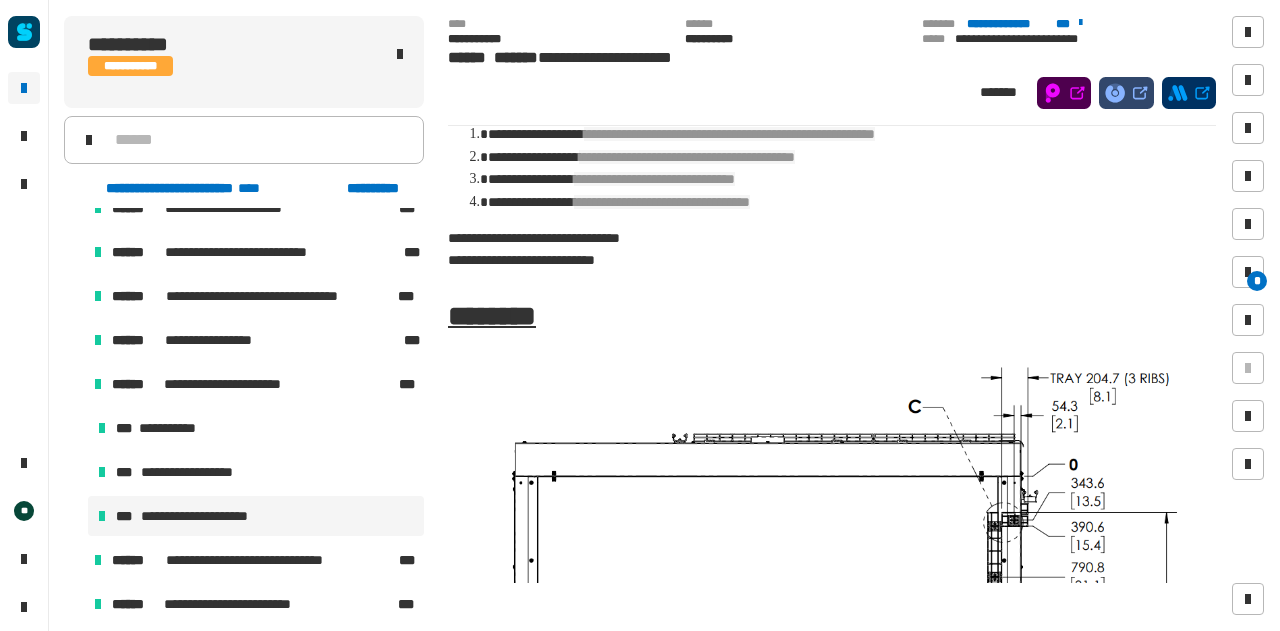 scroll, scrollTop: 0, scrollLeft: 0, axis: both 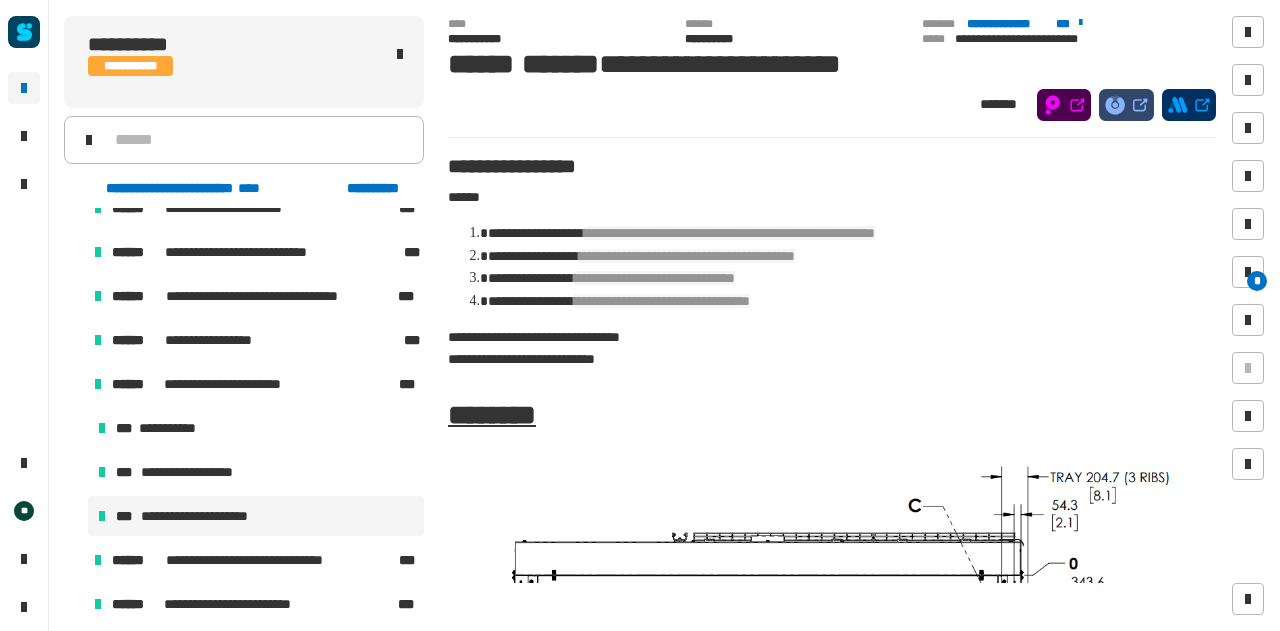 click at bounding box center (74, 384) 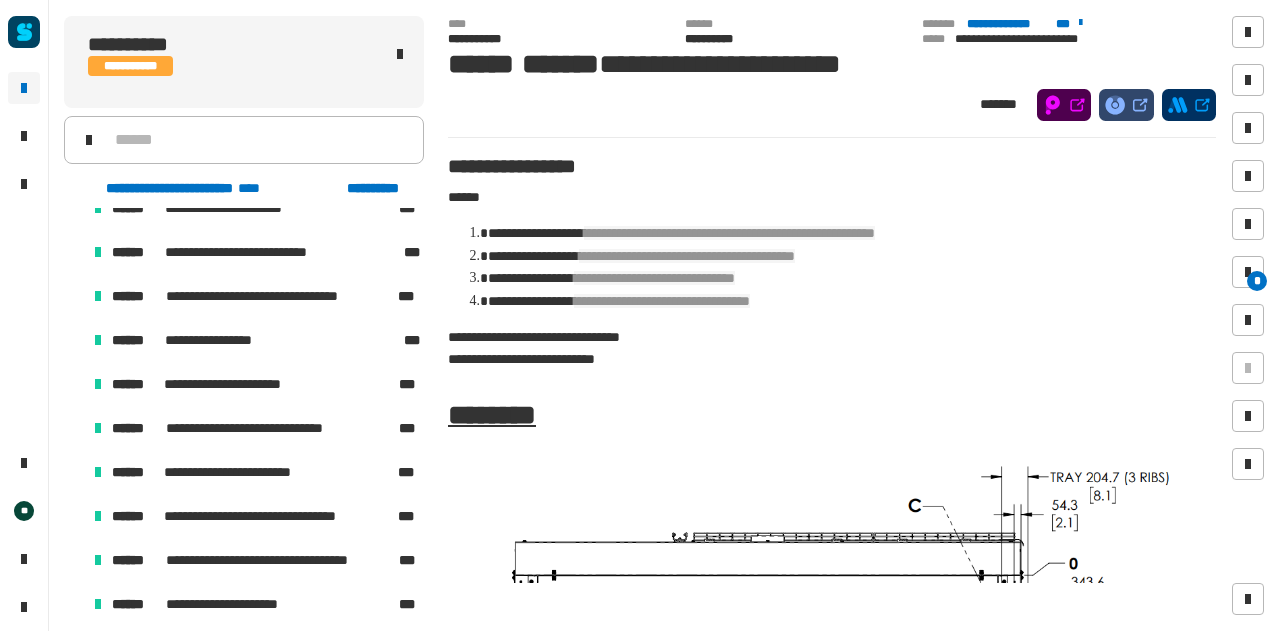 click at bounding box center (74, 428) 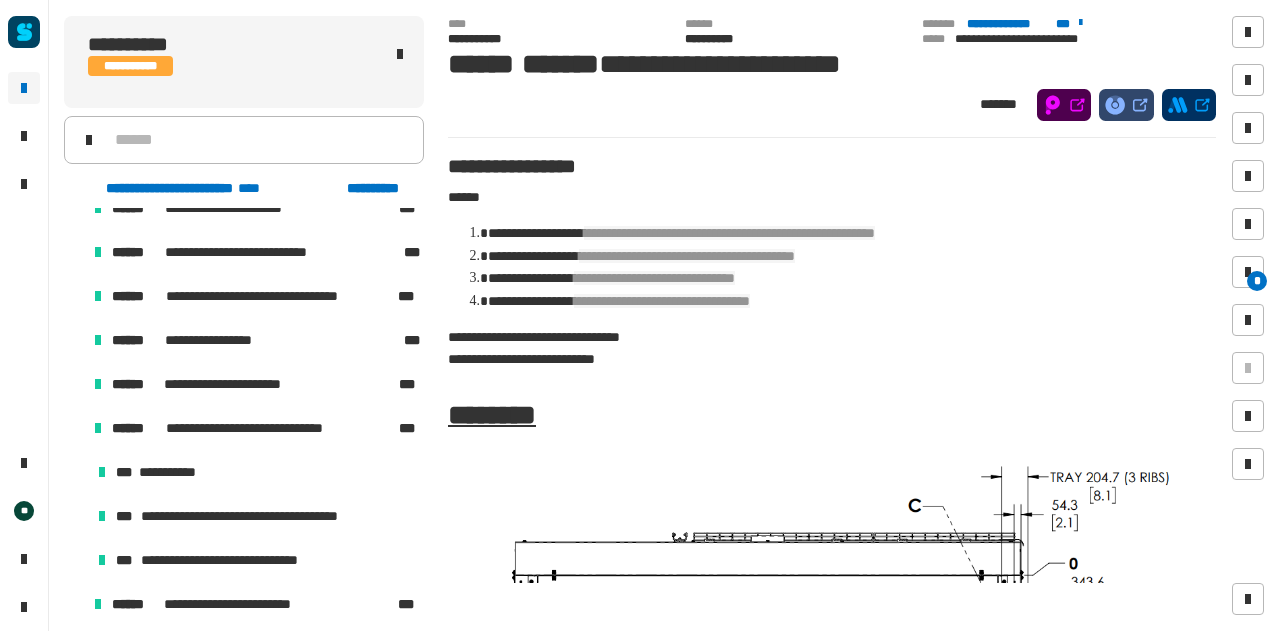 click at bounding box center (74, 428) 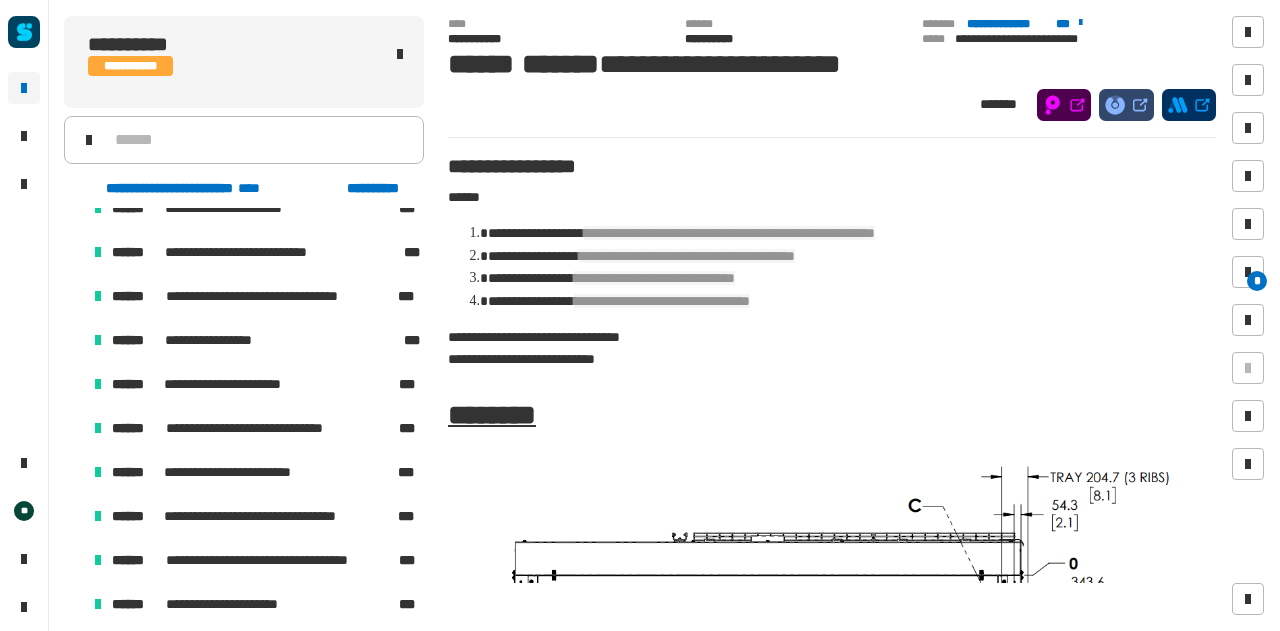 click at bounding box center (74, 472) 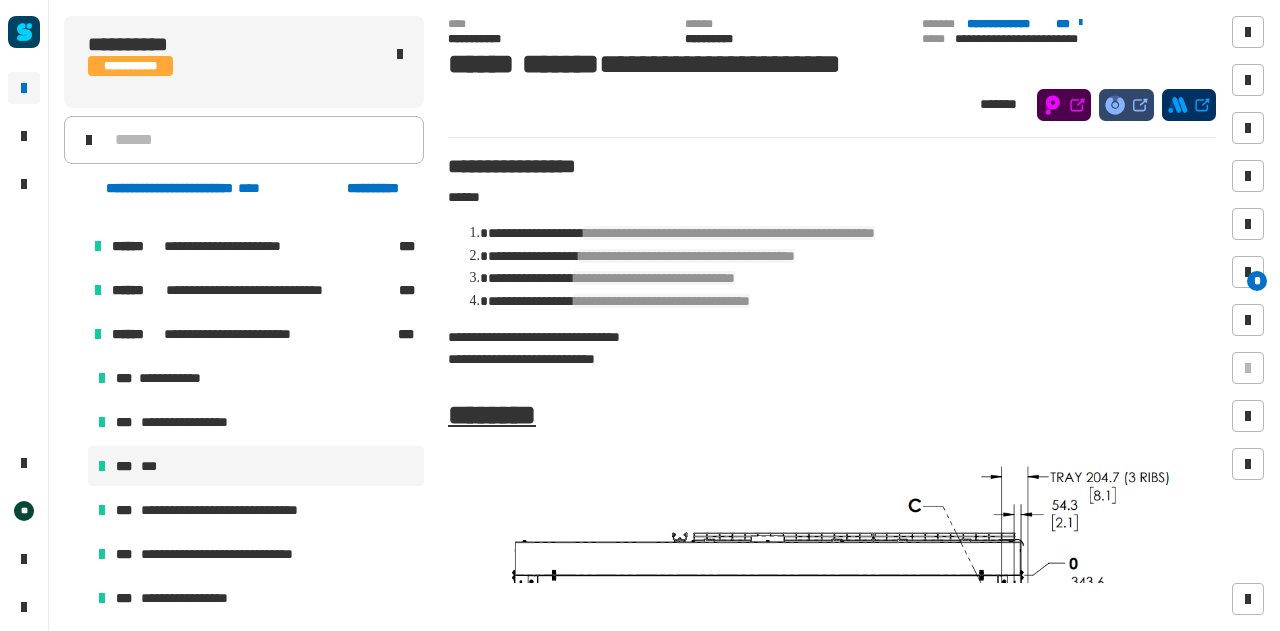 scroll, scrollTop: 2008, scrollLeft: 0, axis: vertical 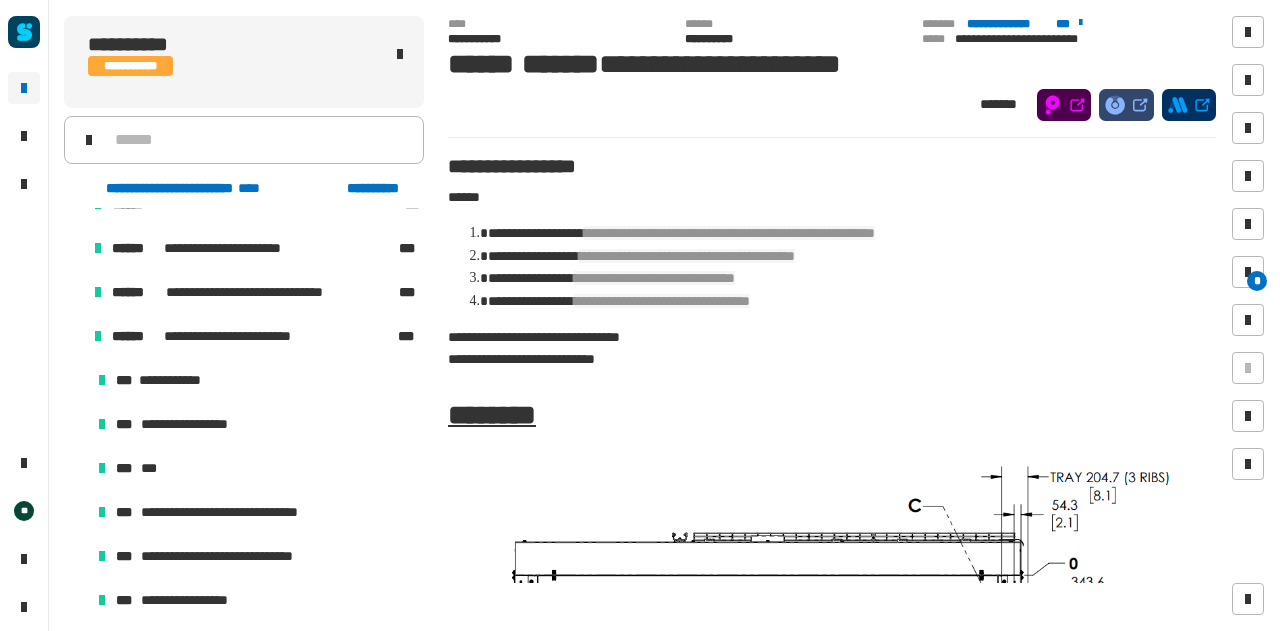 click at bounding box center (74, 336) 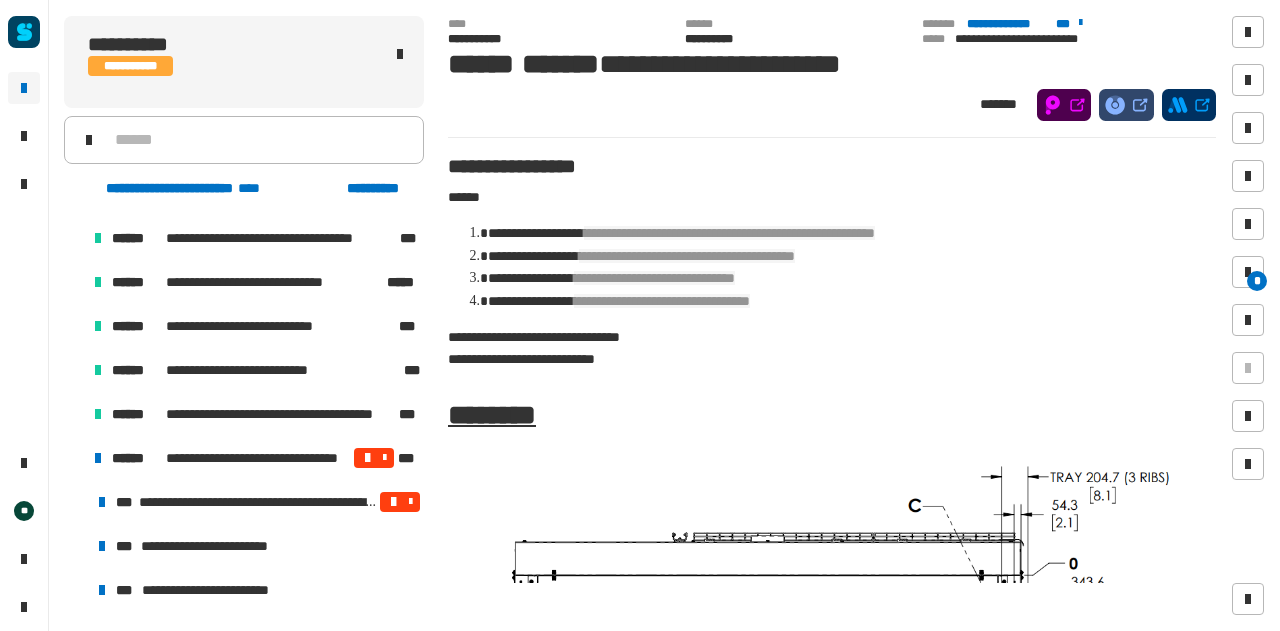 scroll, scrollTop: 2280, scrollLeft: 0, axis: vertical 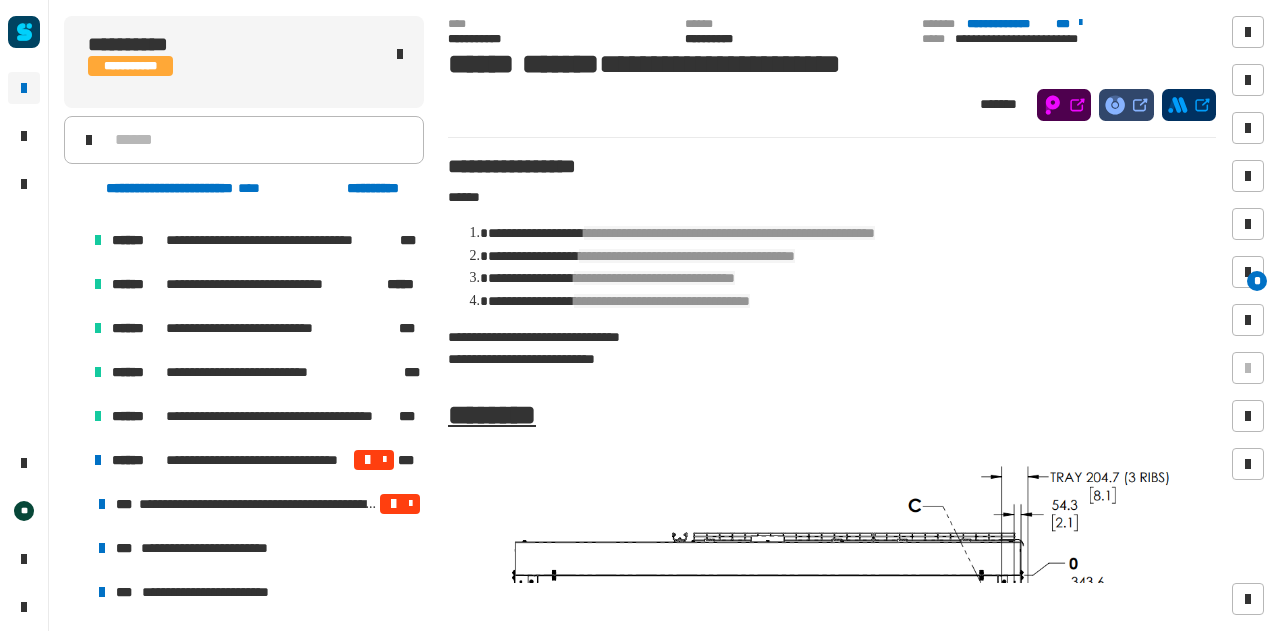 drag, startPoint x: 249, startPoint y: 553, endPoint x: 72, endPoint y: 458, distance: 200.88306 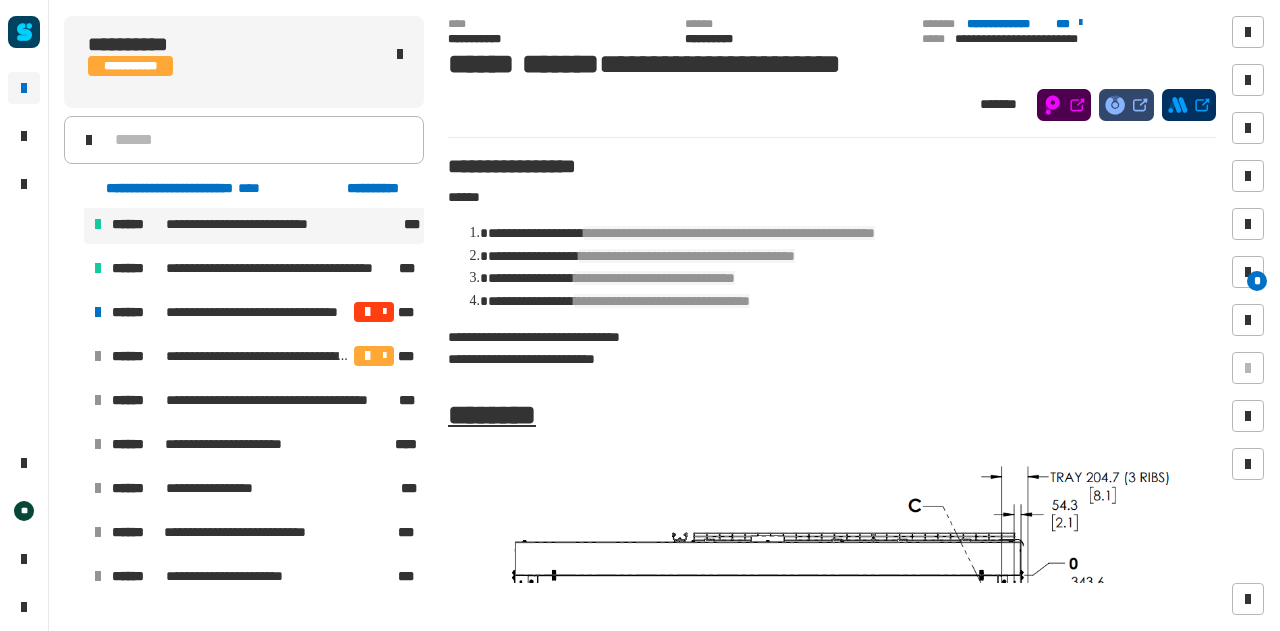scroll, scrollTop: 2428, scrollLeft: 0, axis: vertical 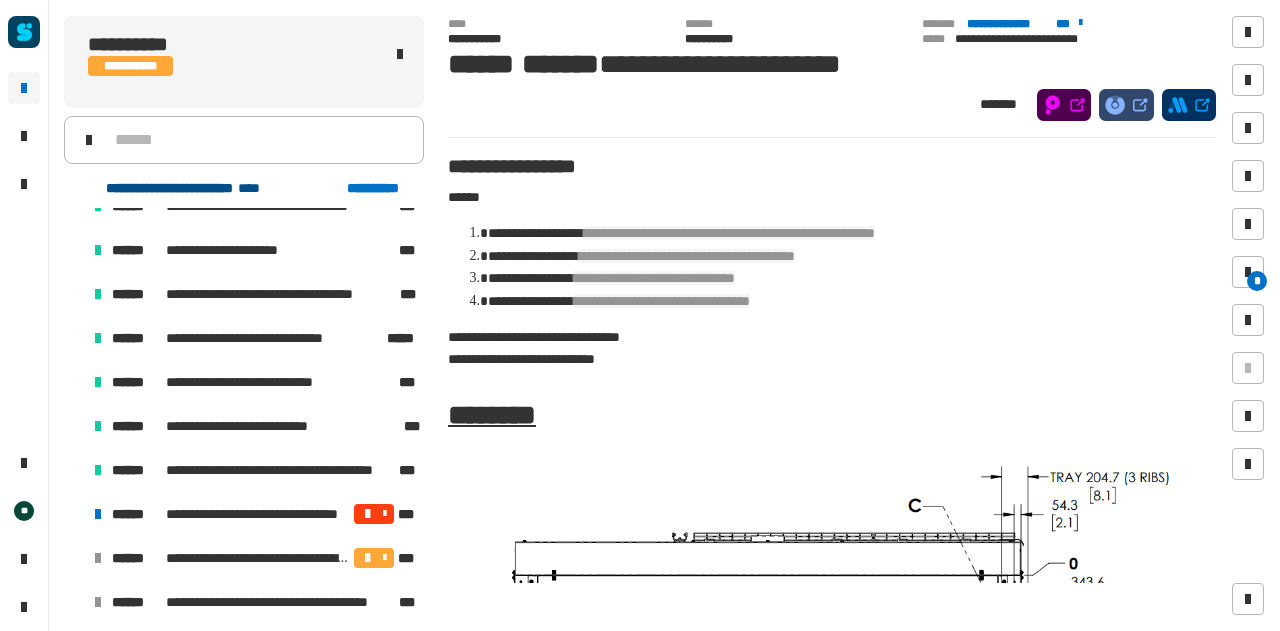 click on "**********" 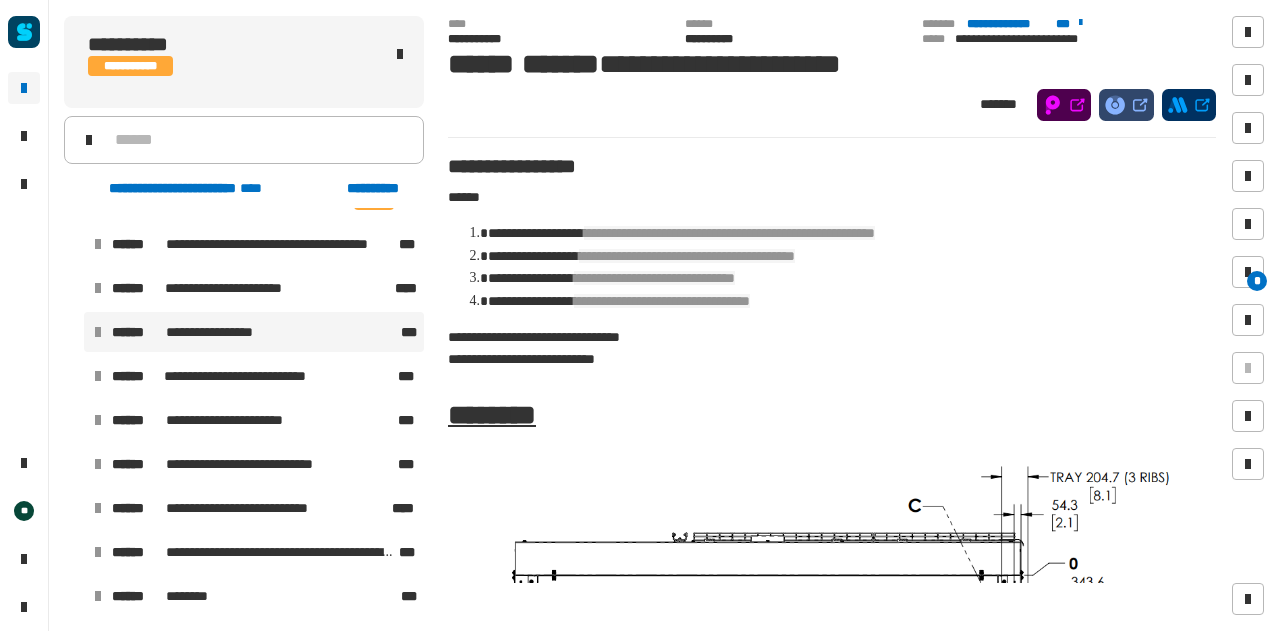 scroll, scrollTop: 0, scrollLeft: 0, axis: both 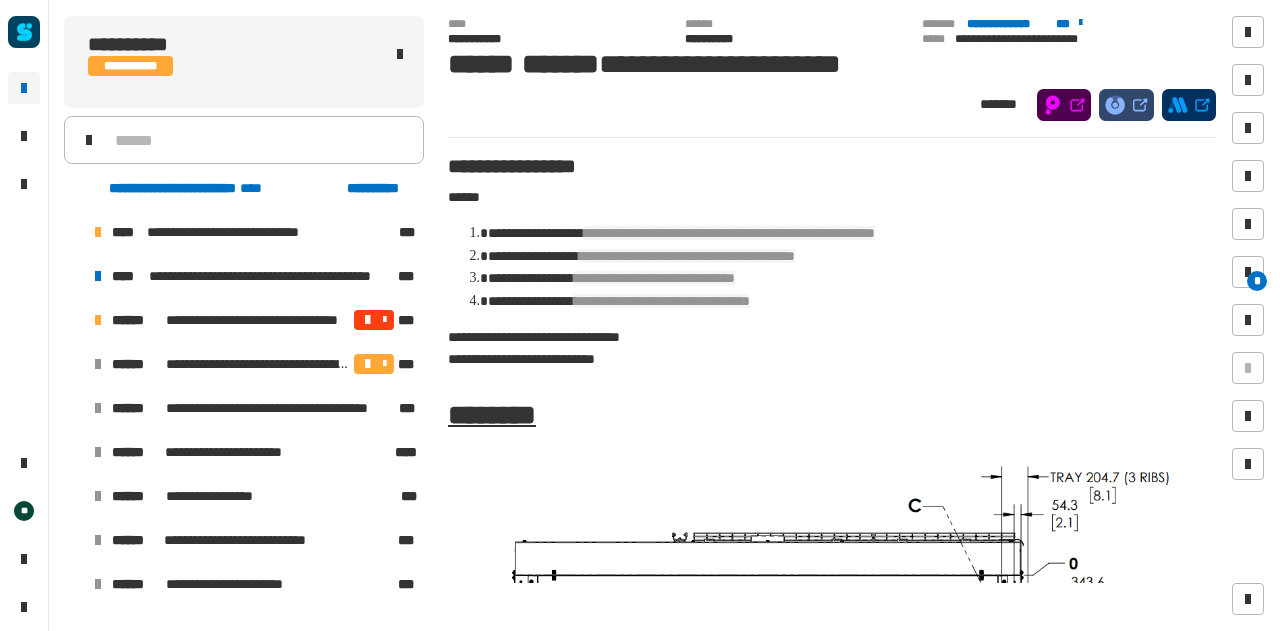 click at bounding box center [74, 320] 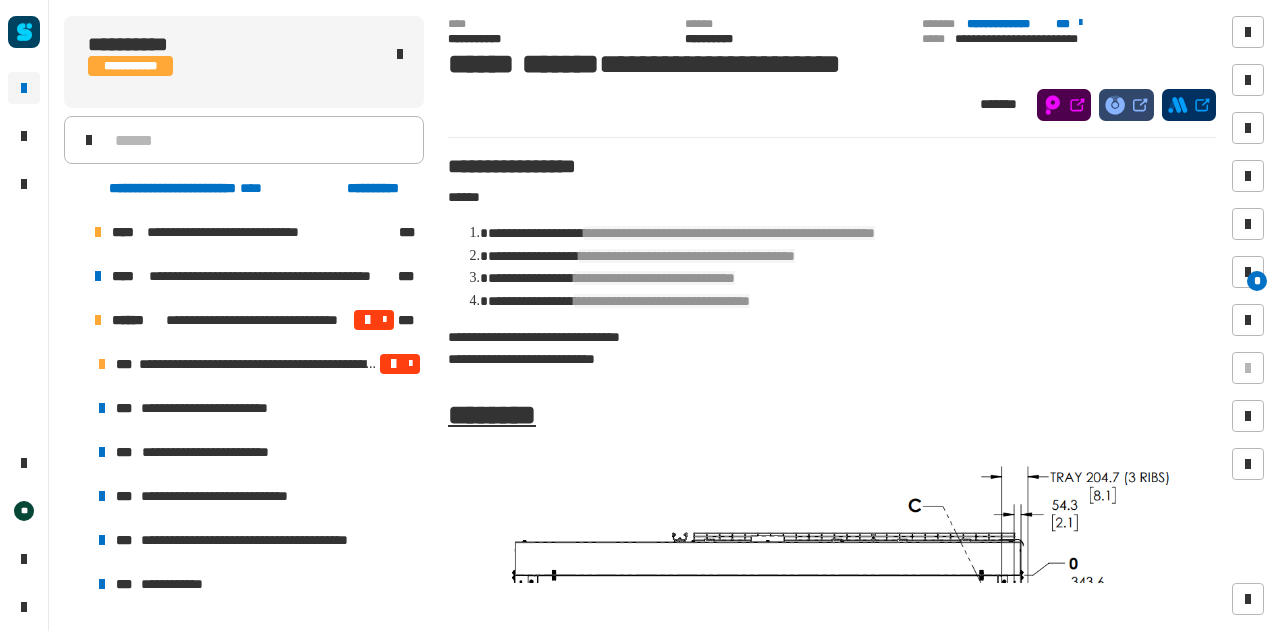click at bounding box center (74, 320) 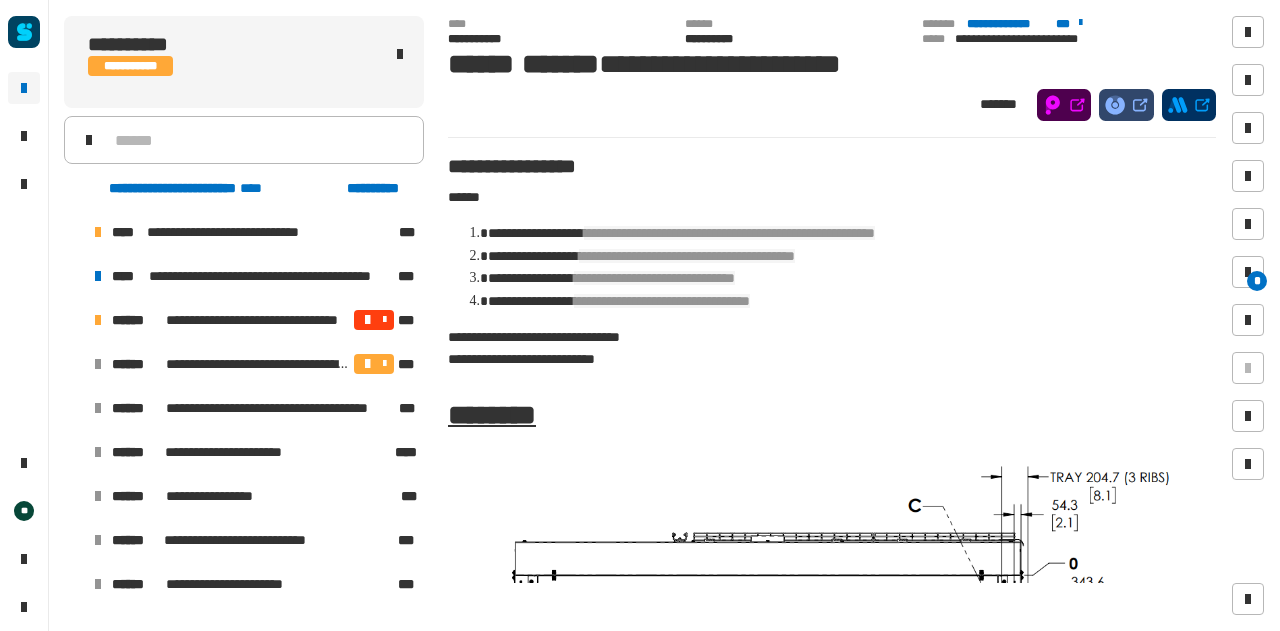 click at bounding box center (74, 320) 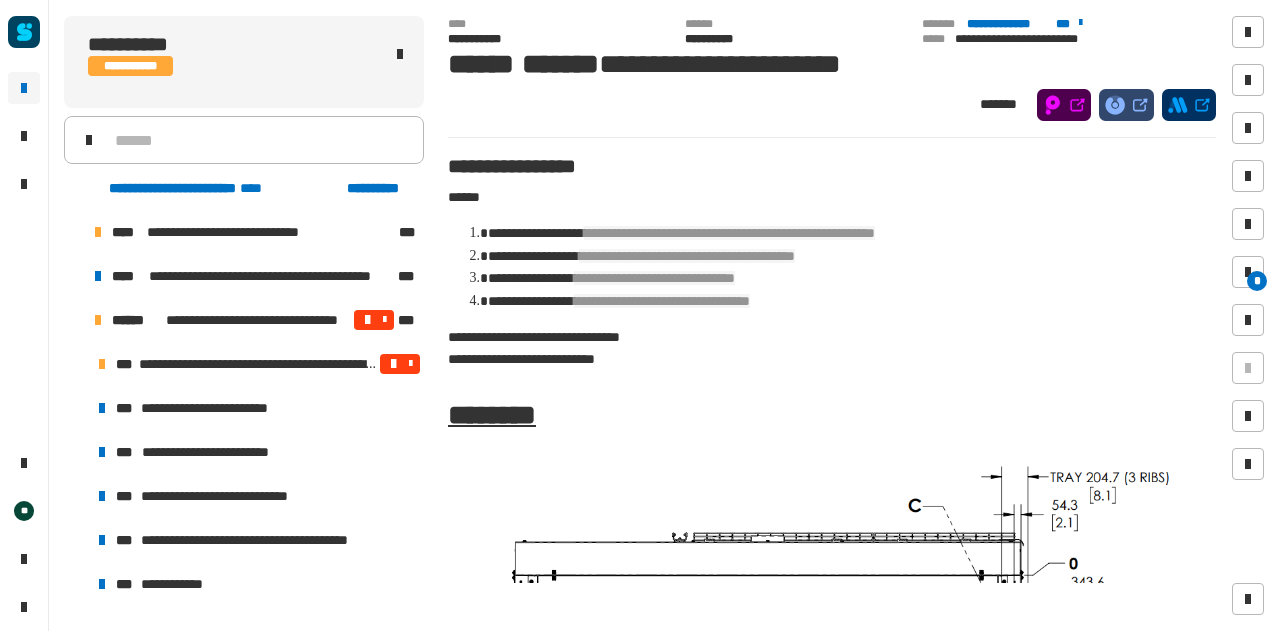 click at bounding box center (74, 320) 